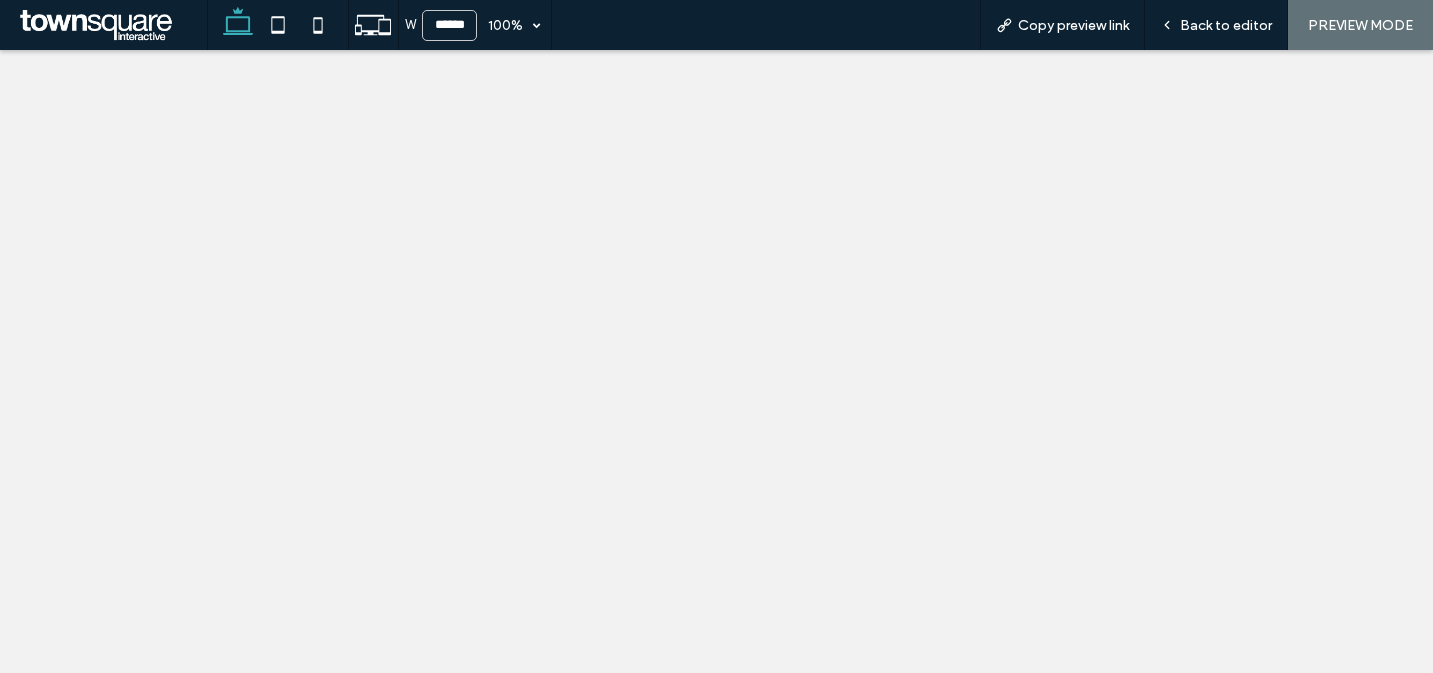 click on "Copy preview link" at bounding box center (1073, 25) 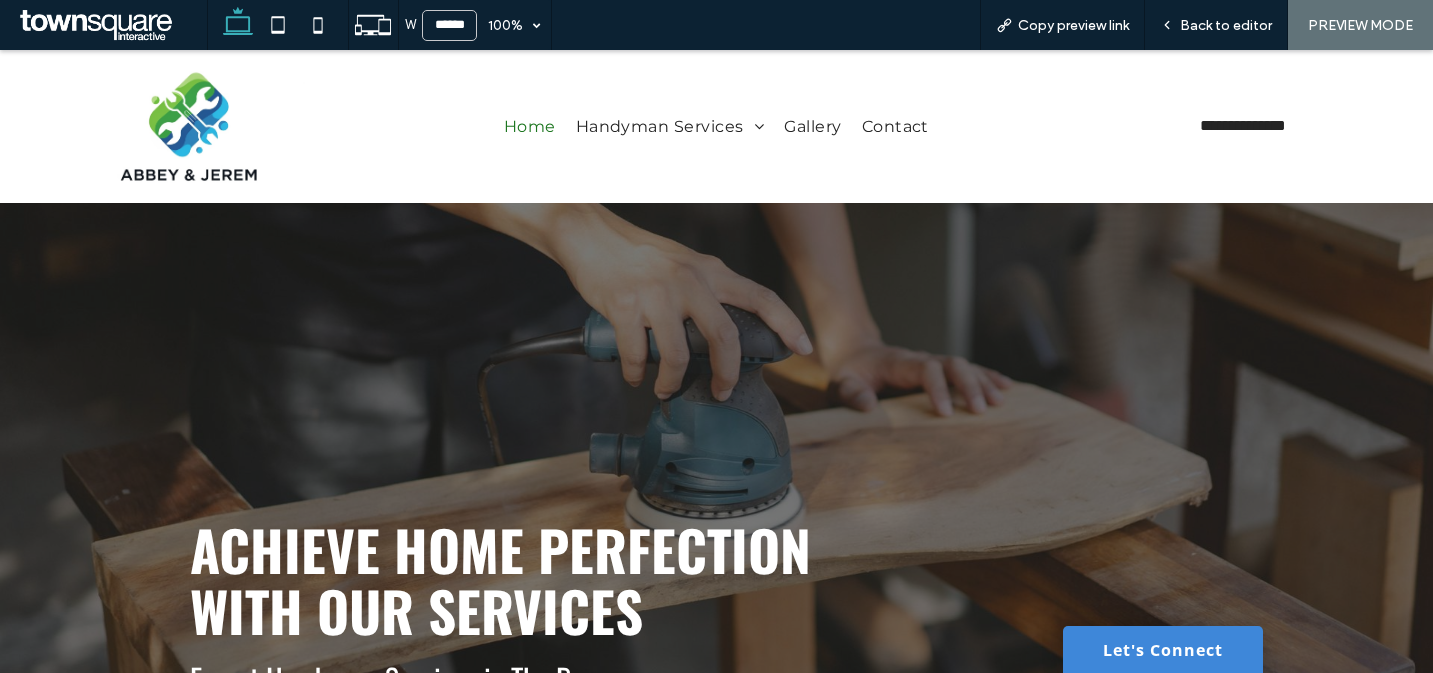 scroll, scrollTop: 0, scrollLeft: 0, axis: both 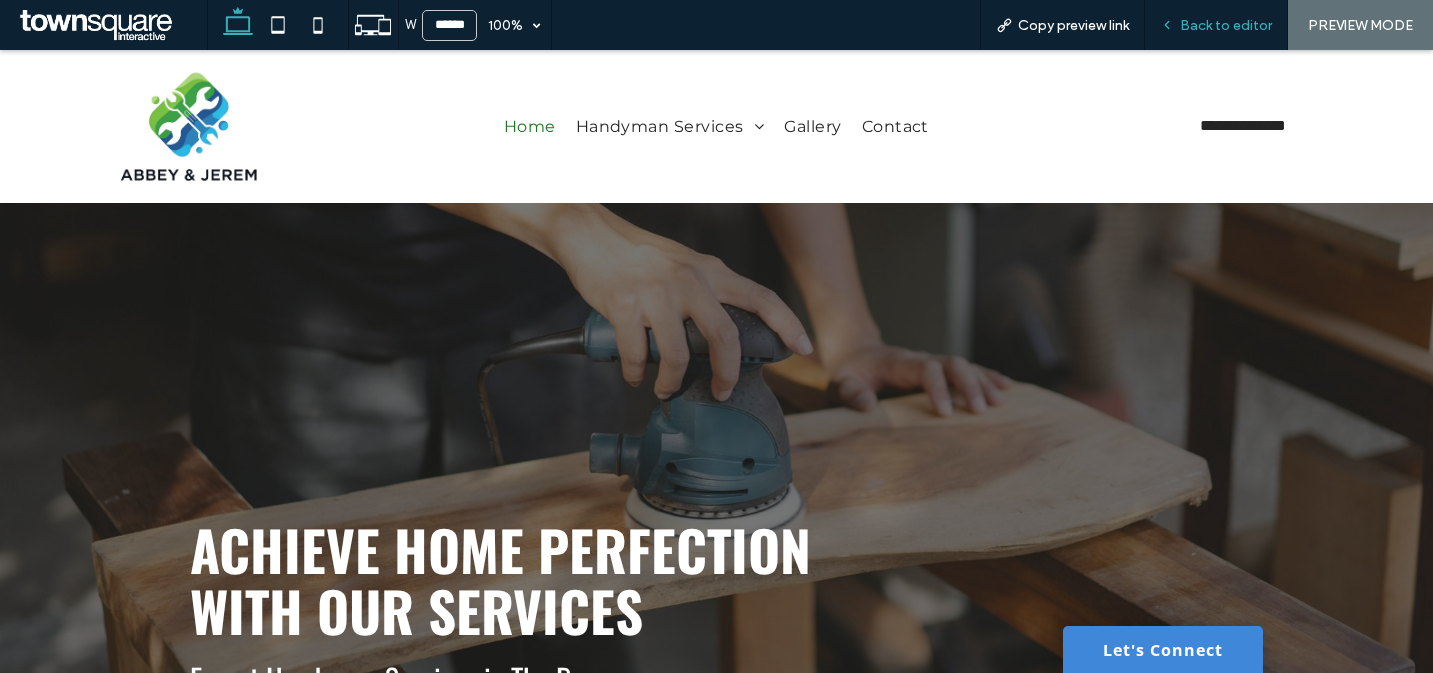 click on "Back to editor" at bounding box center [1216, 25] 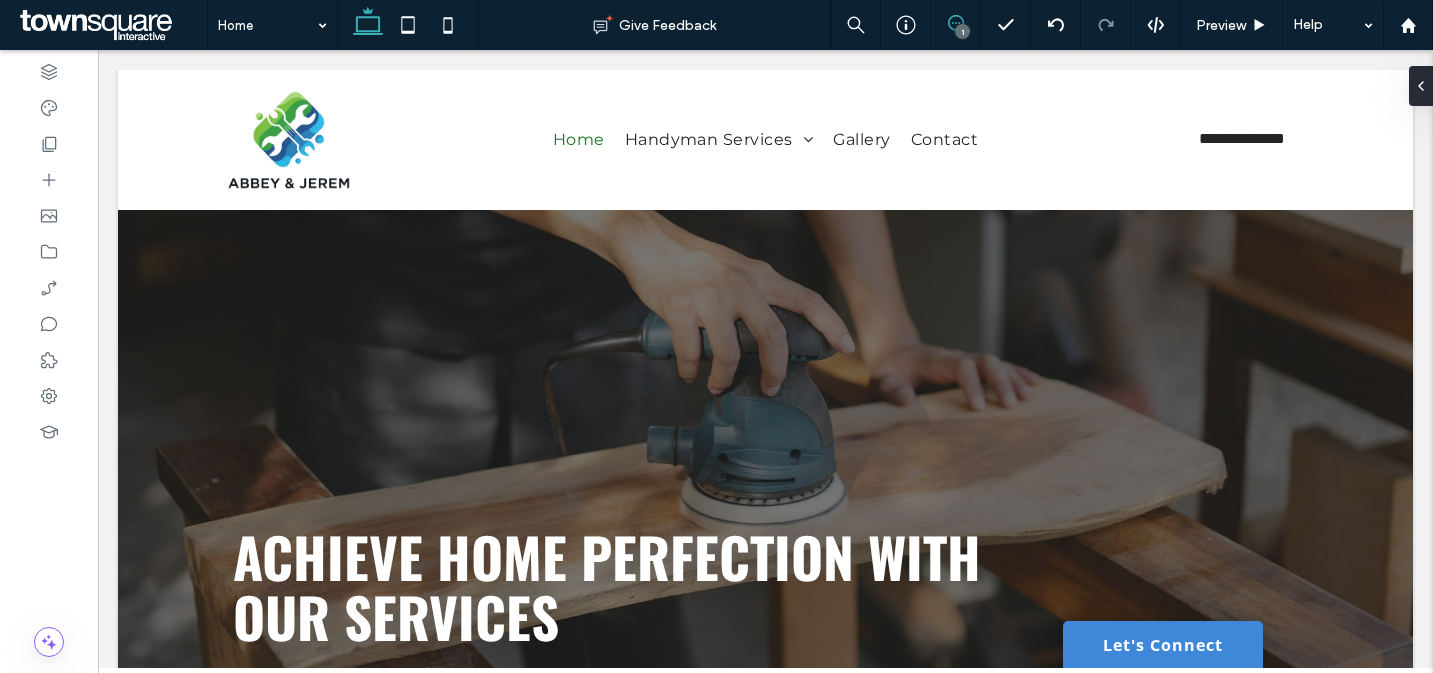 click 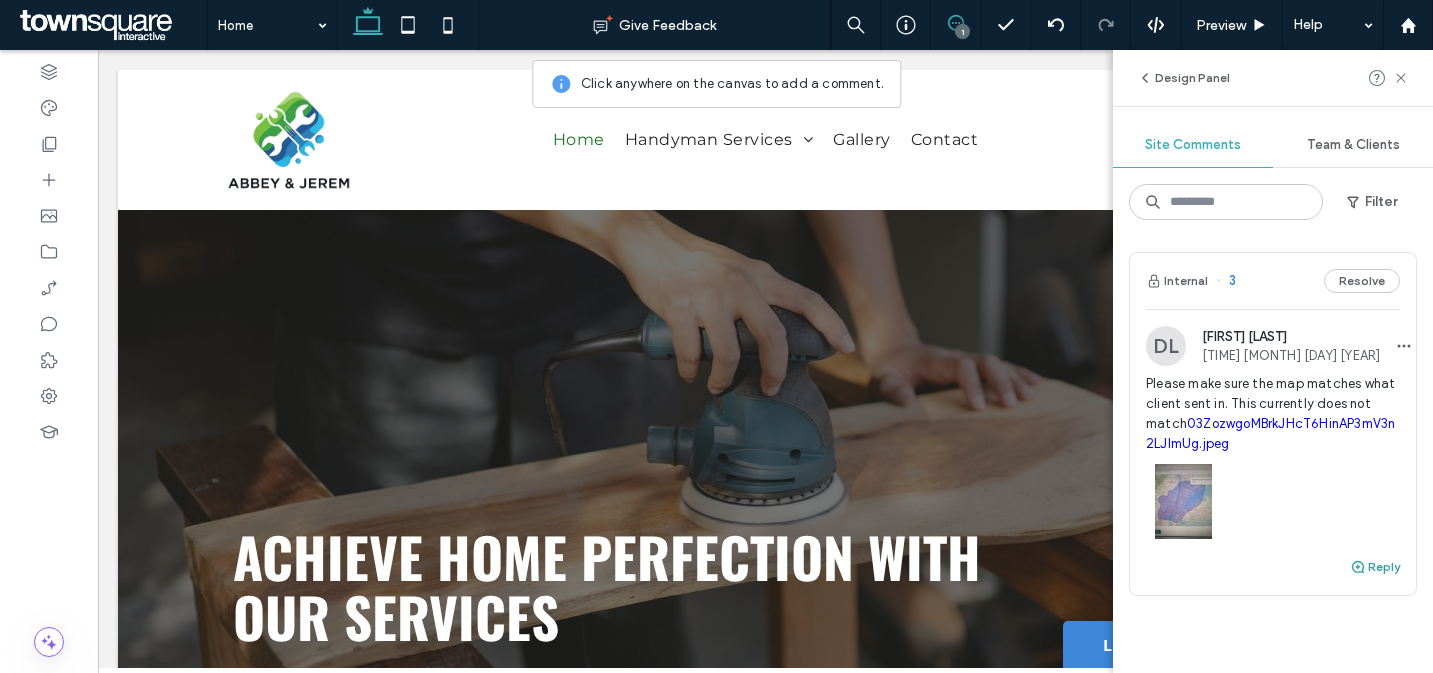 click 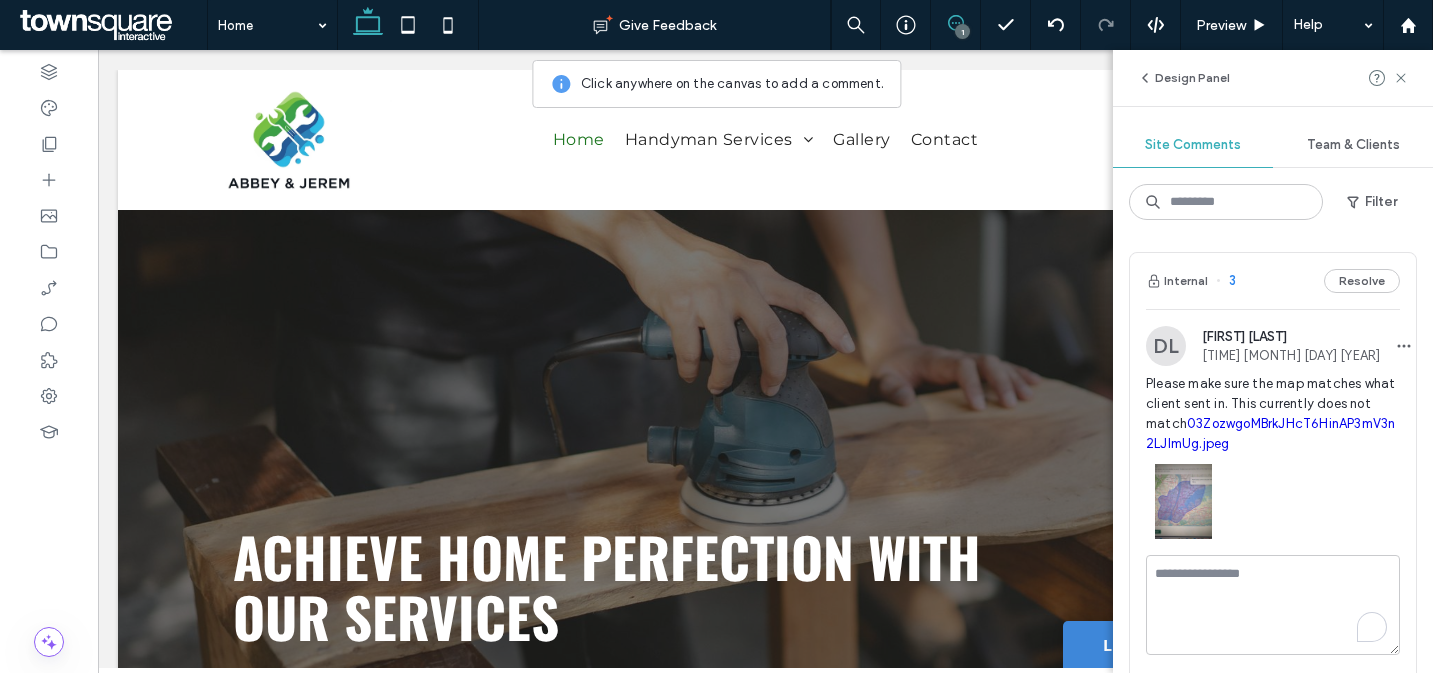 click at bounding box center (1273, 605) 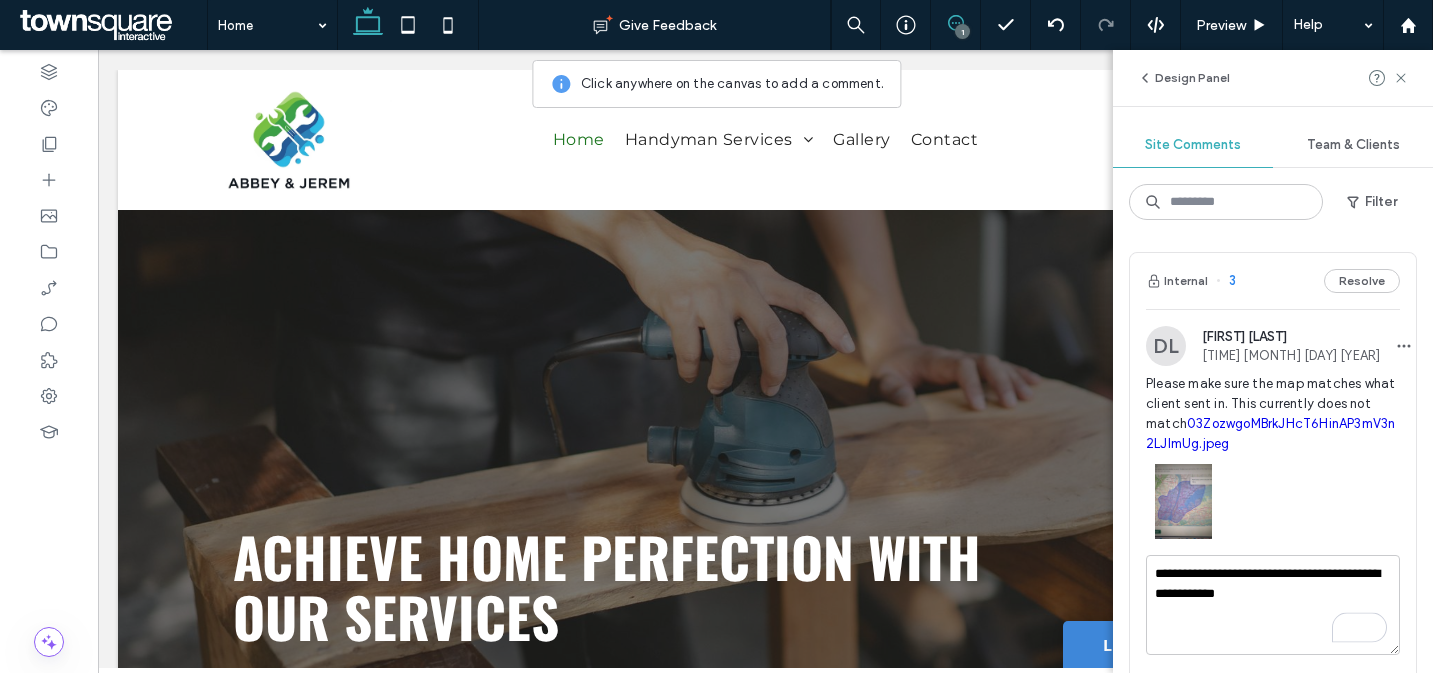 scroll, scrollTop: 127, scrollLeft: 0, axis: vertical 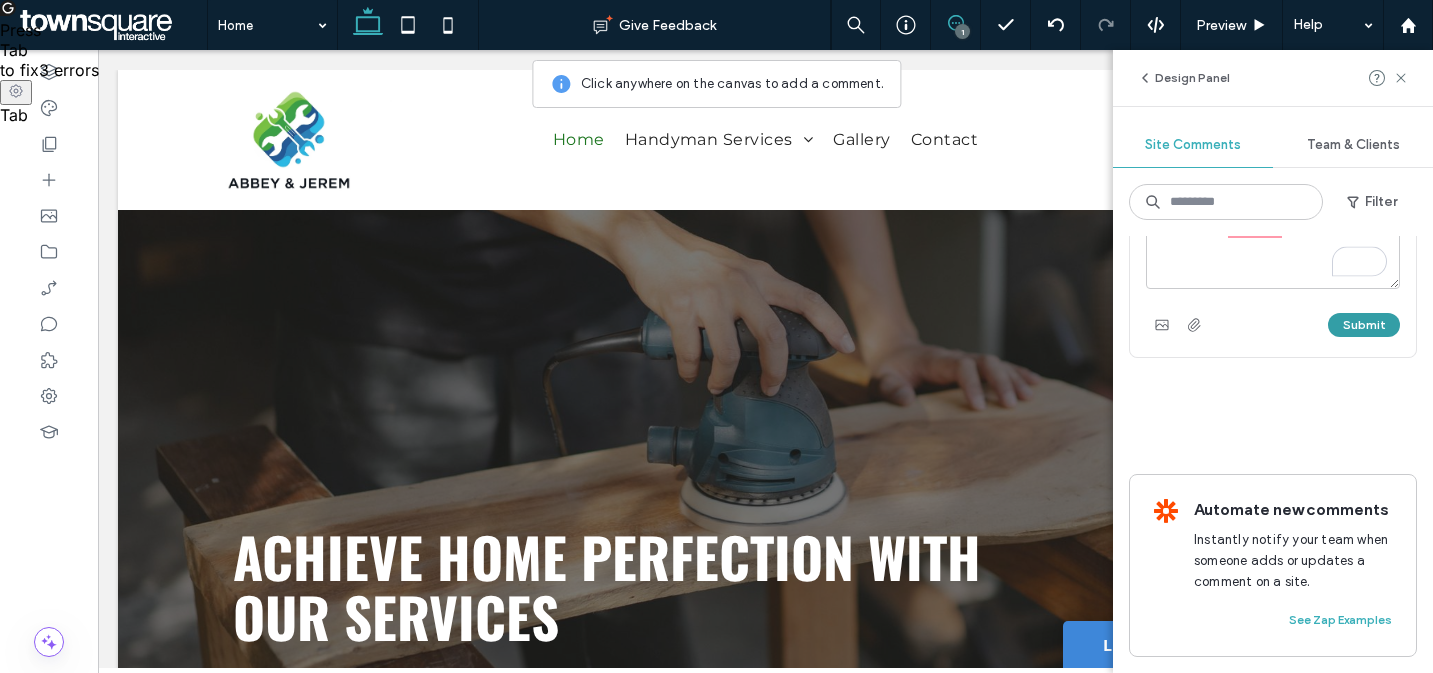 type on "**********" 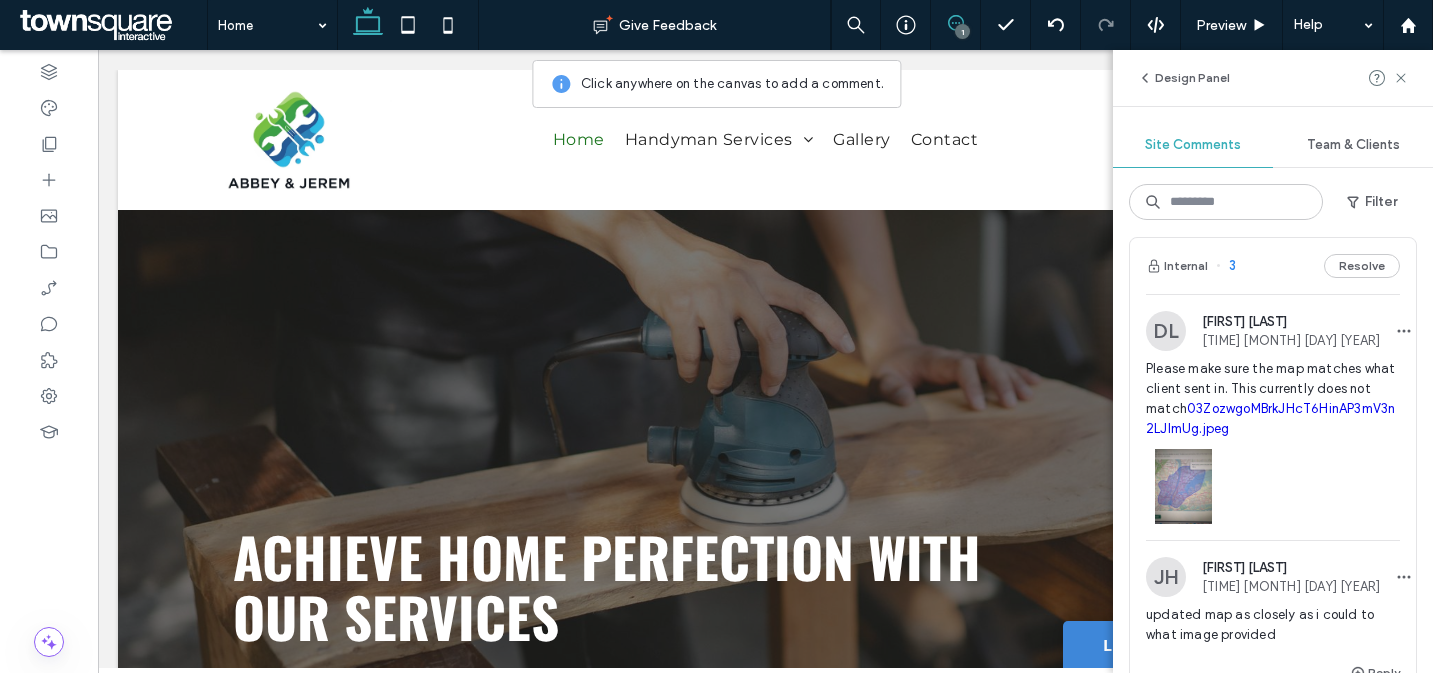 scroll, scrollTop: 0, scrollLeft: 0, axis: both 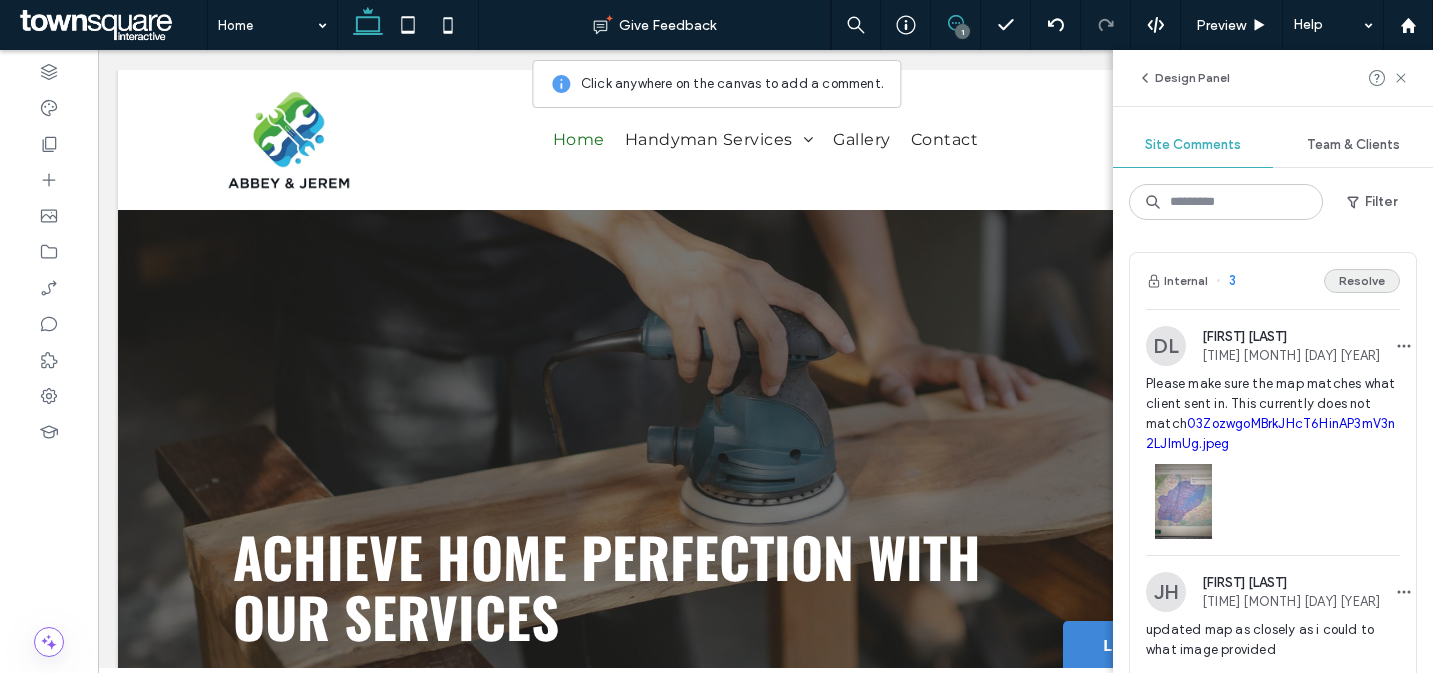 click on "Resolve" 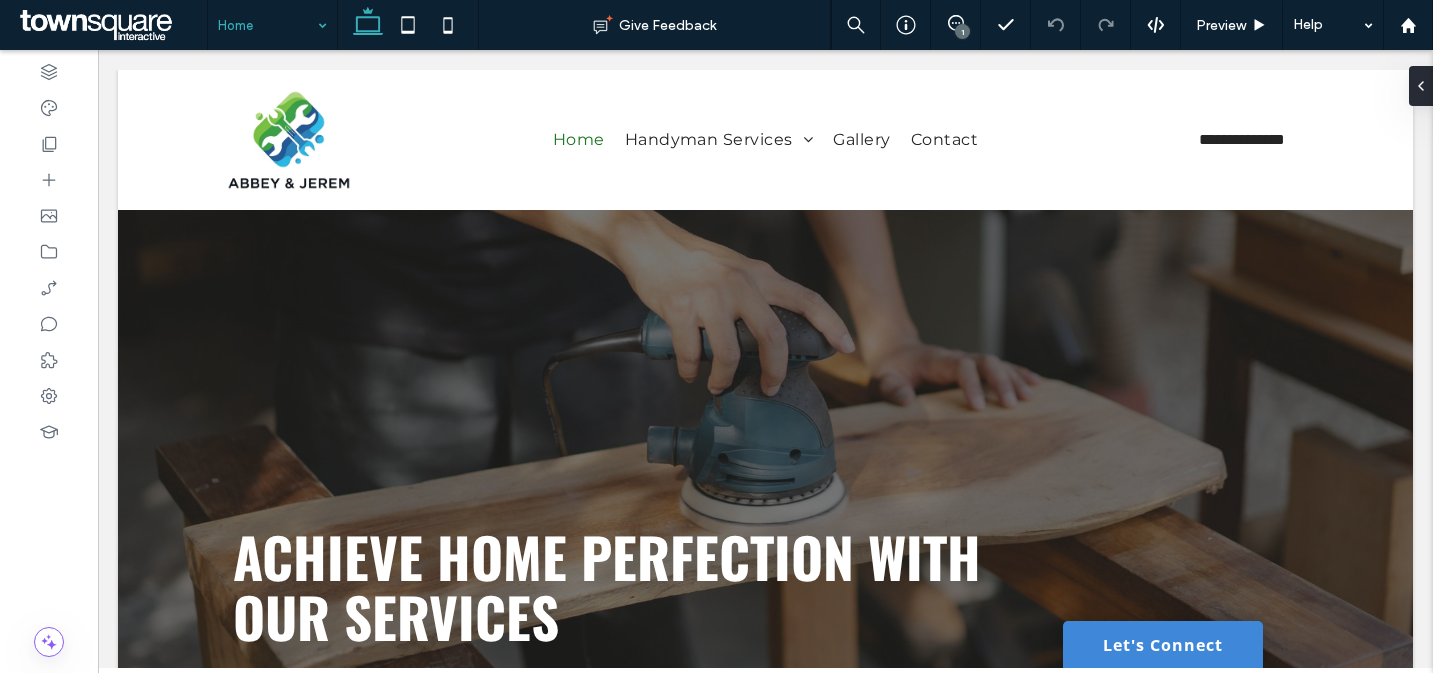 scroll, scrollTop: 0, scrollLeft: 0, axis: both 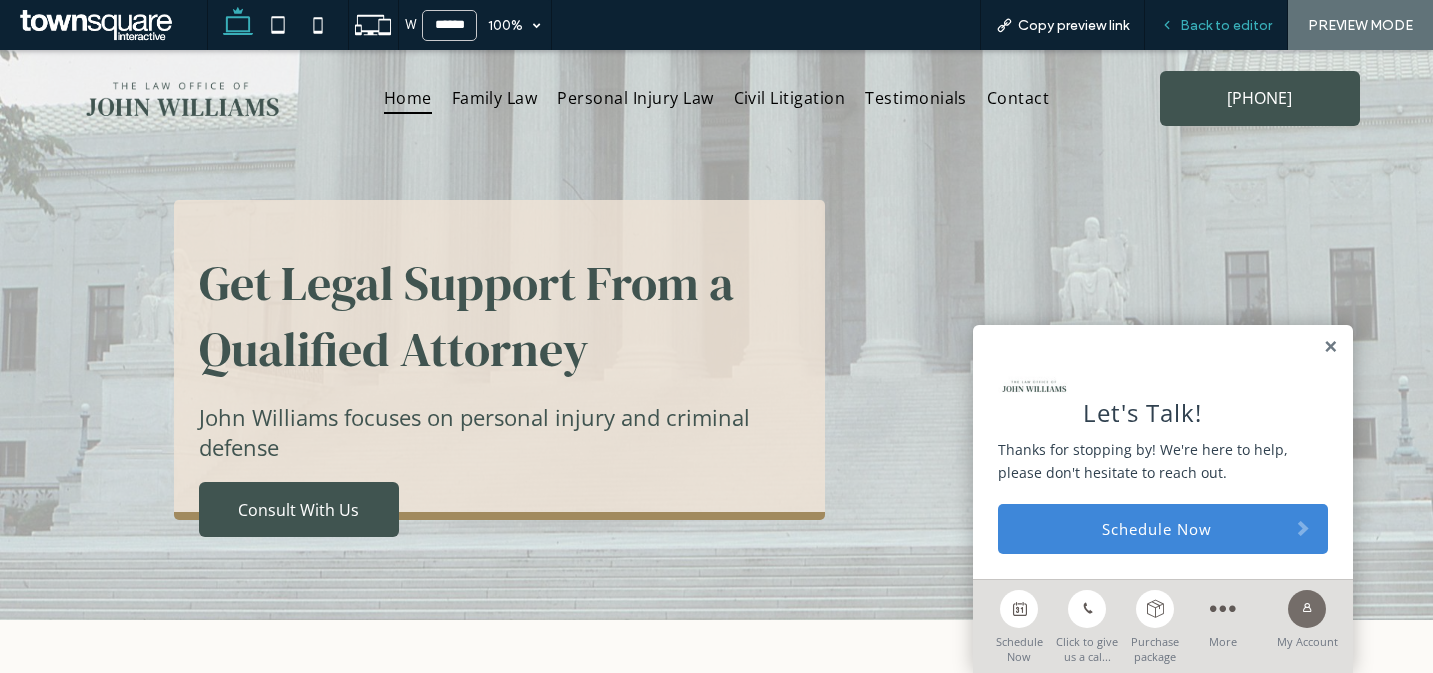 click on "Back to editor" at bounding box center (1226, 25) 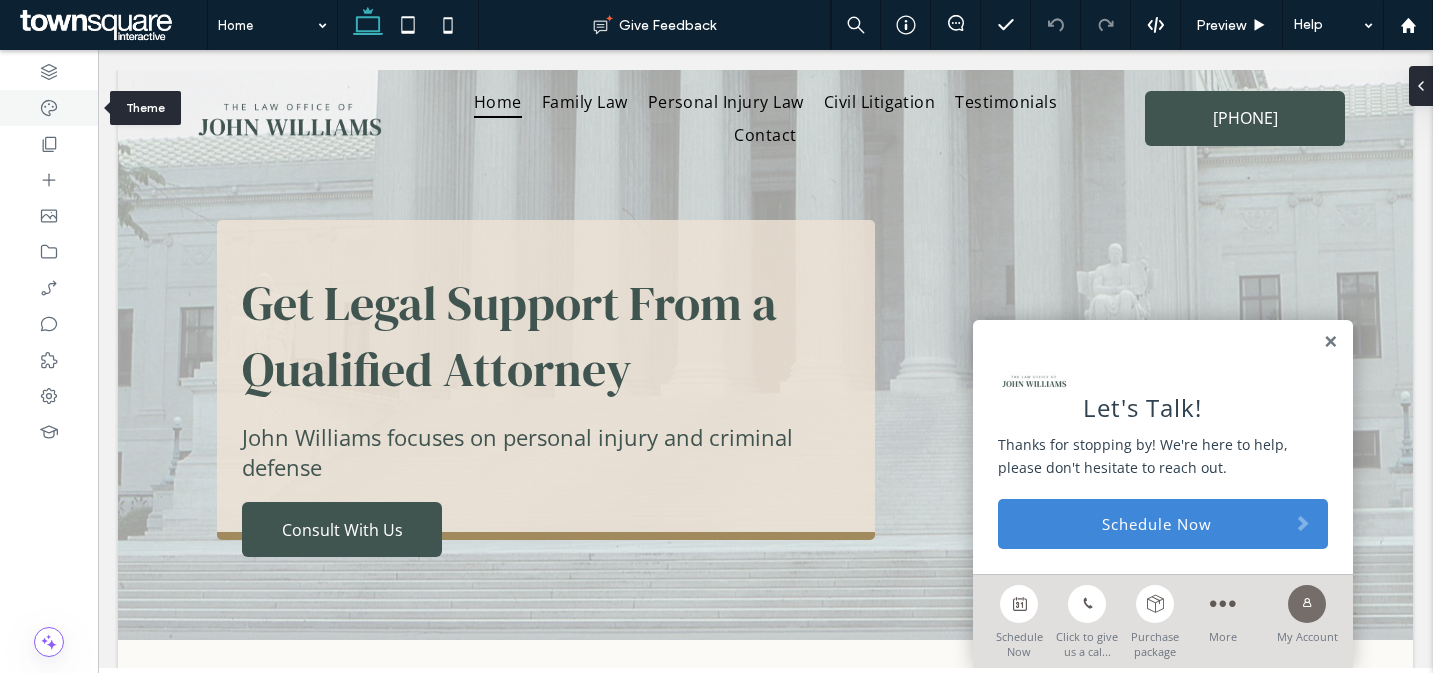click 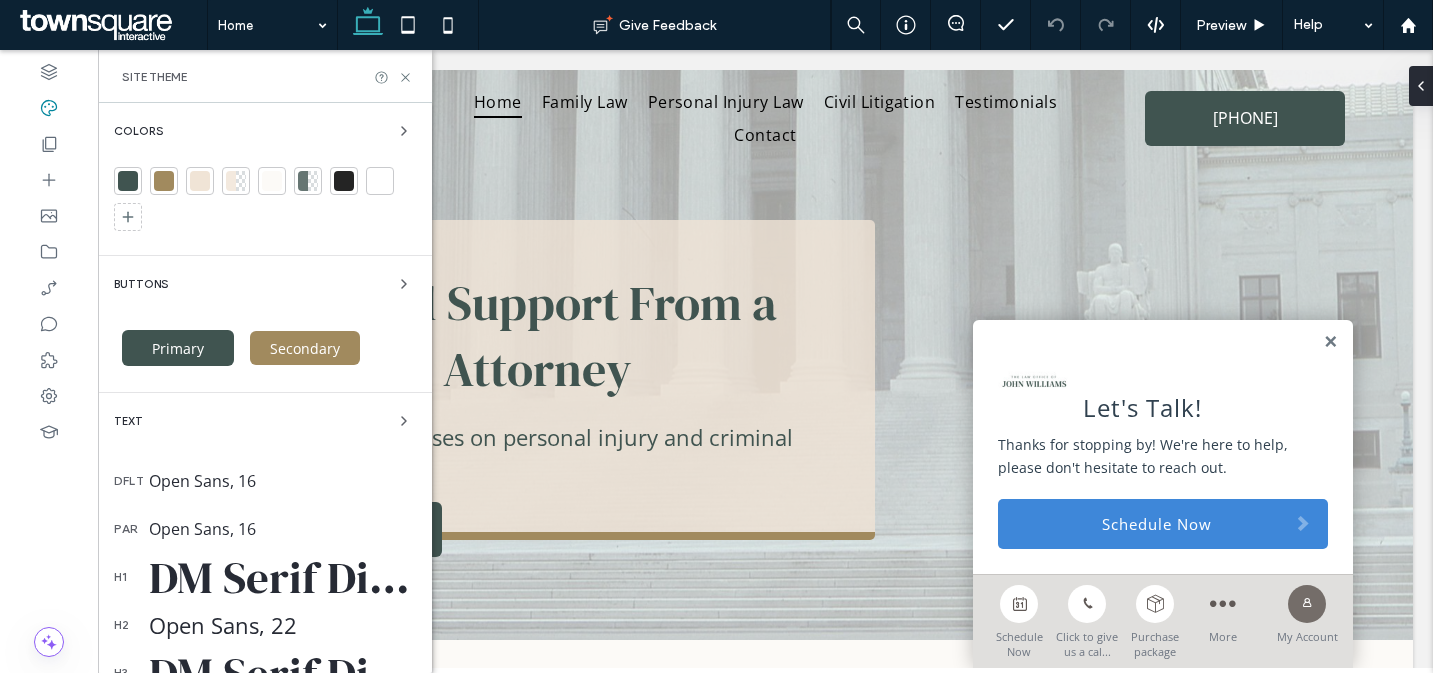 click on "DM Serif Display, 48" at bounding box center [282, 577] 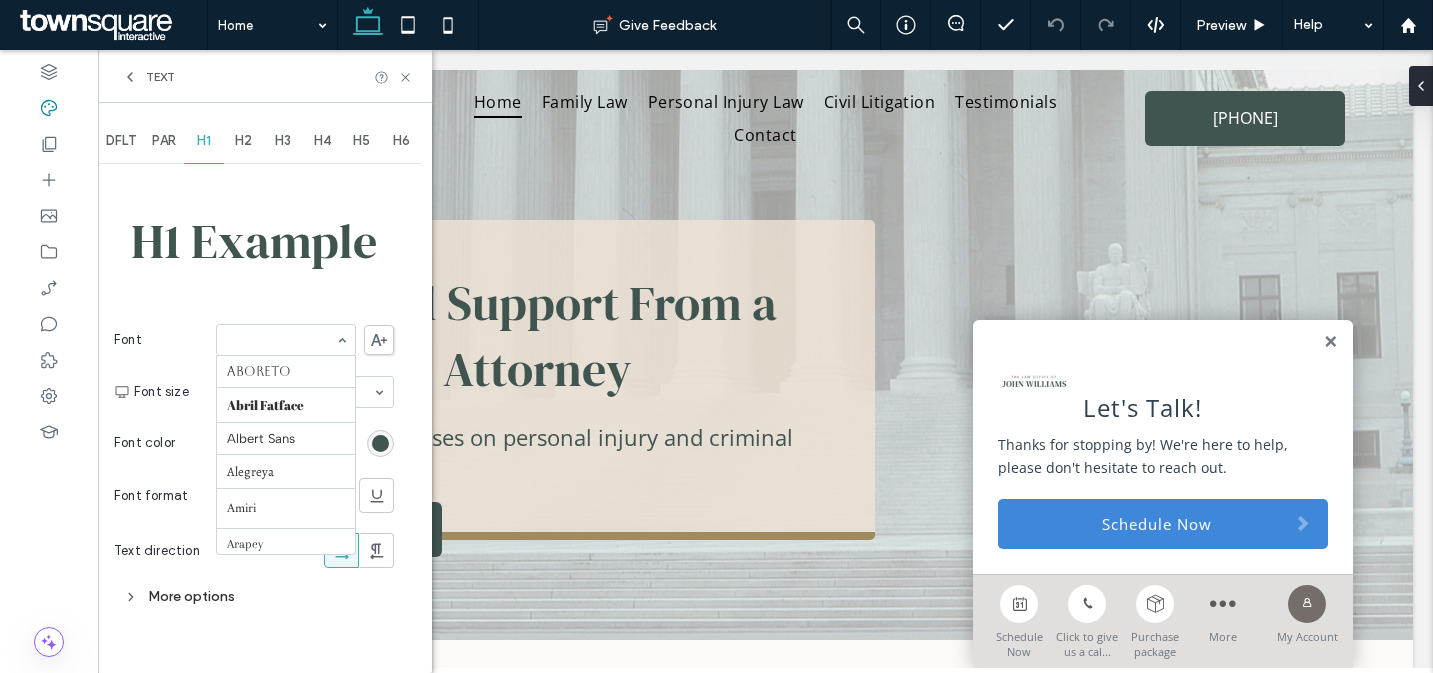 scroll, scrollTop: 437, scrollLeft: 0, axis: vertical 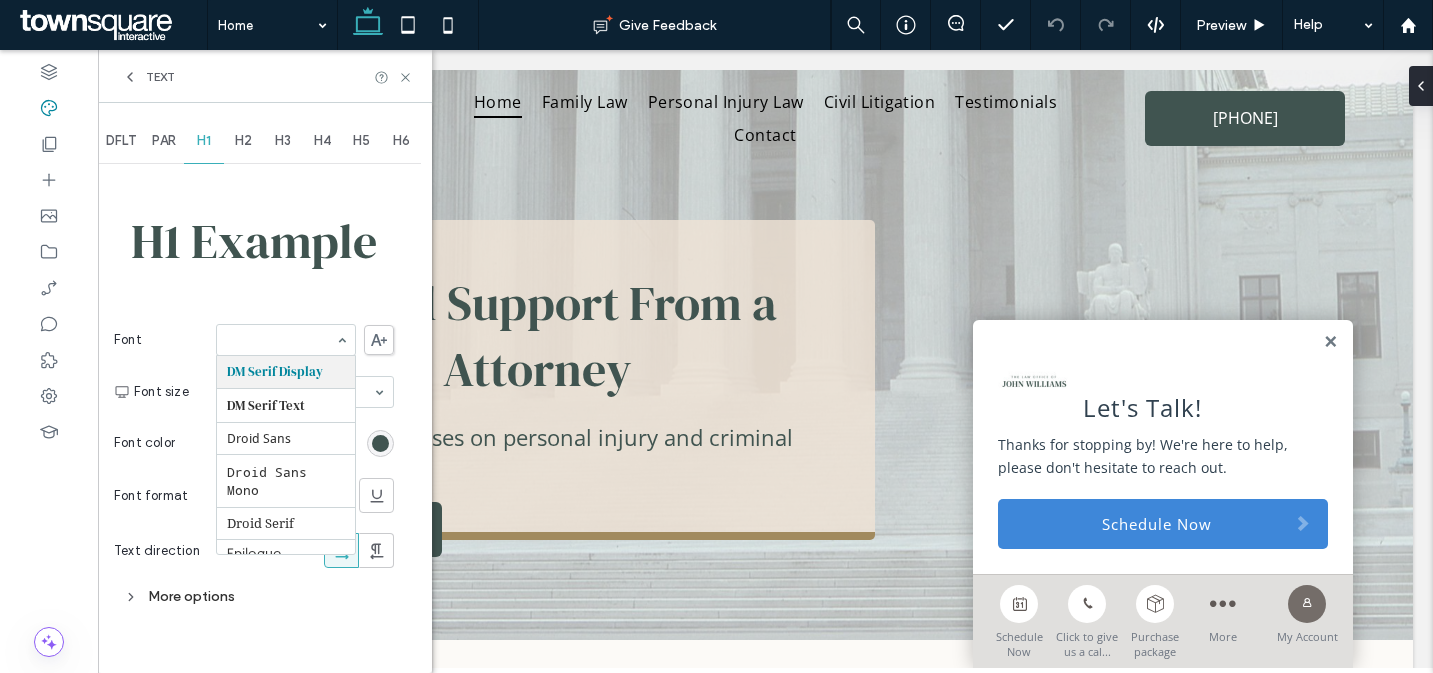 click at bounding box center (379, 340) 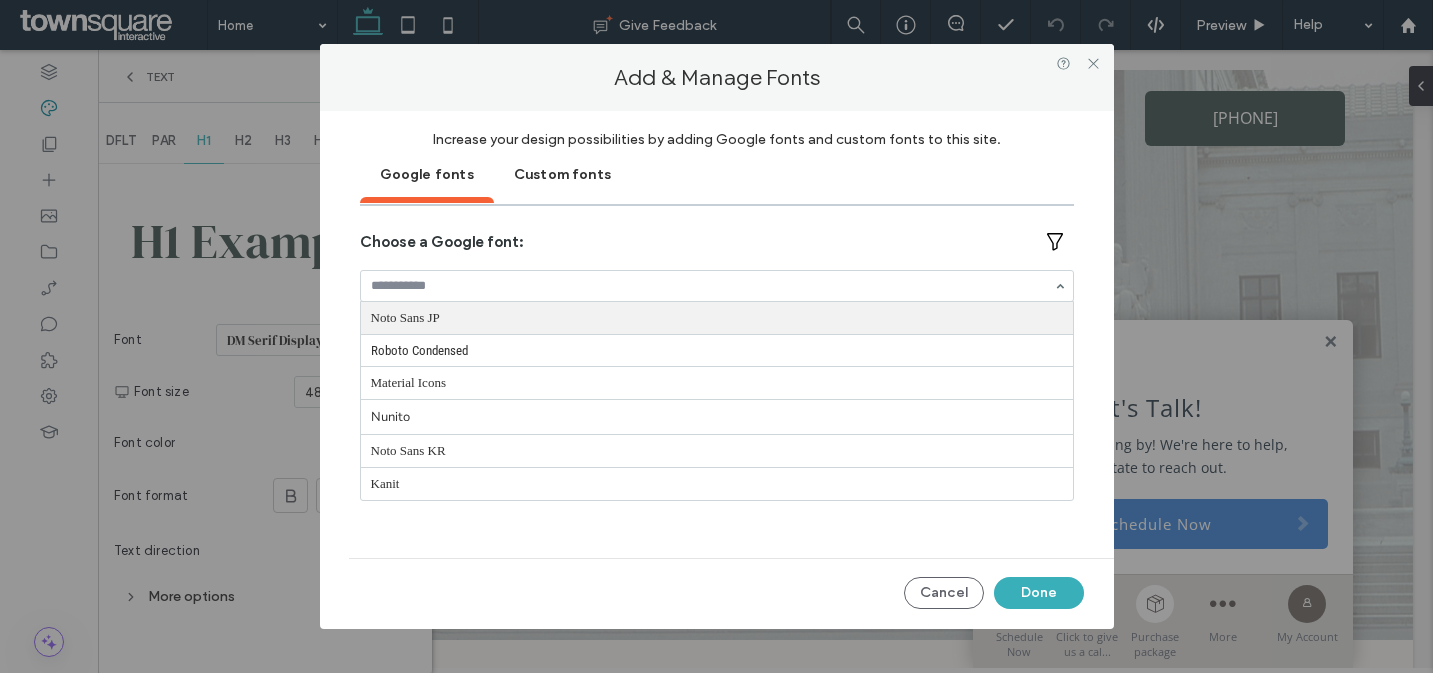 click at bounding box center (712, 286) 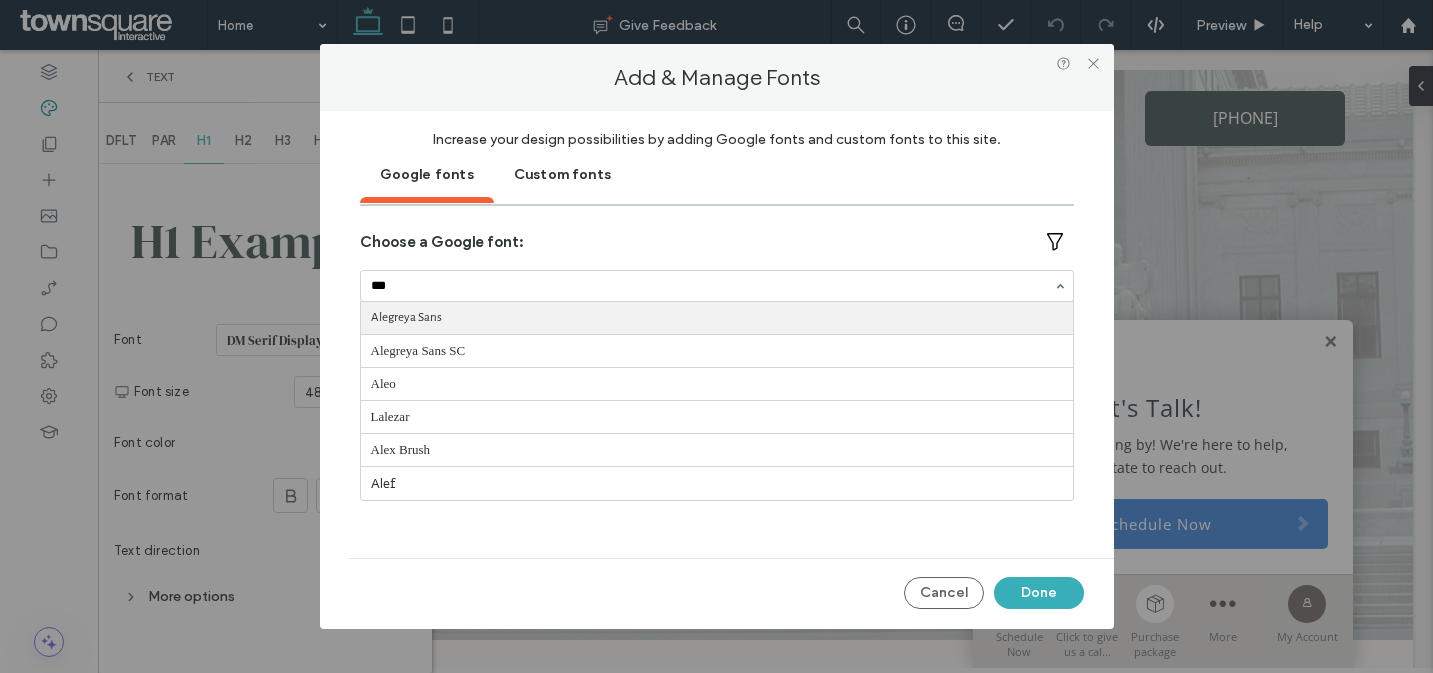 type on "****" 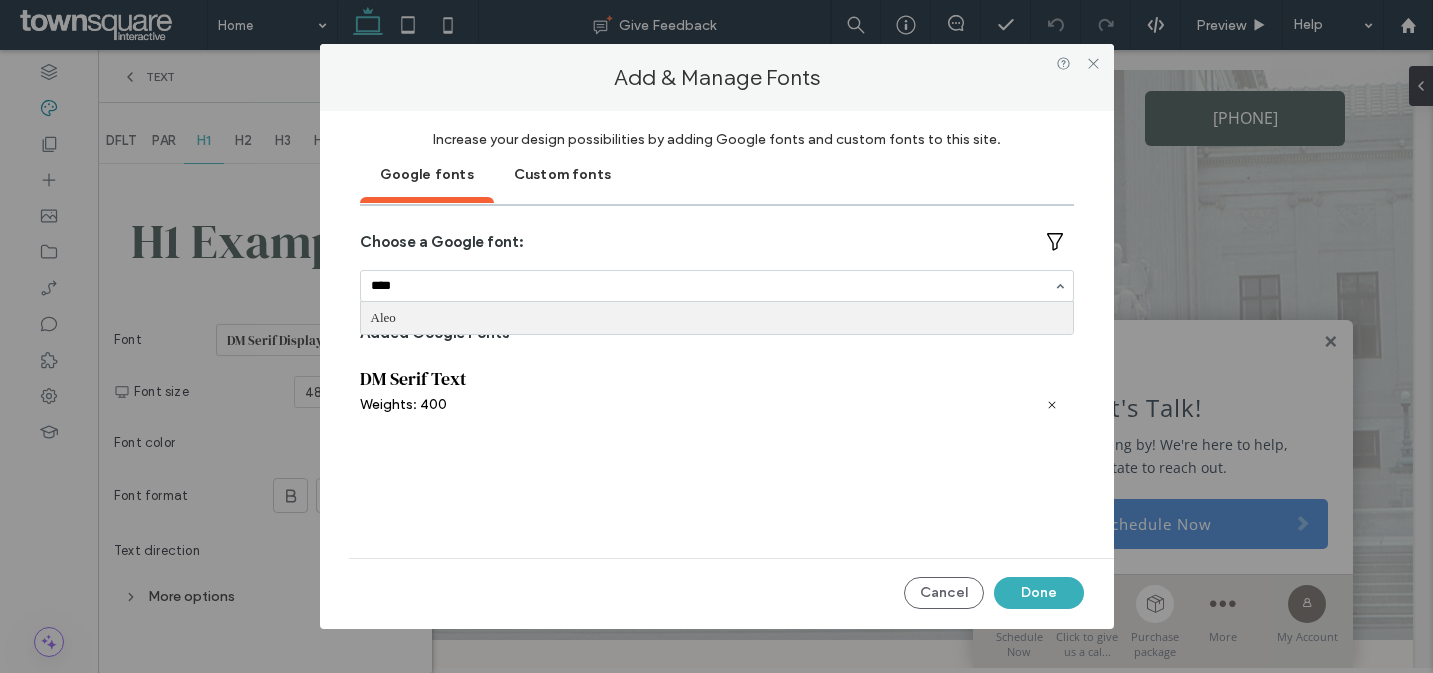 type 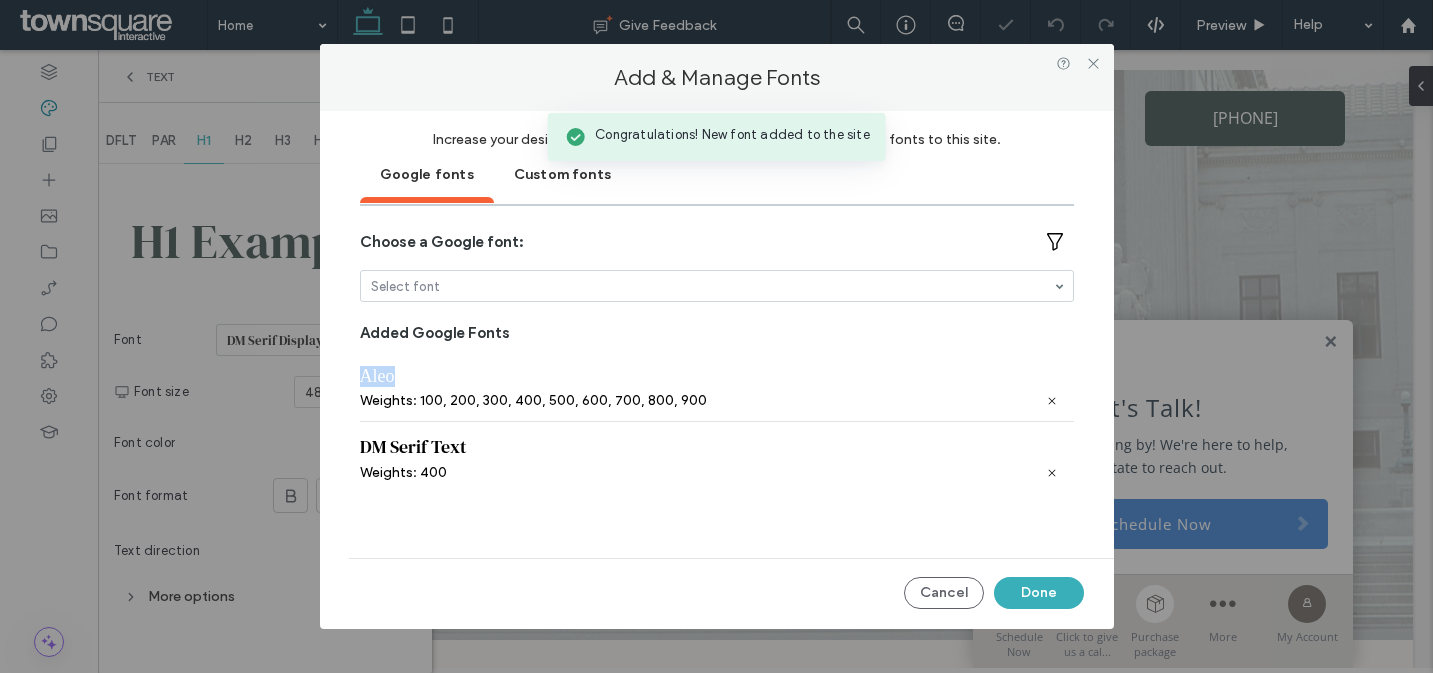 drag, startPoint x: 427, startPoint y: 378, endPoint x: 358, endPoint y: 376, distance: 69.02898 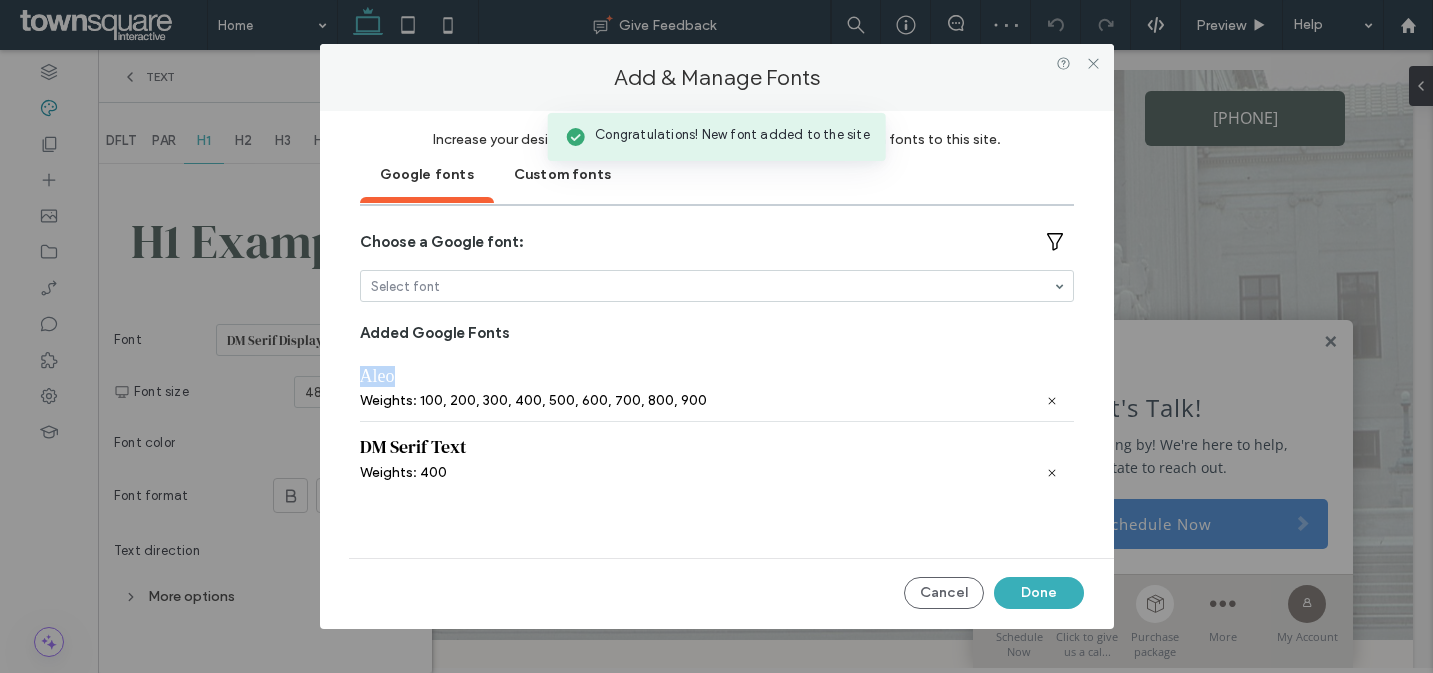 copy on "Aleo" 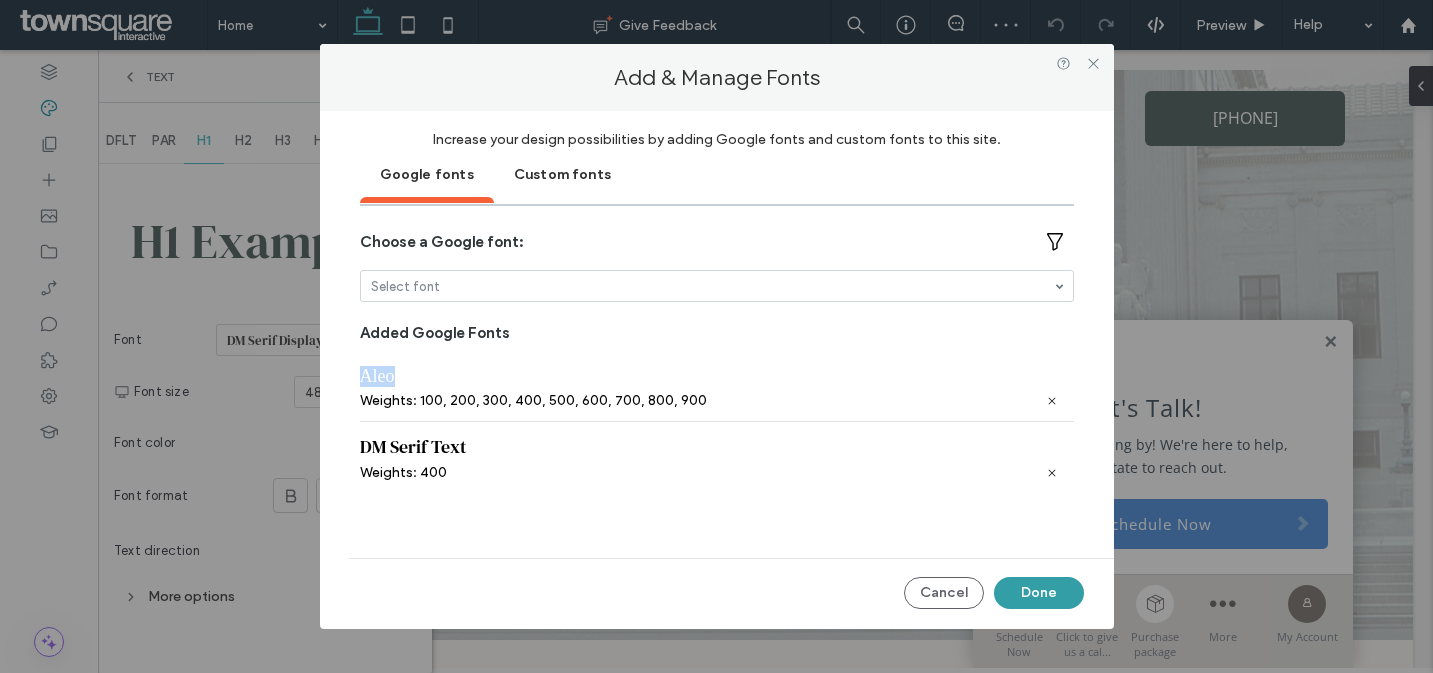 click on "Done" at bounding box center [1039, 593] 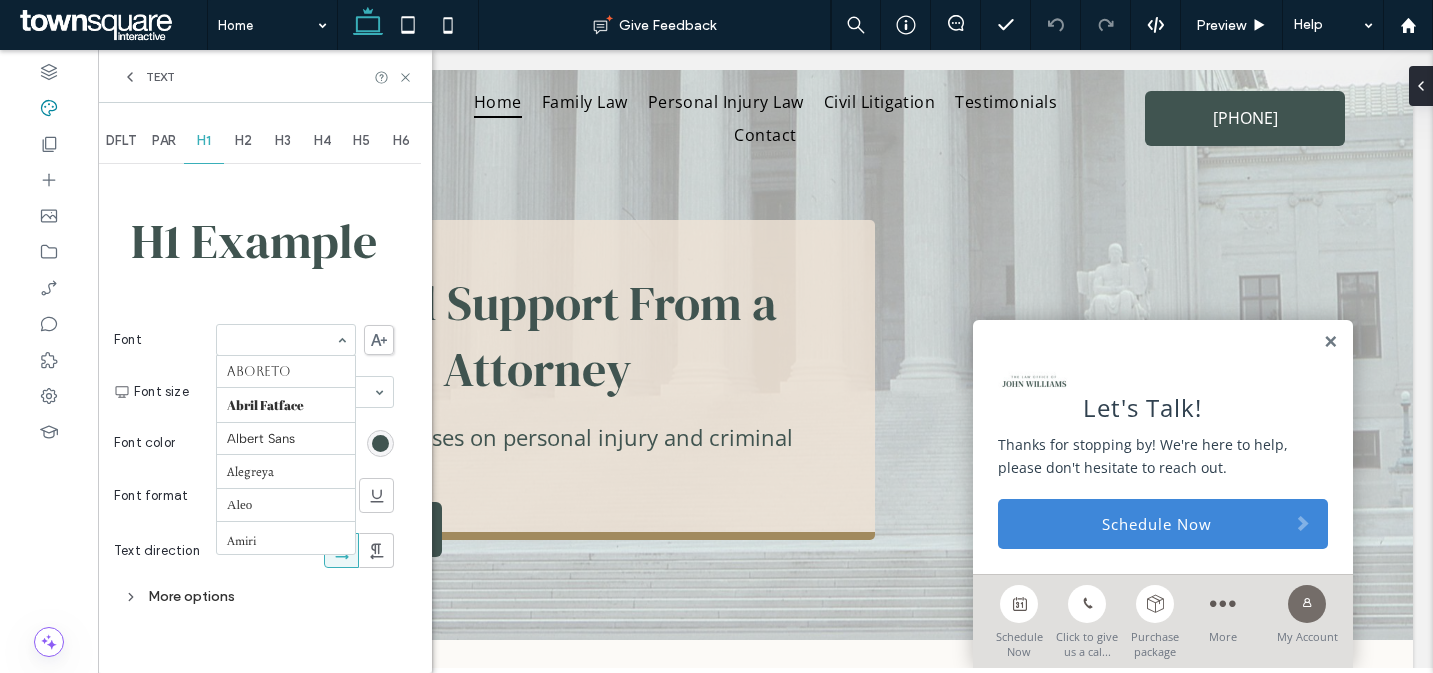 scroll, scrollTop: 470, scrollLeft: 0, axis: vertical 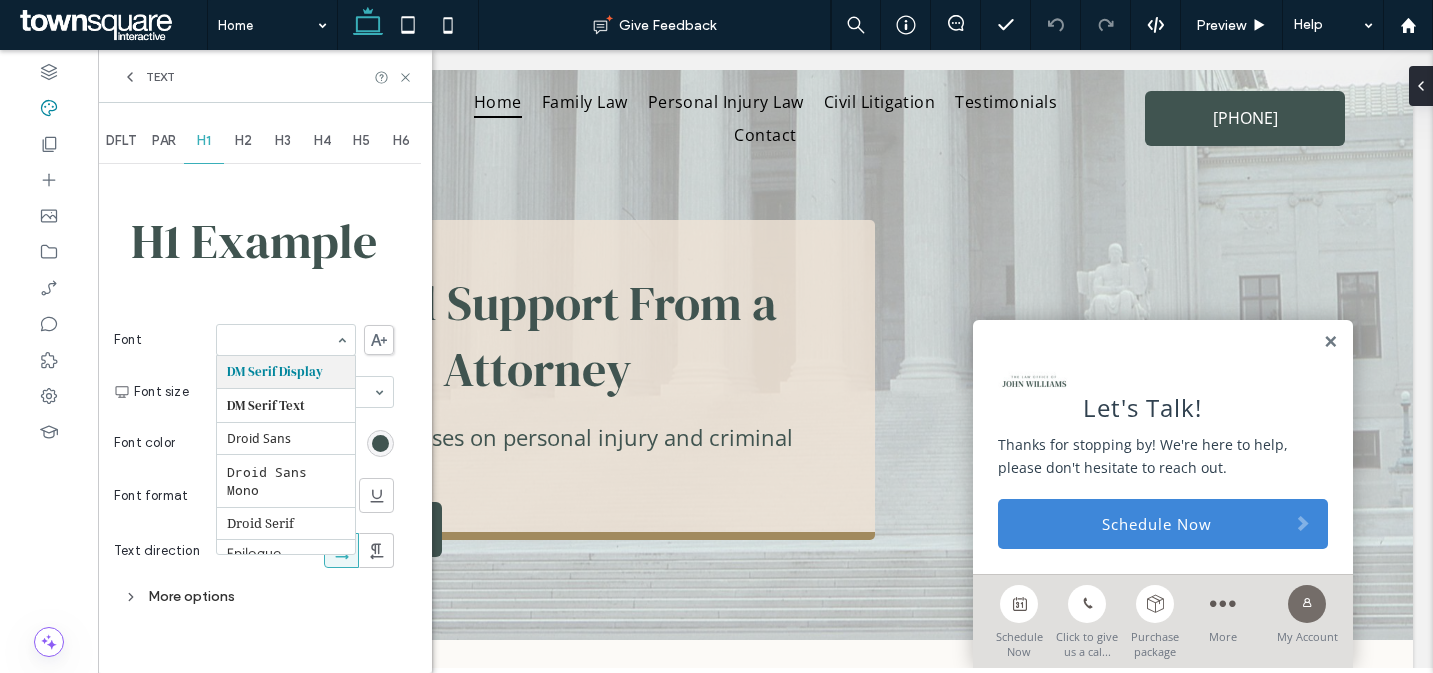paste on "****" 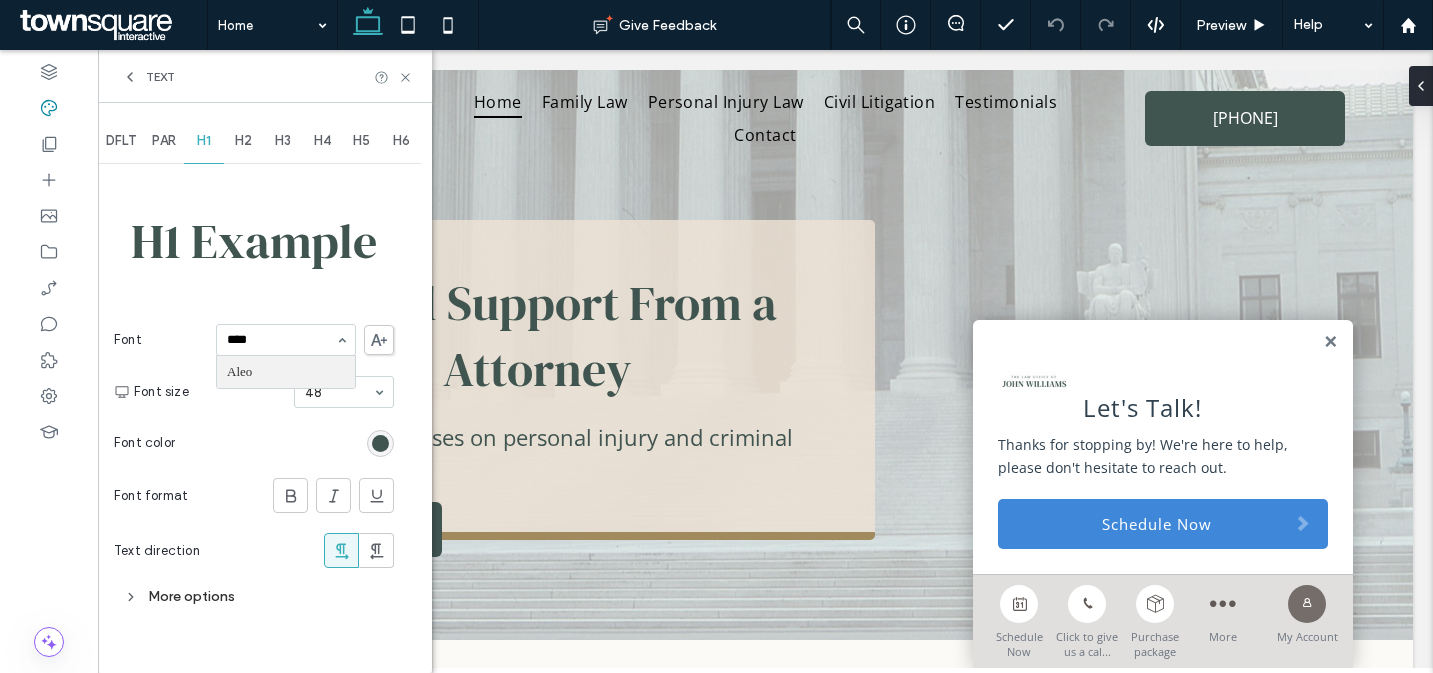 scroll, scrollTop: 0, scrollLeft: 0, axis: both 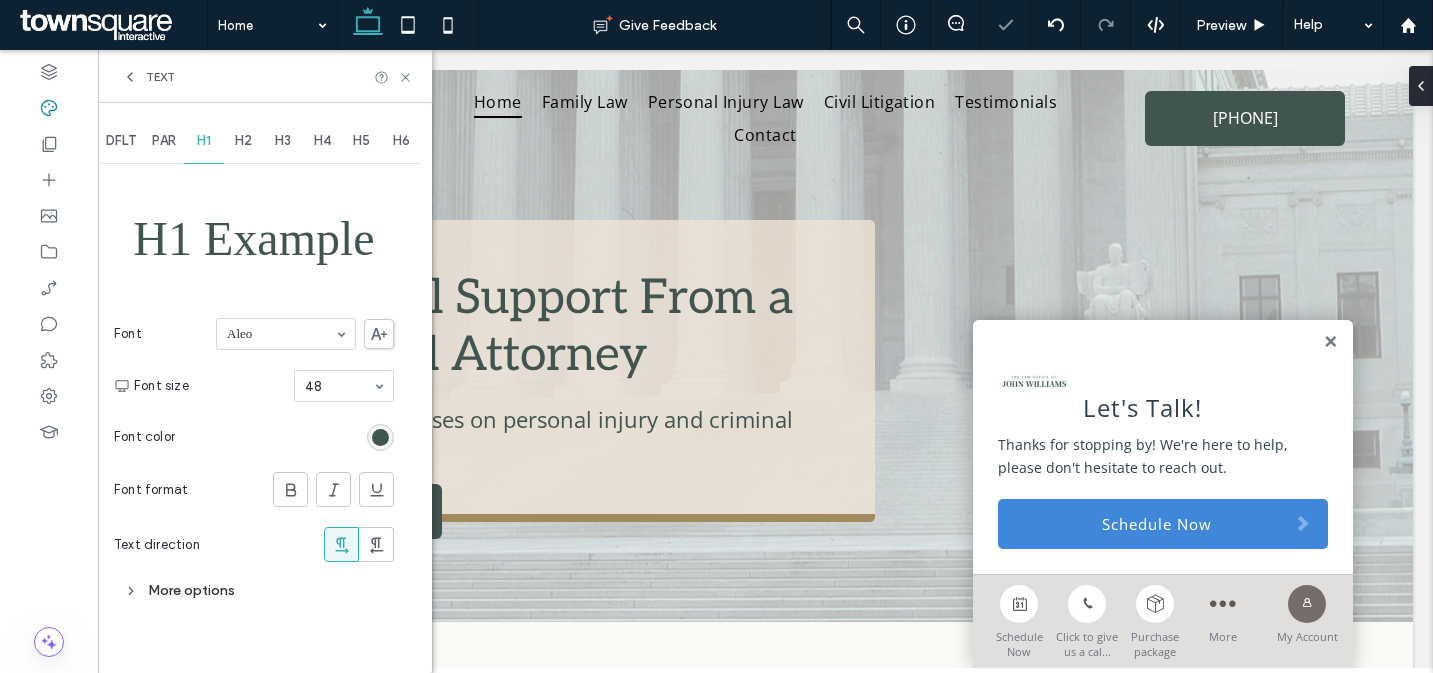 click on "Text" at bounding box center [160, 77] 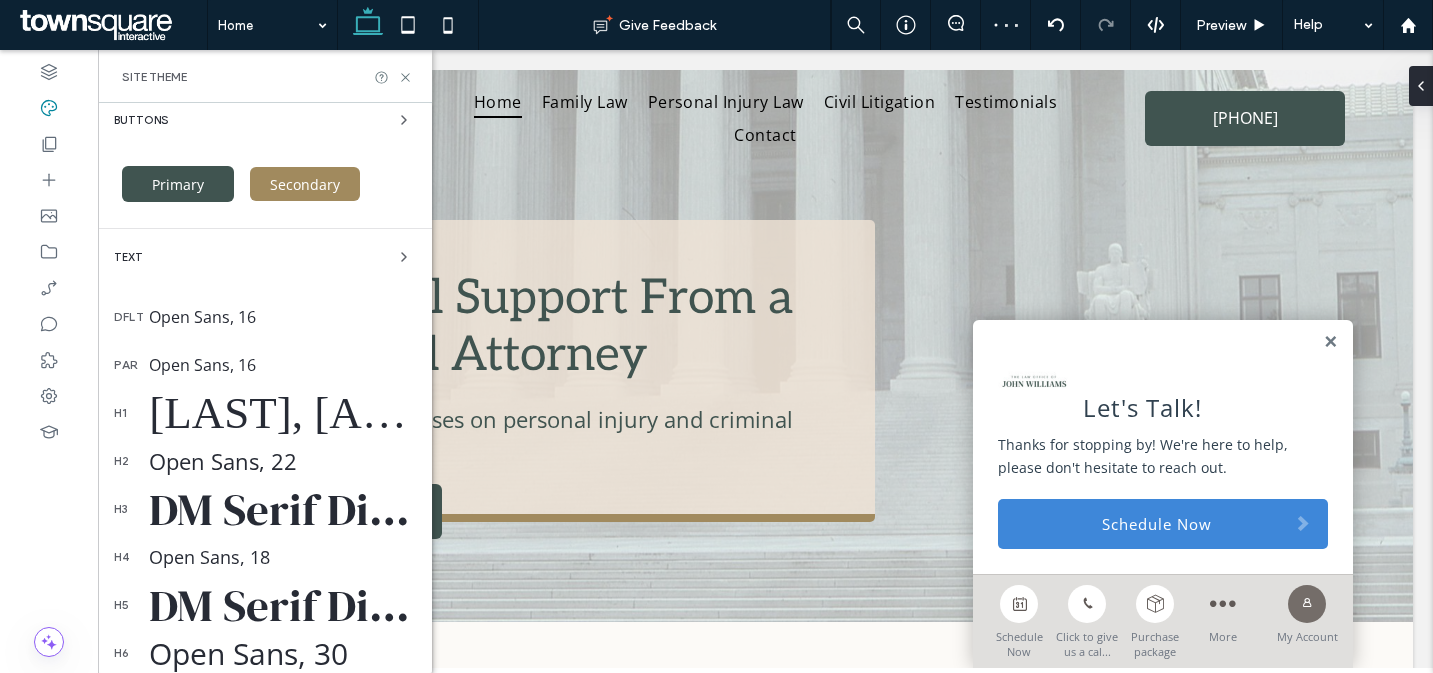 scroll, scrollTop: 216, scrollLeft: 0, axis: vertical 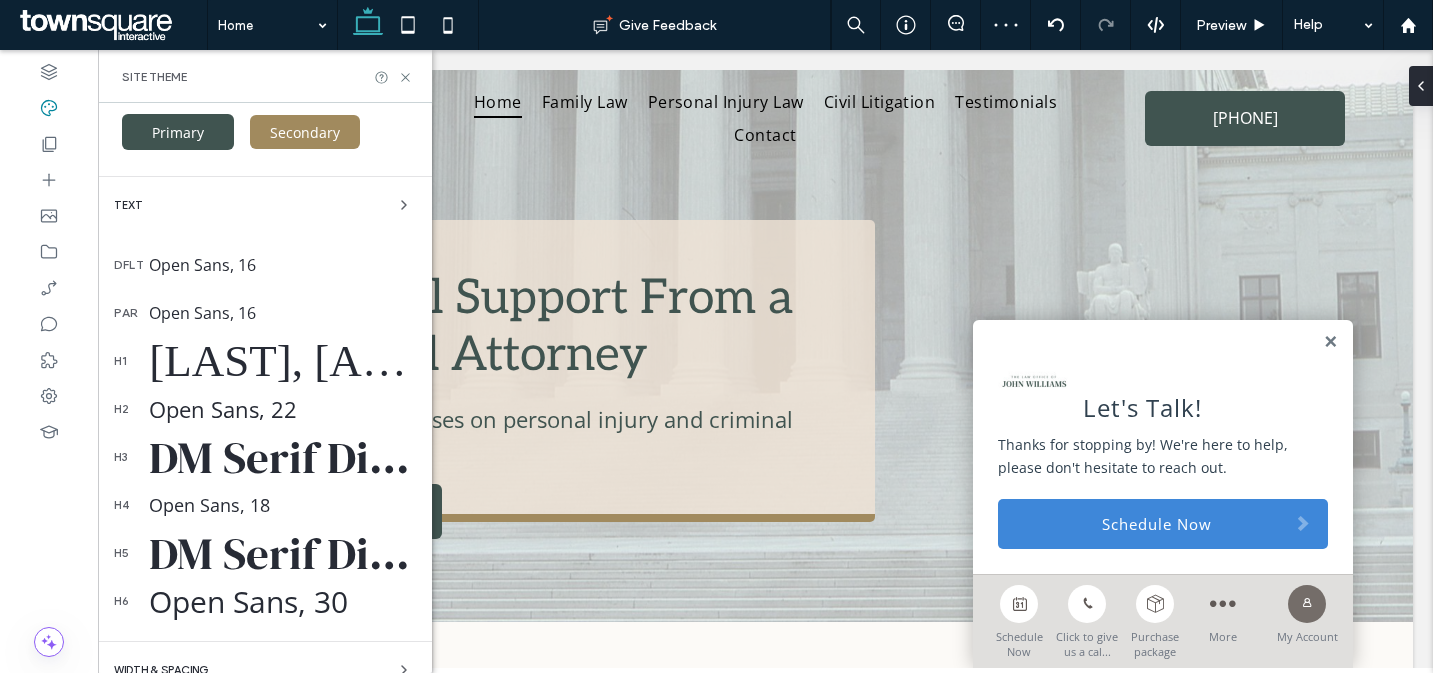click on "DM Serif Display, 48" at bounding box center [282, 457] 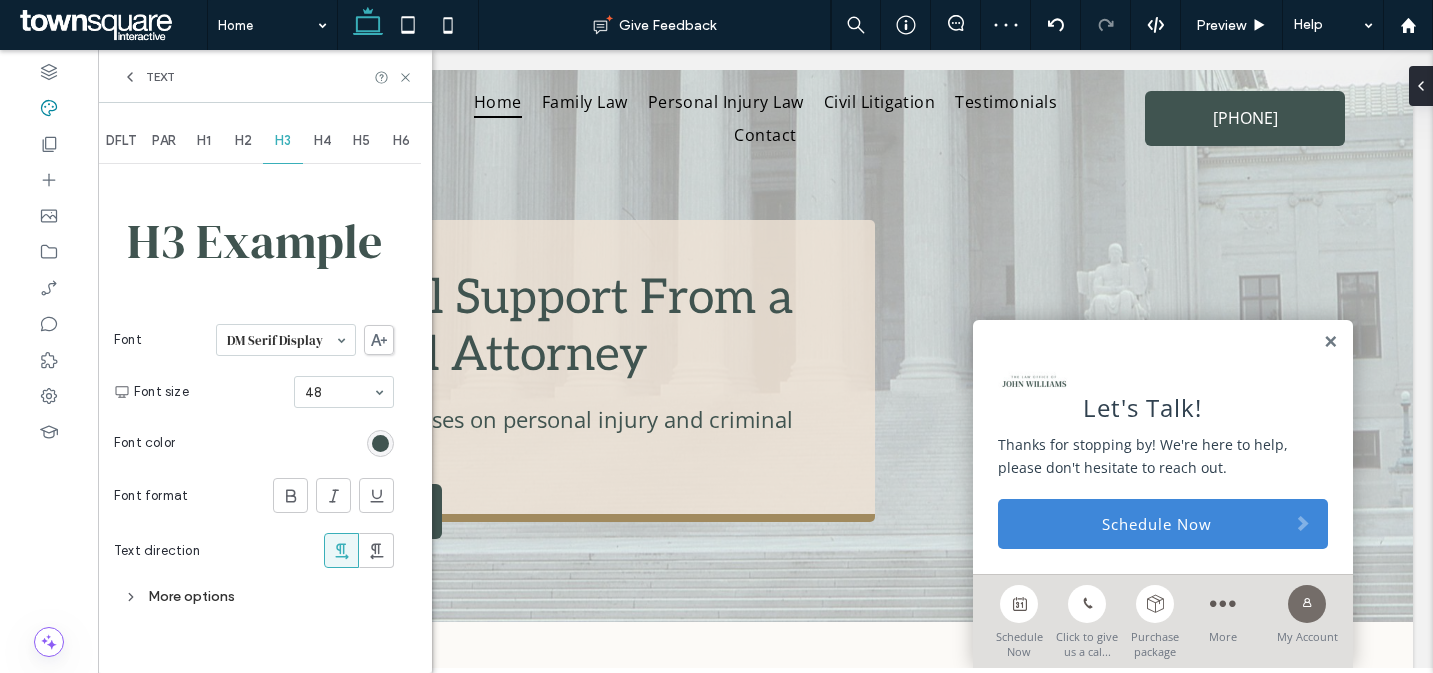 scroll, scrollTop: 0, scrollLeft: 0, axis: both 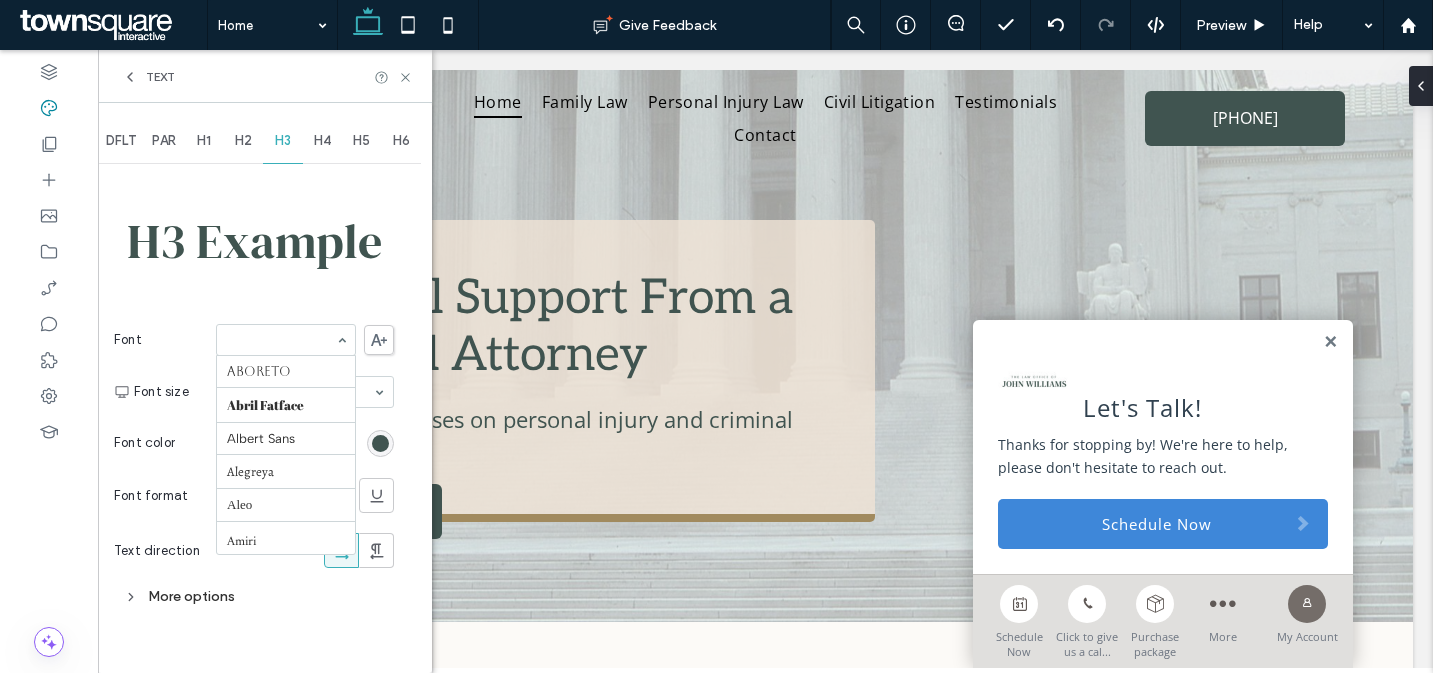 paste on "****" 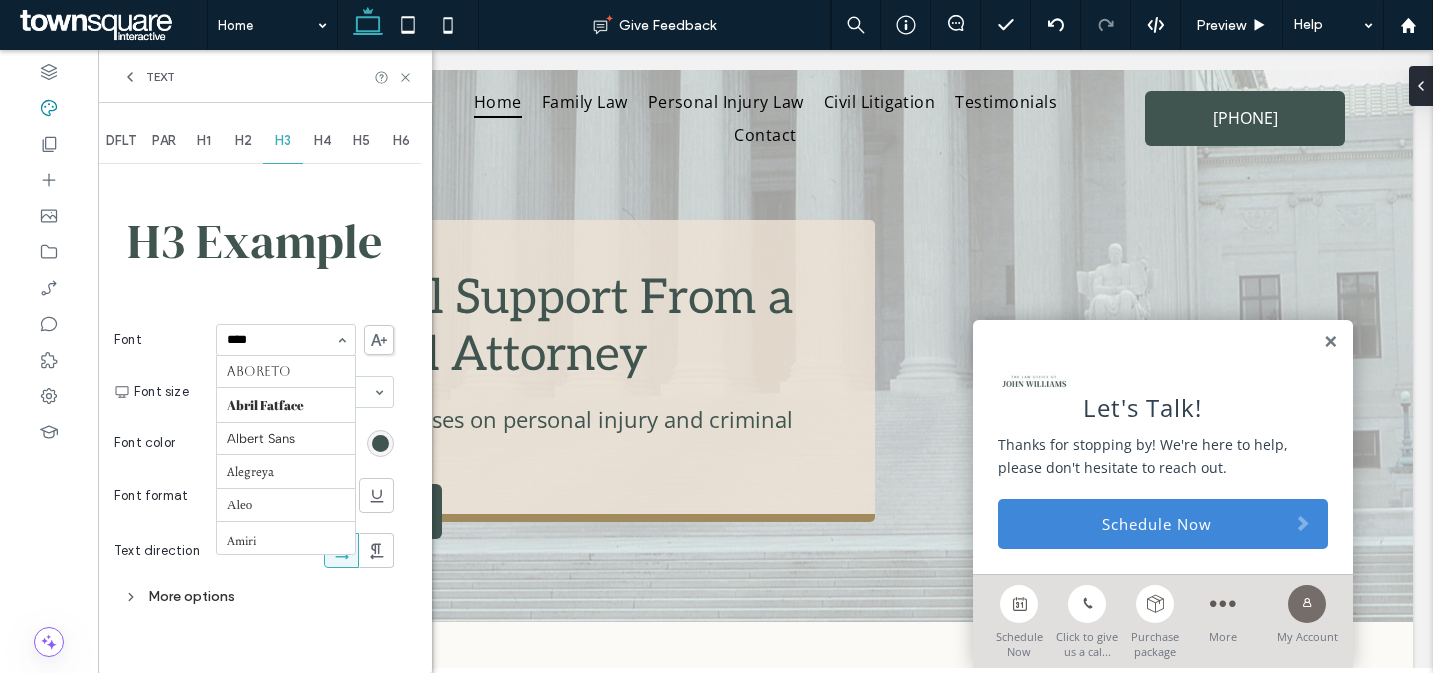 scroll, scrollTop: 0, scrollLeft: 0, axis: both 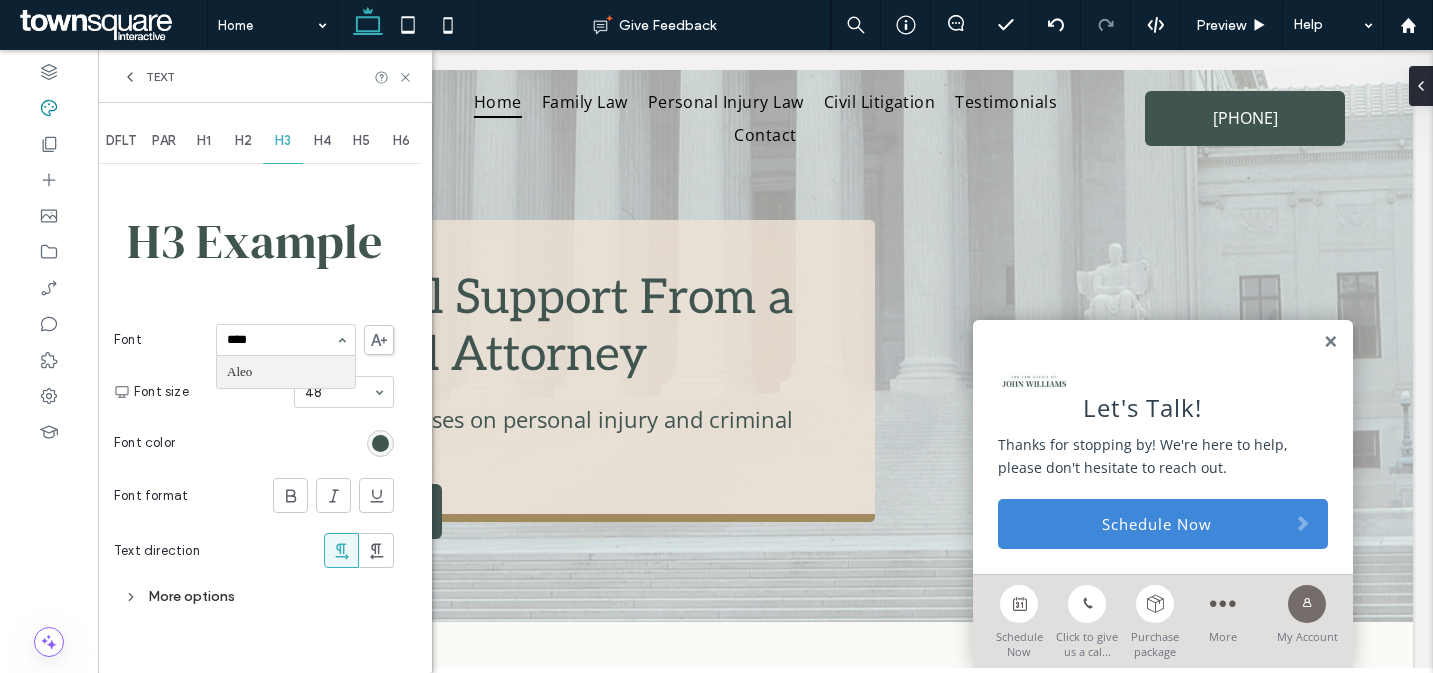 type 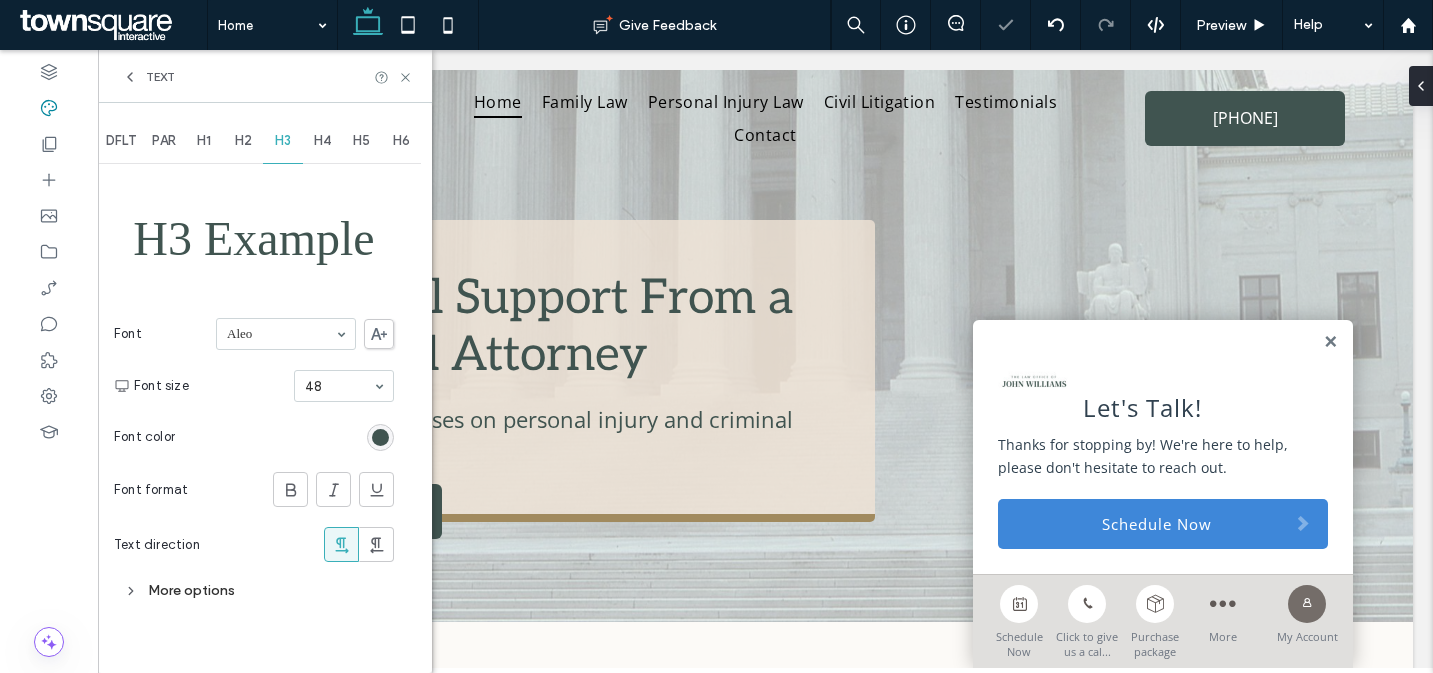 click on "Text" at bounding box center [160, 77] 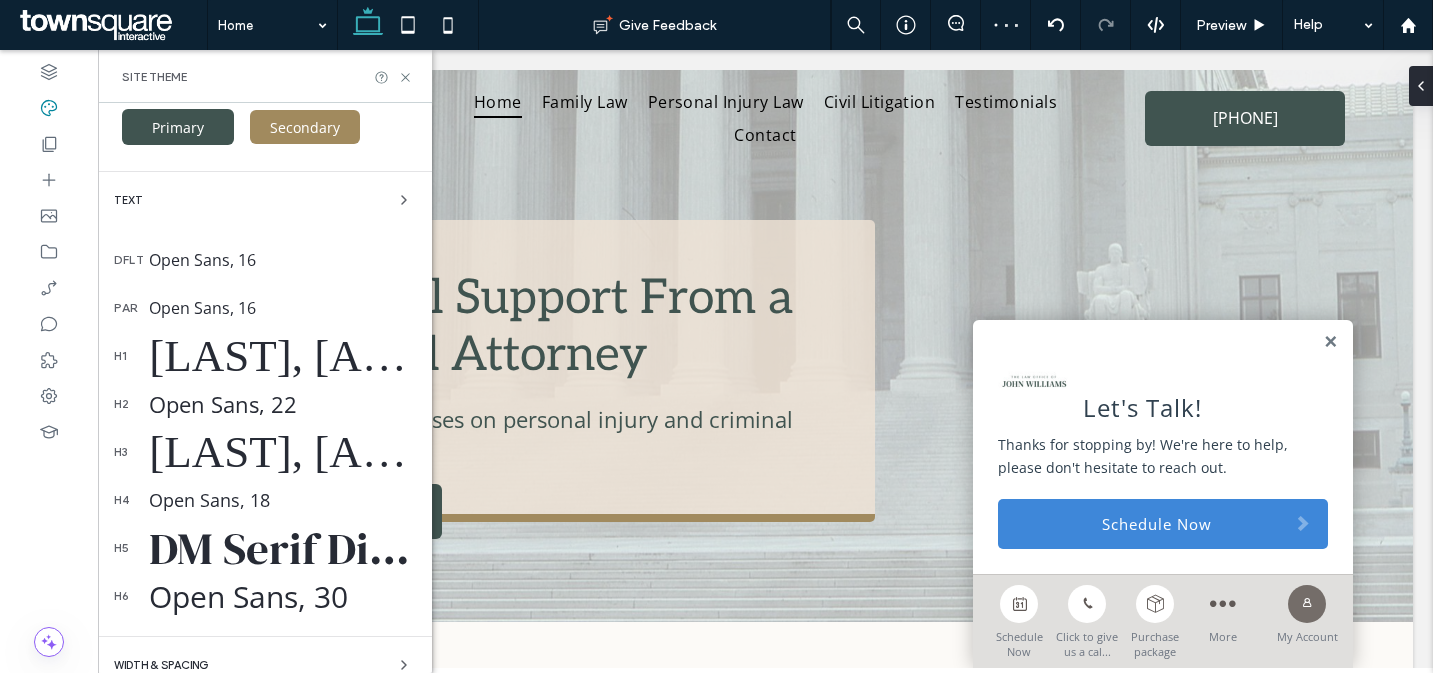 scroll, scrollTop: 251, scrollLeft: 0, axis: vertical 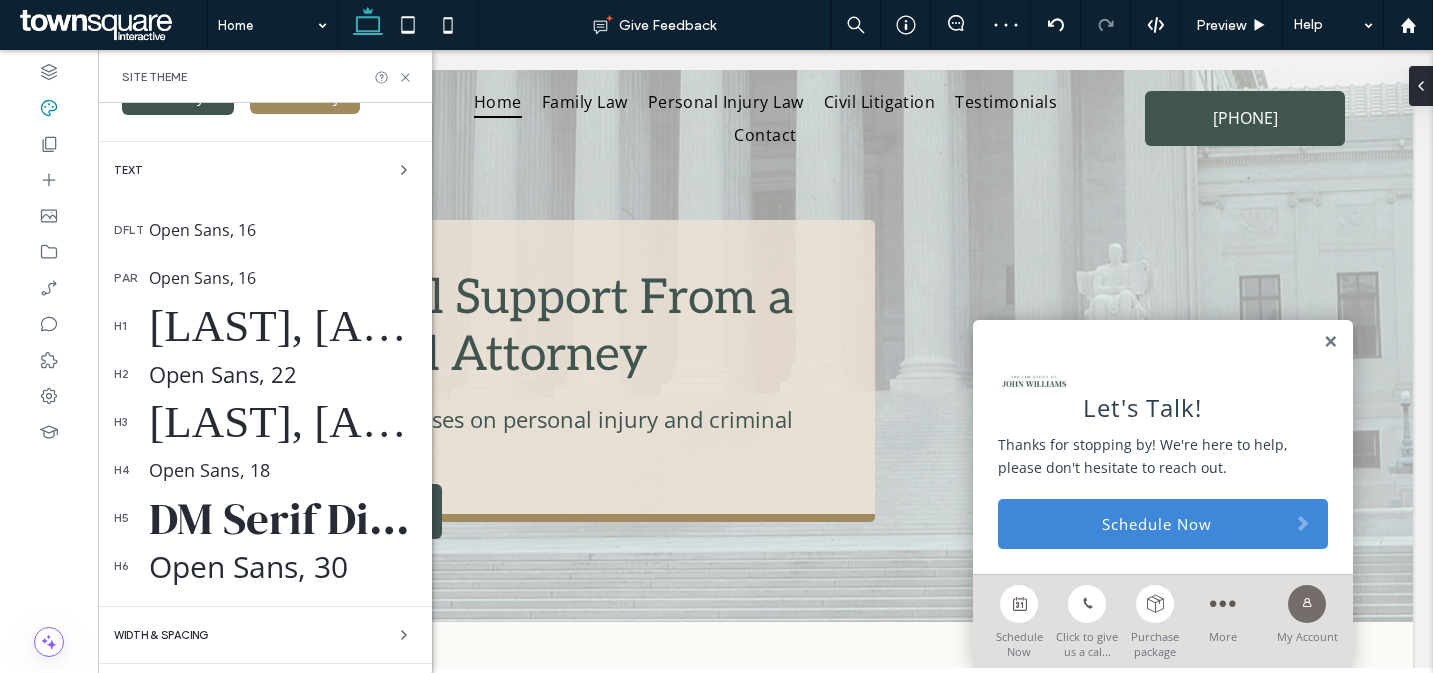 click on "DM Serif Display, 48" at bounding box center (282, 518) 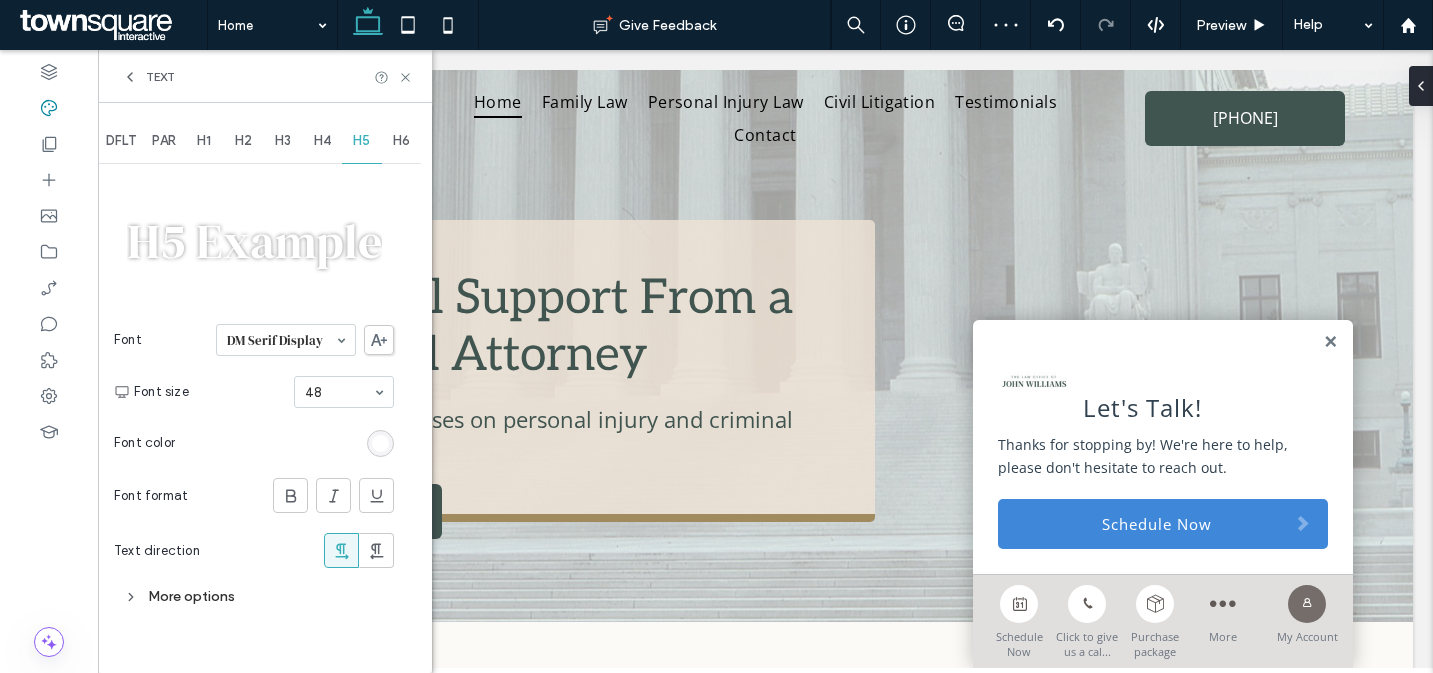 scroll, scrollTop: 0, scrollLeft: 0, axis: both 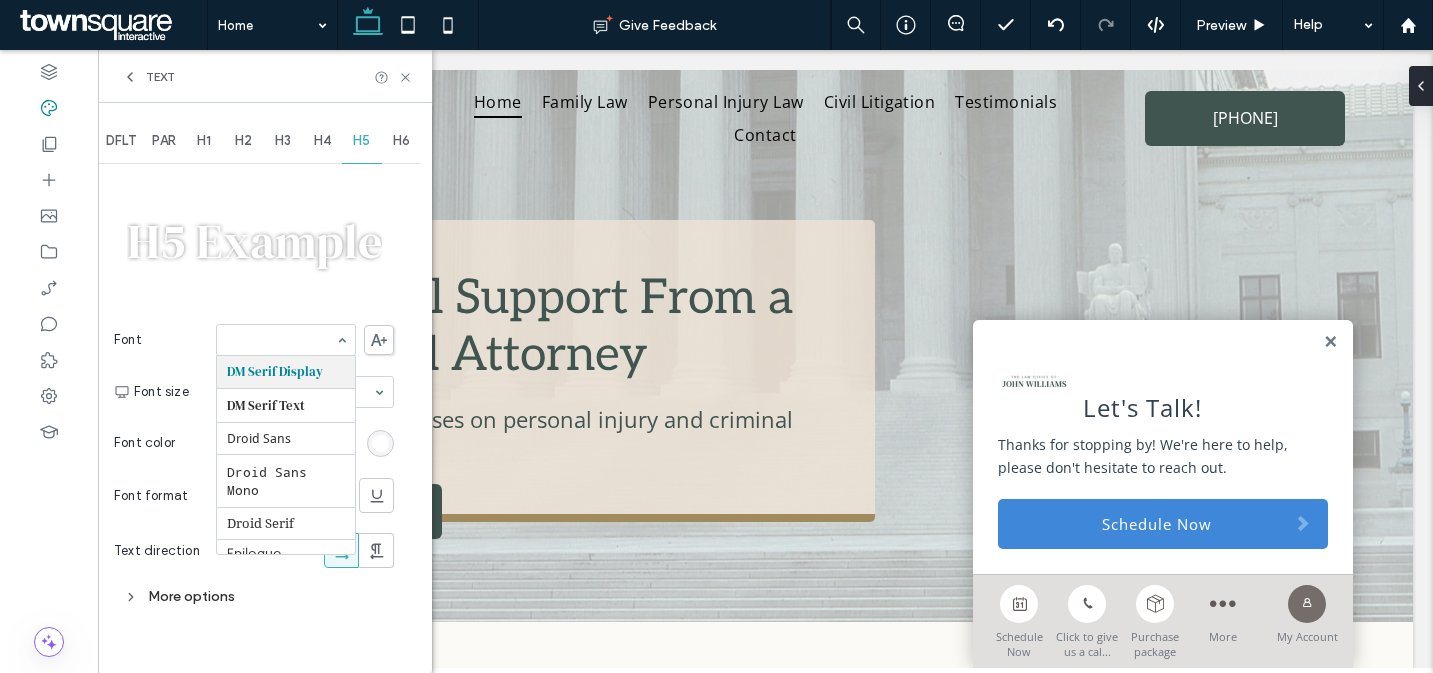 paste on "****" 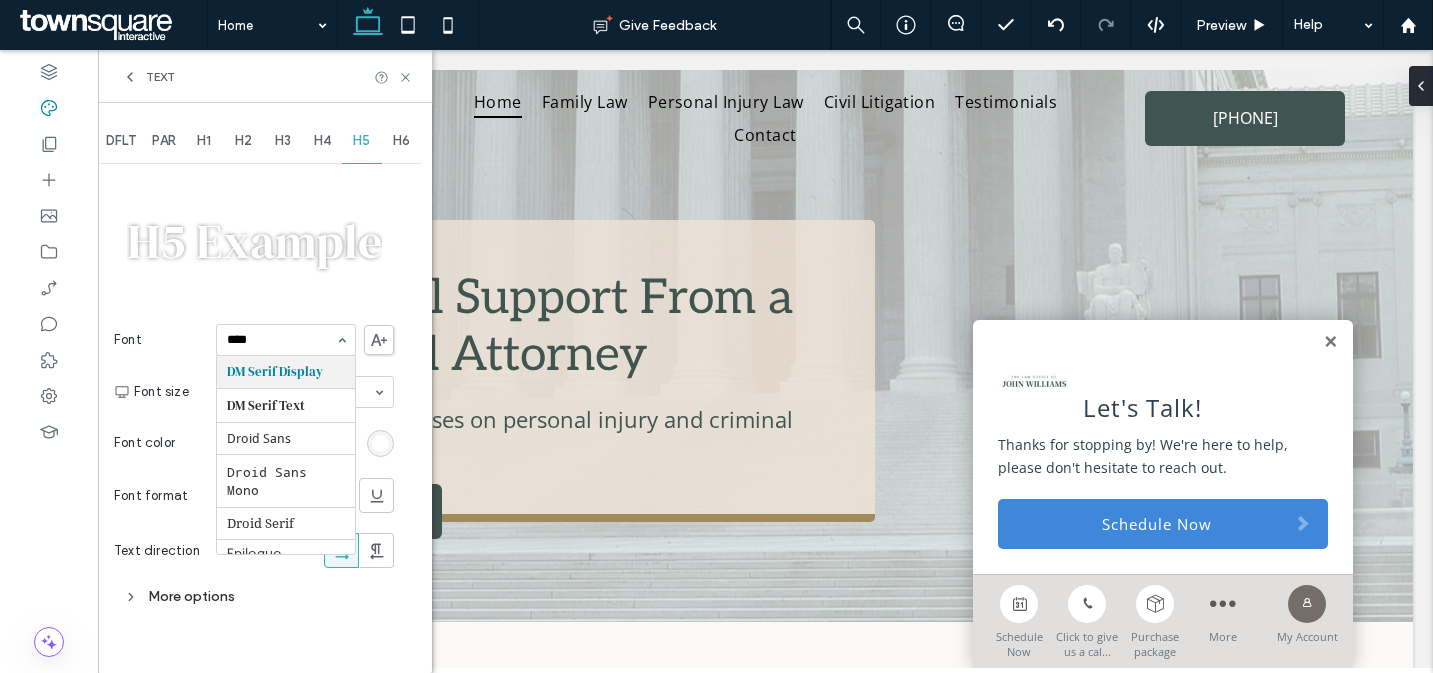 scroll, scrollTop: 0, scrollLeft: 0, axis: both 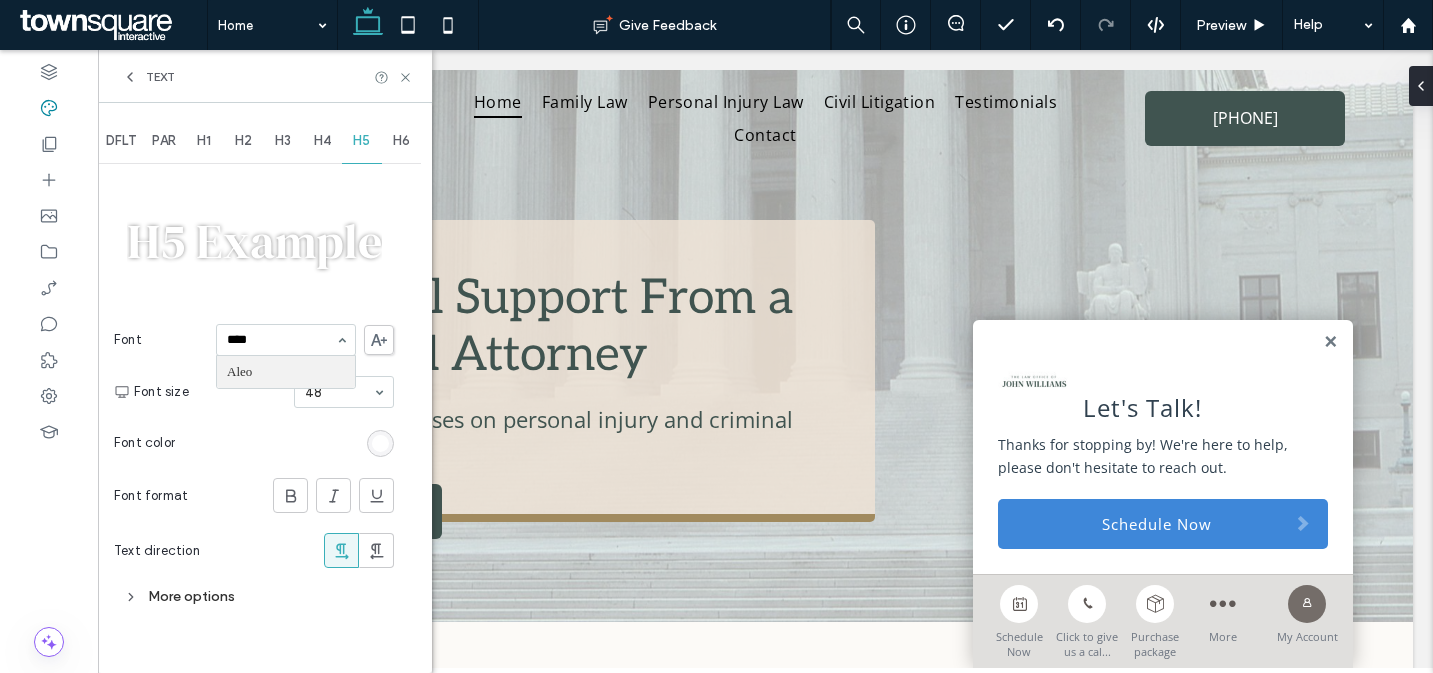 type 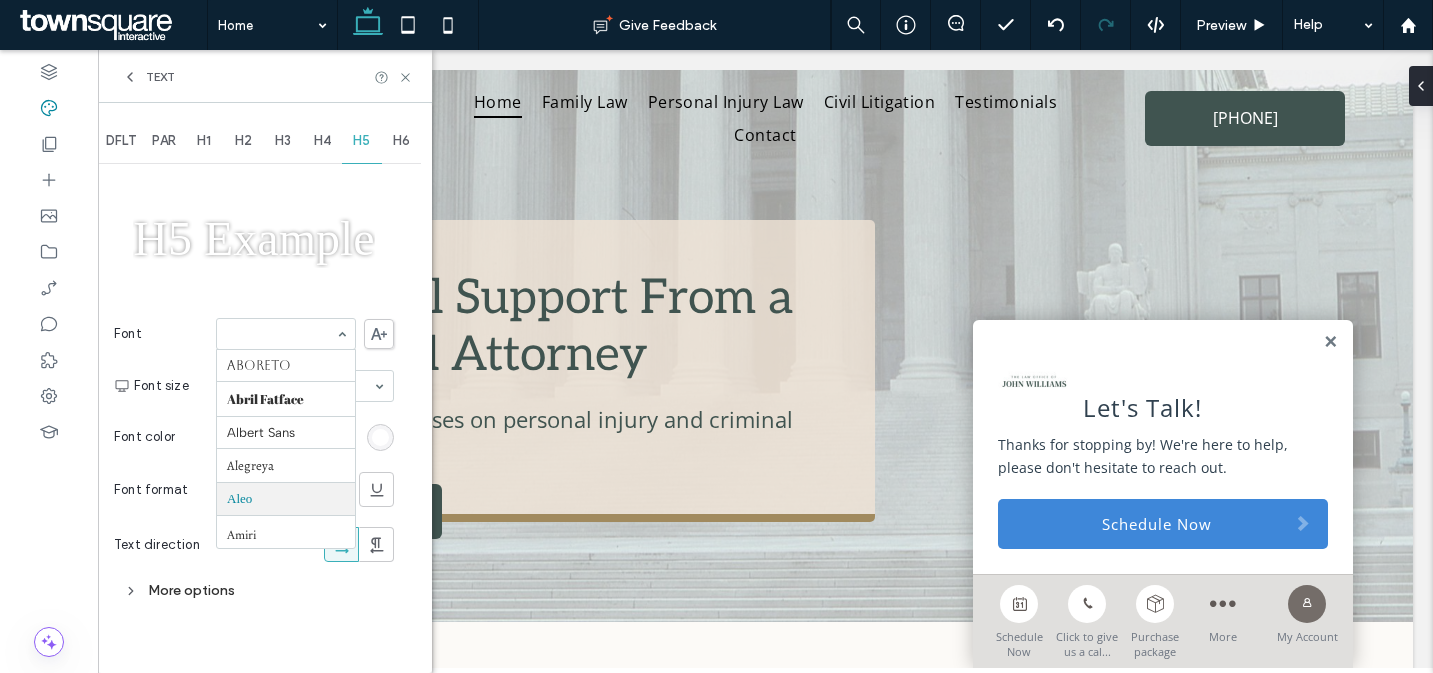 scroll, scrollTop: 135, scrollLeft: 0, axis: vertical 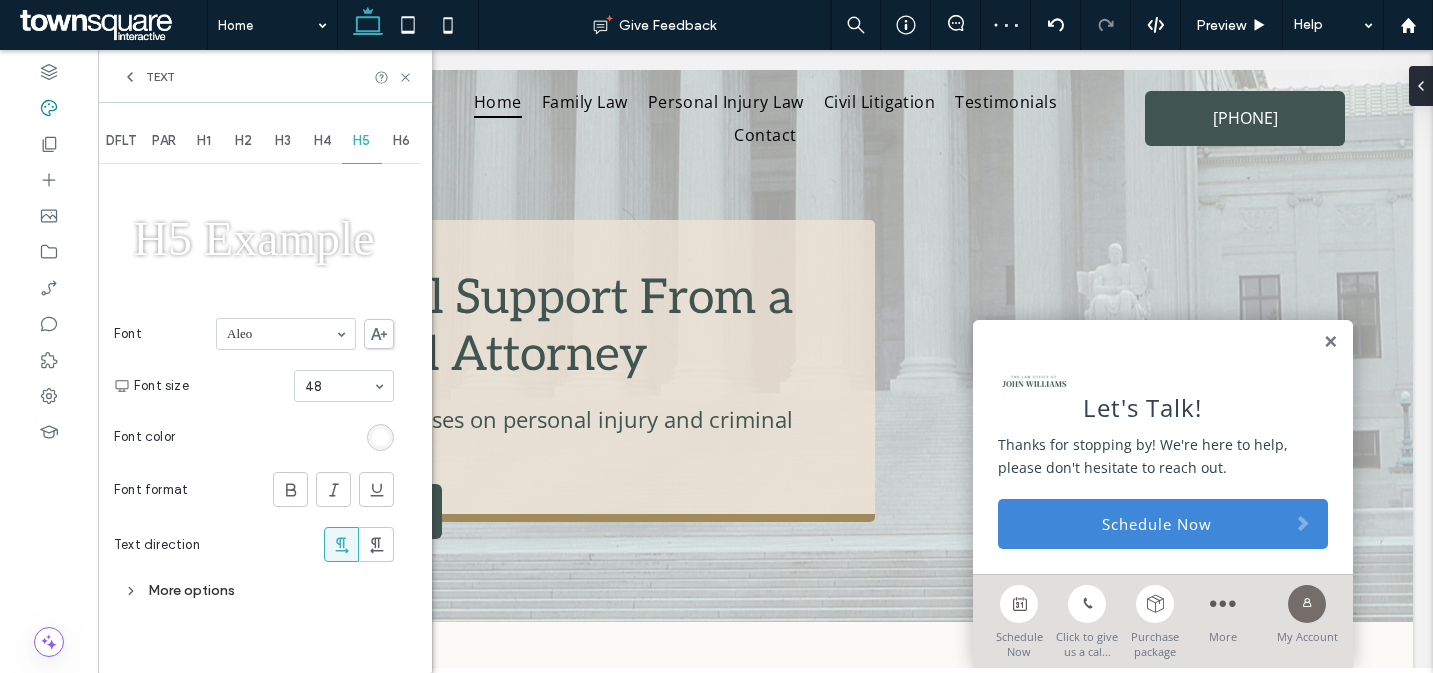 click on "Text" at bounding box center (160, 77) 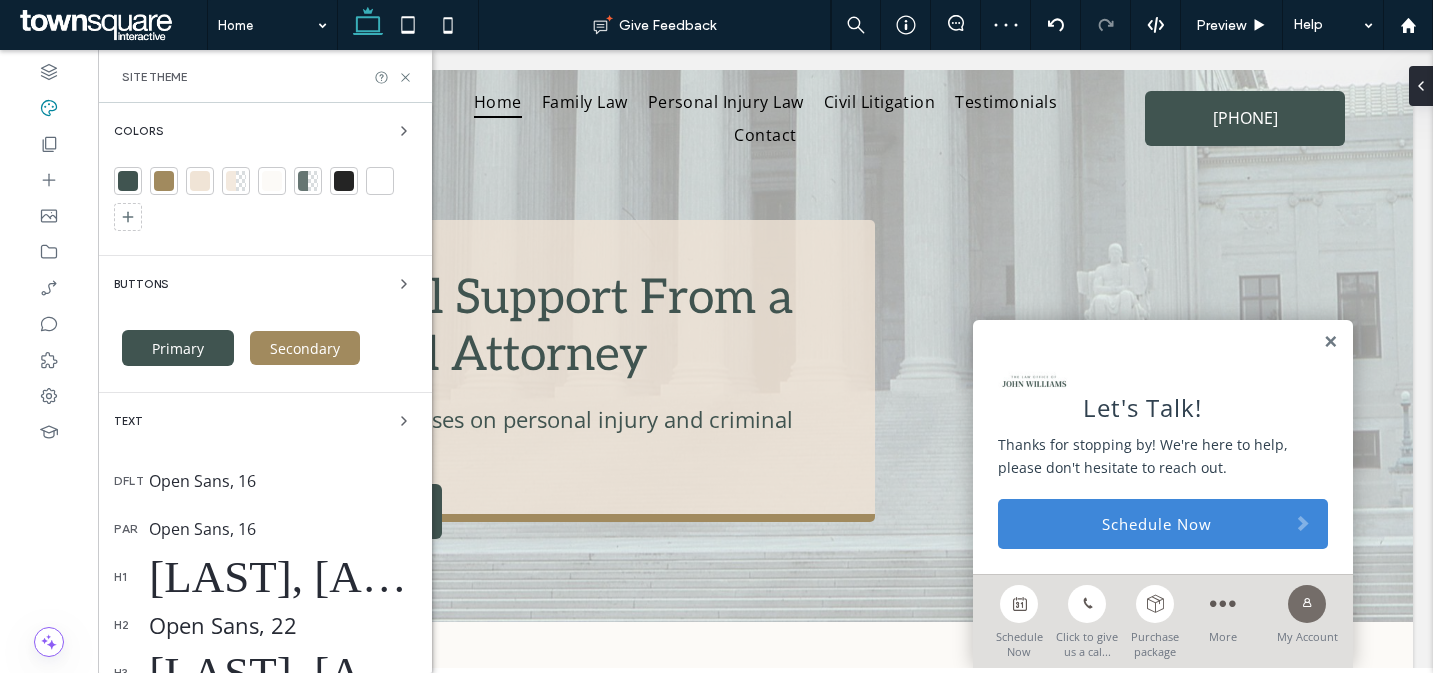 click on "Open Sans, 16" at bounding box center [282, 481] 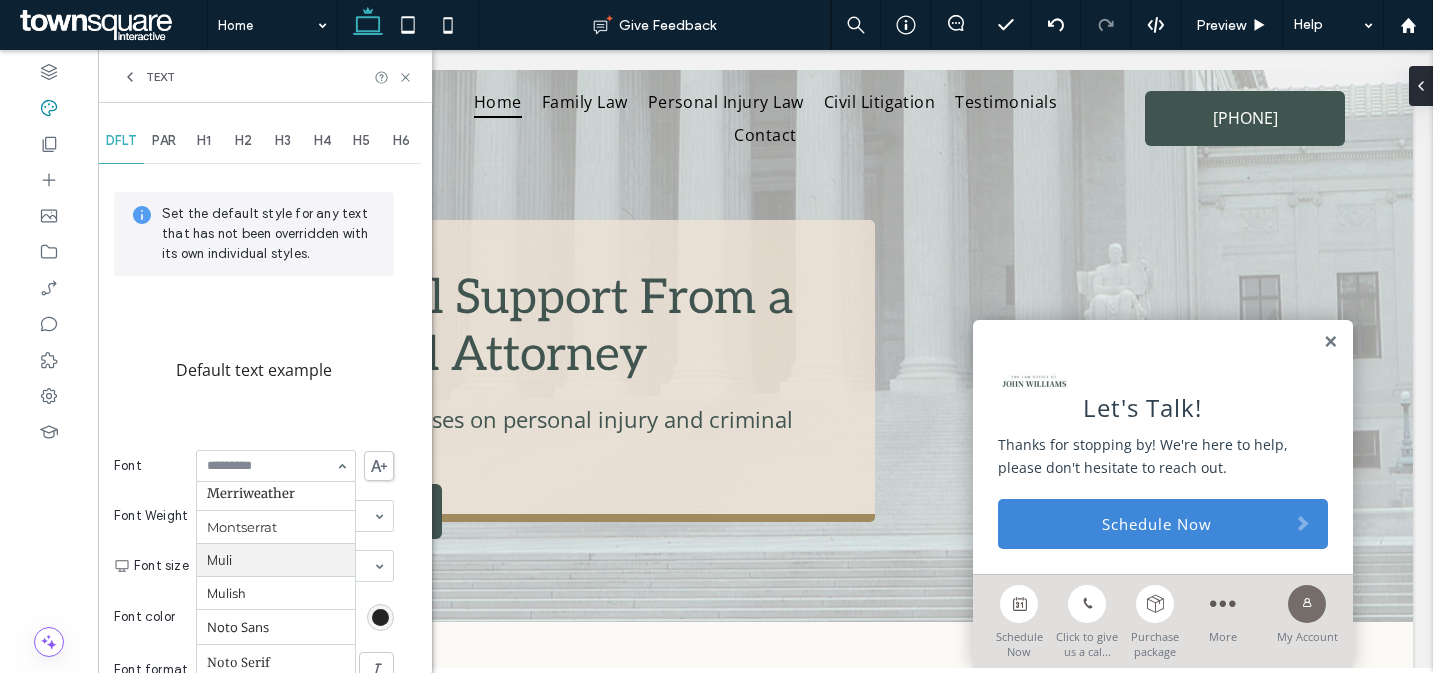scroll, scrollTop: 1045, scrollLeft: 0, axis: vertical 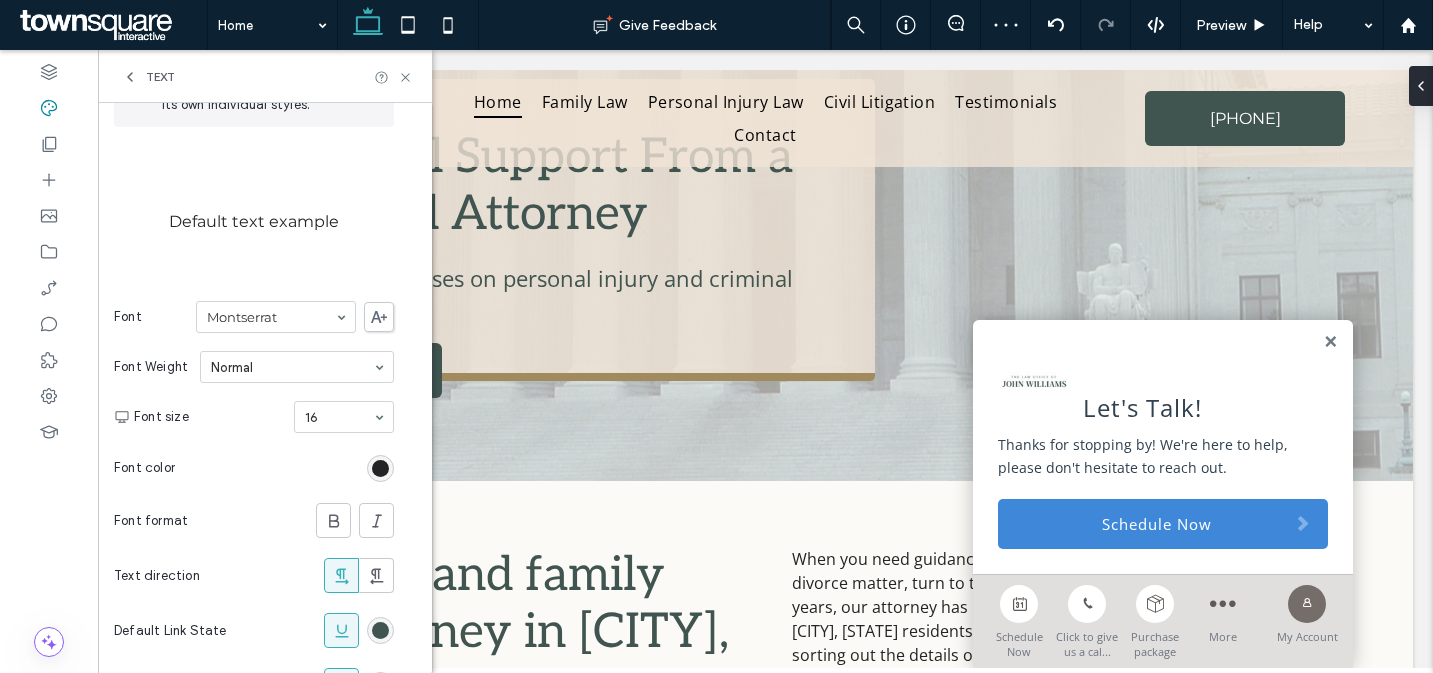 click on "Text" at bounding box center [148, 77] 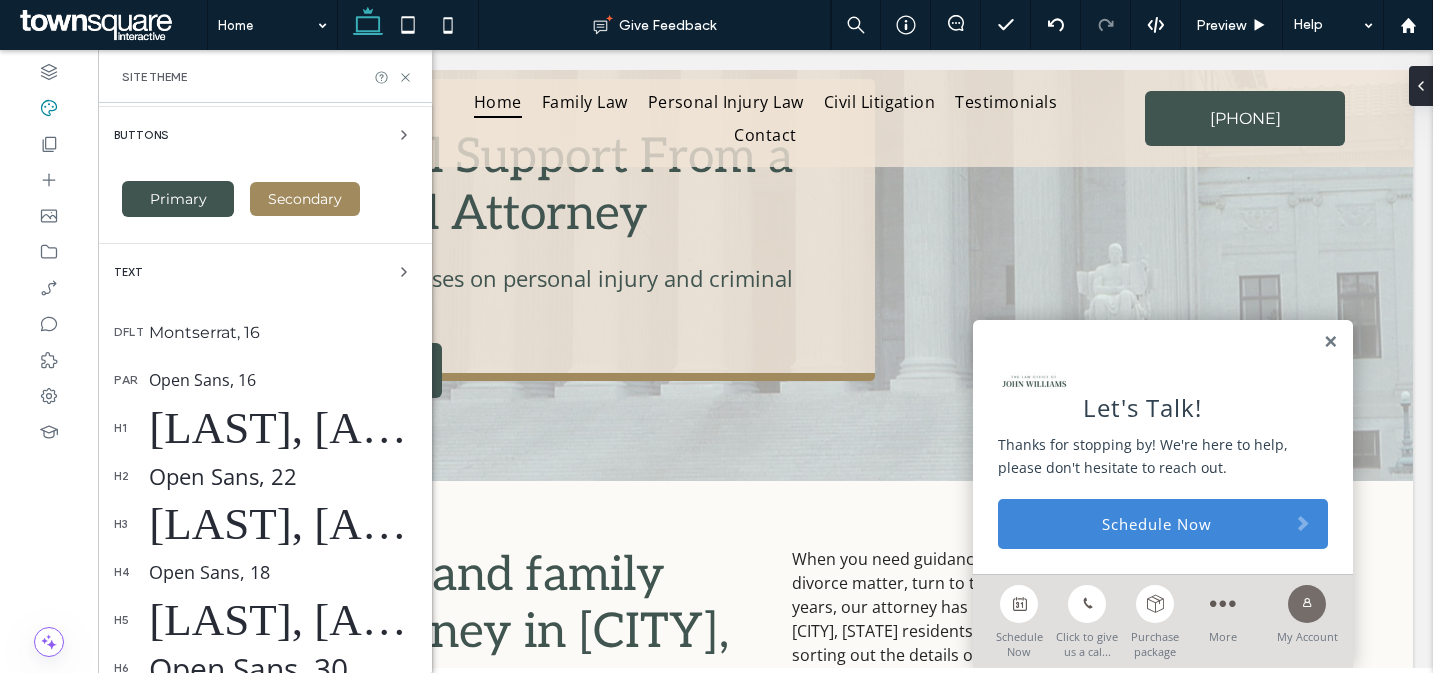 click on "Open Sans, 16" at bounding box center [282, 380] 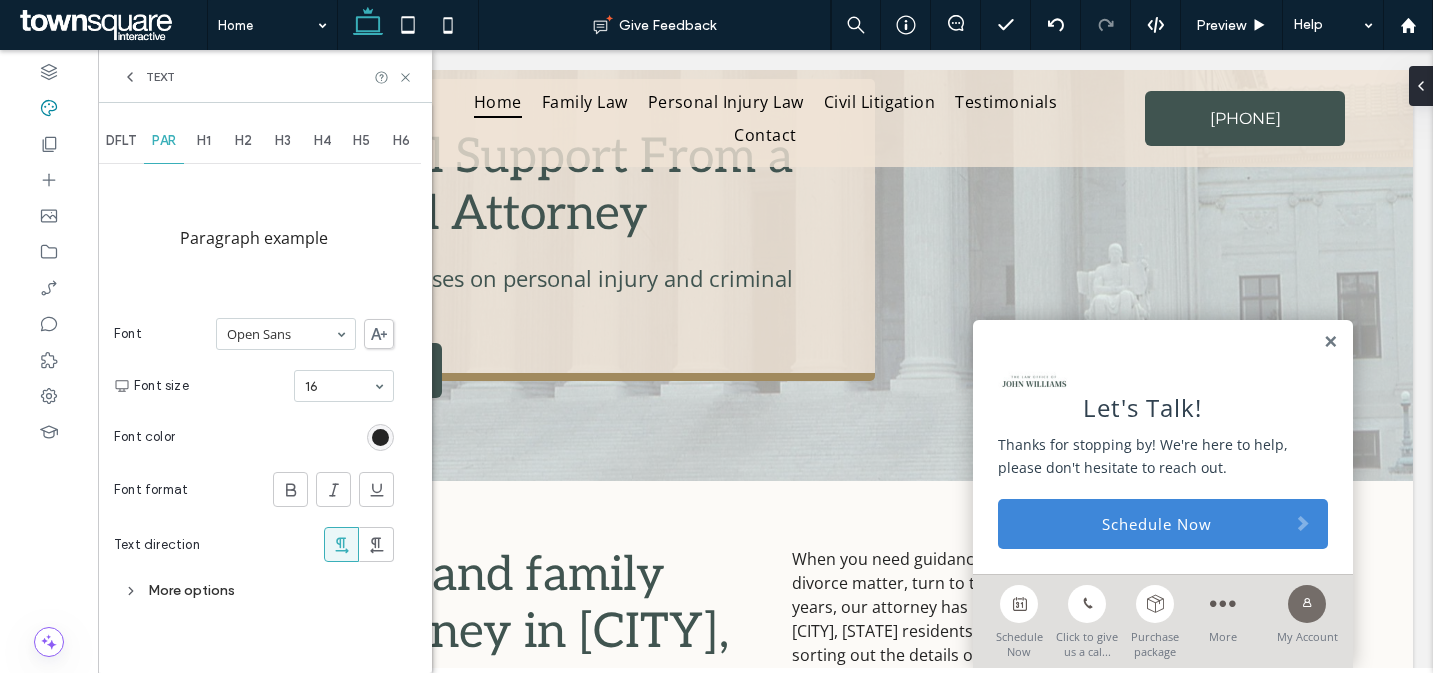 scroll, scrollTop: 0, scrollLeft: 0, axis: both 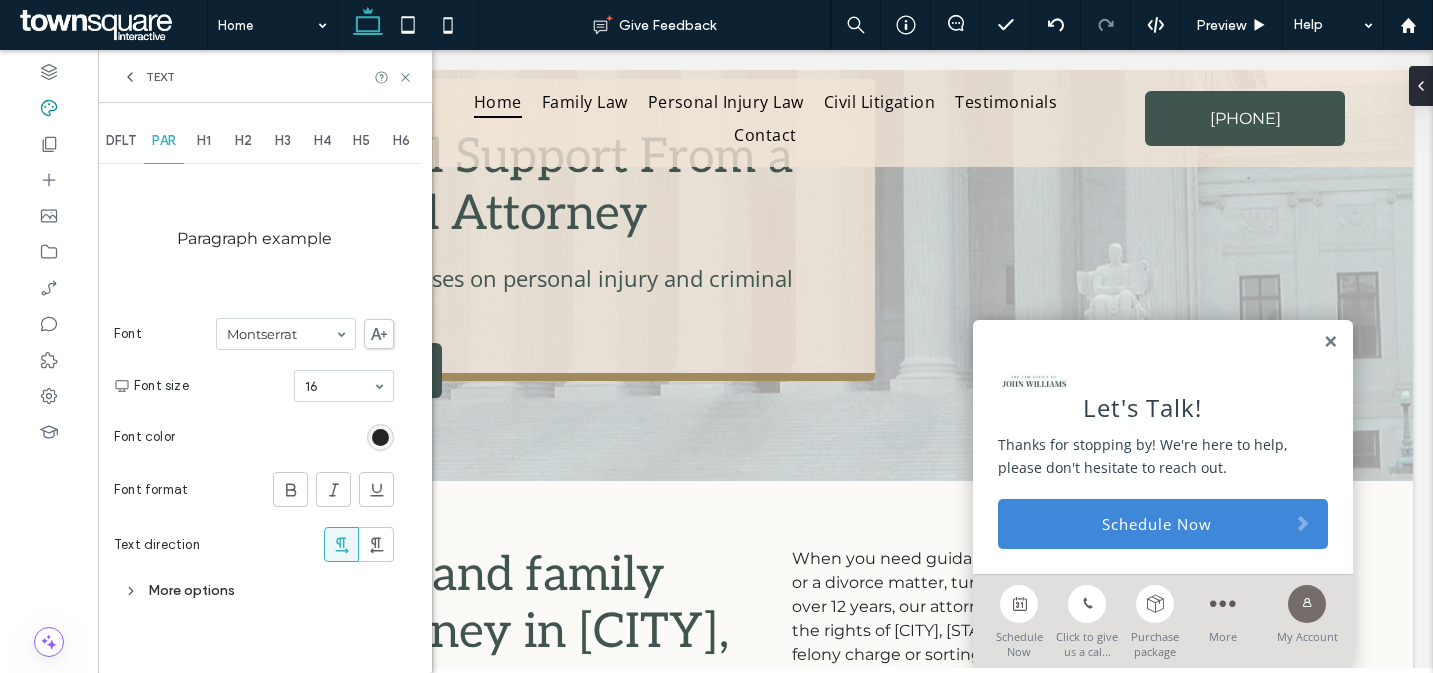 click on "Text" at bounding box center (160, 77) 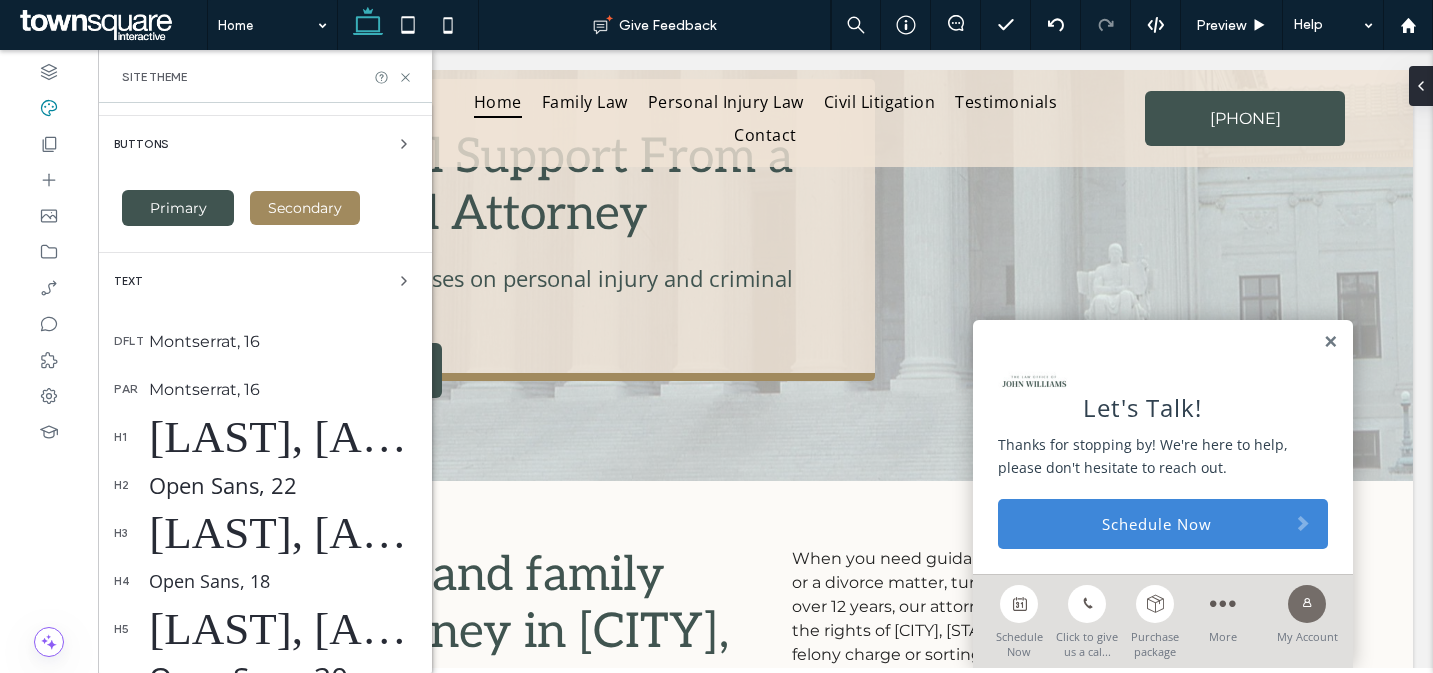 scroll, scrollTop: 187, scrollLeft: 0, axis: vertical 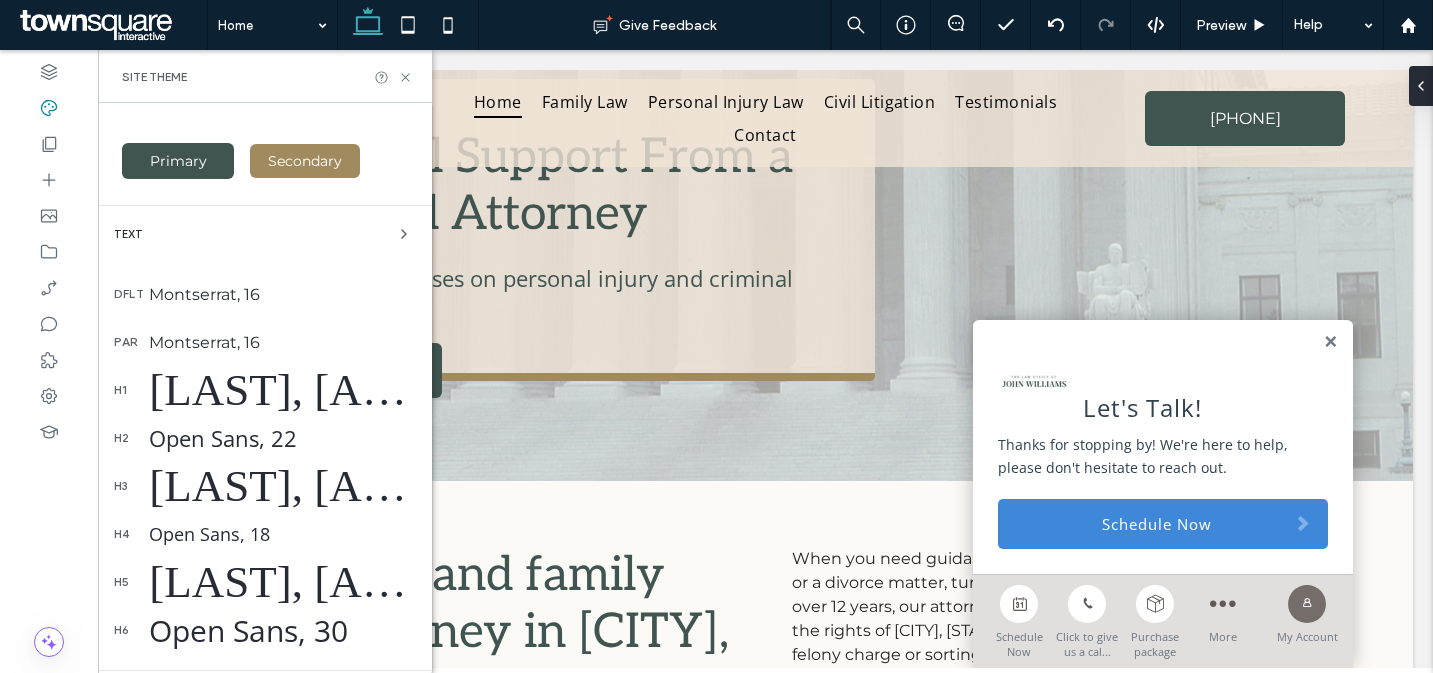 click on "Open Sans, 22" at bounding box center [282, 438] 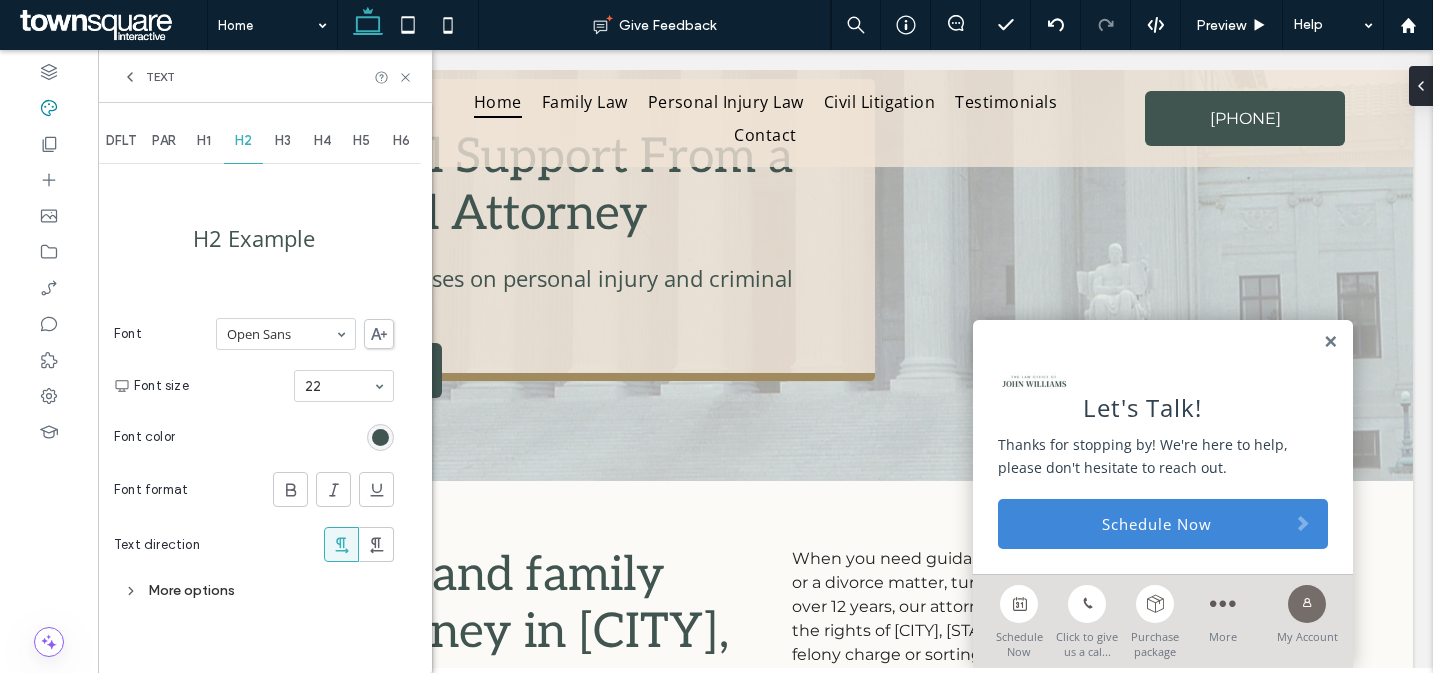 scroll, scrollTop: 0, scrollLeft: 0, axis: both 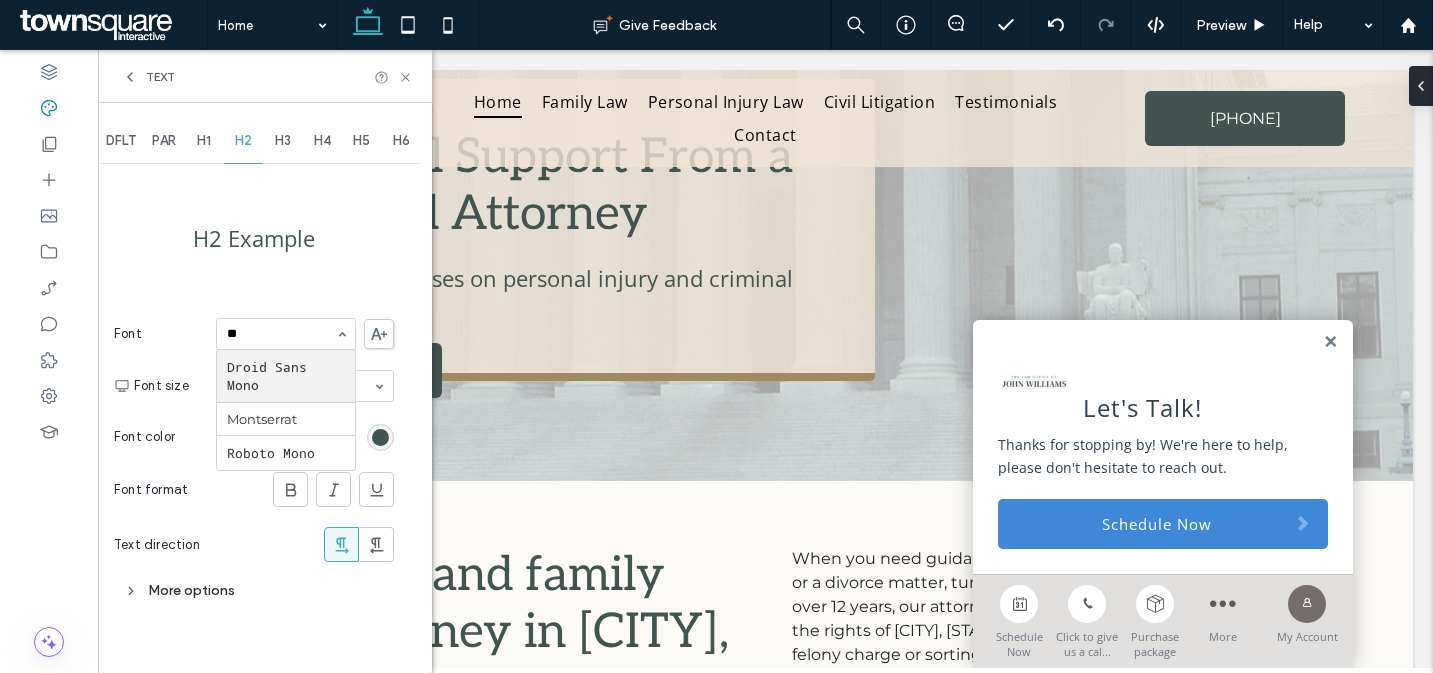 type on "***" 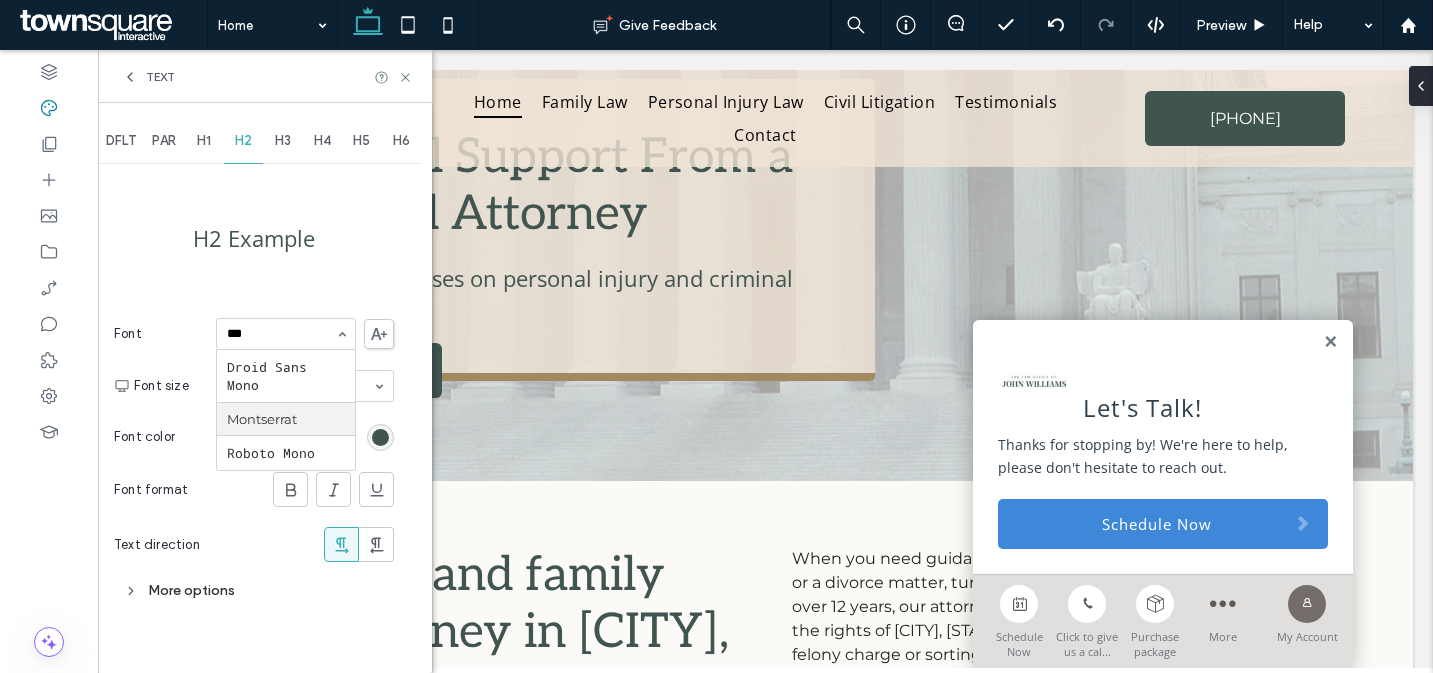 type 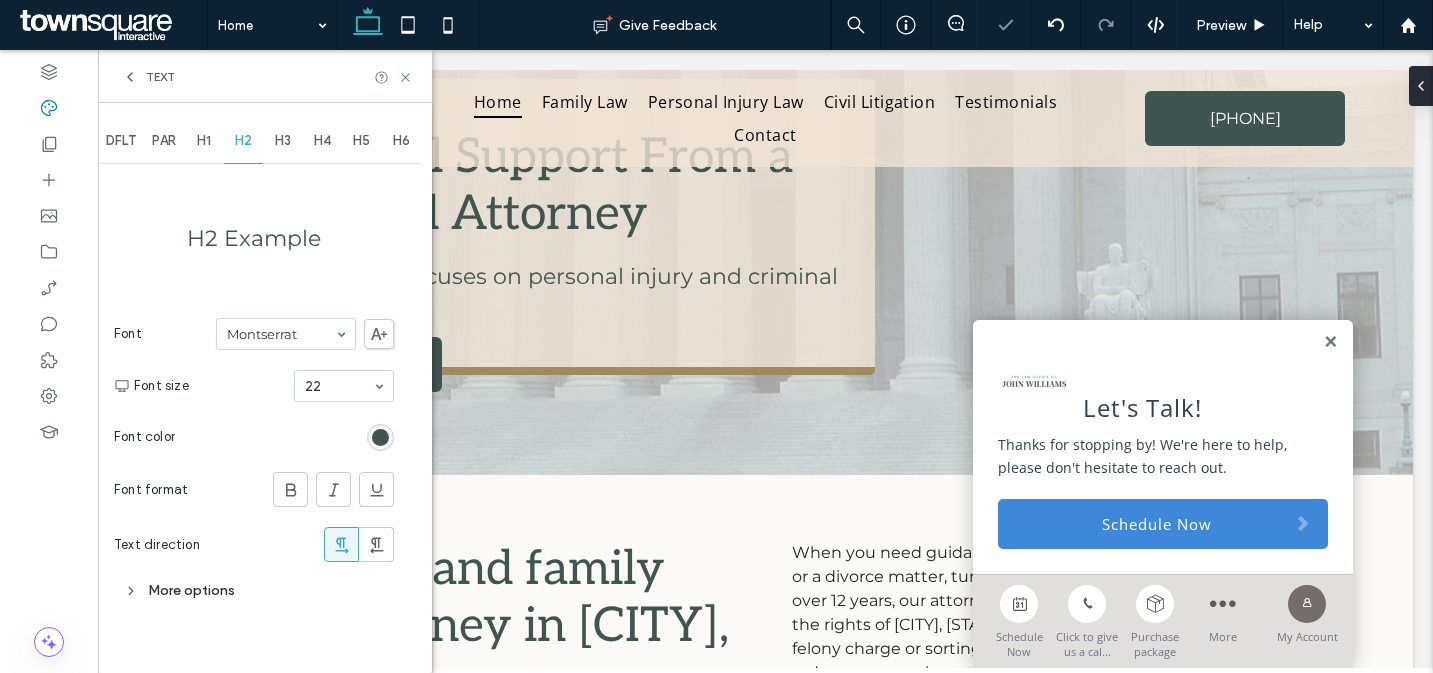 click on "Text" at bounding box center [160, 77] 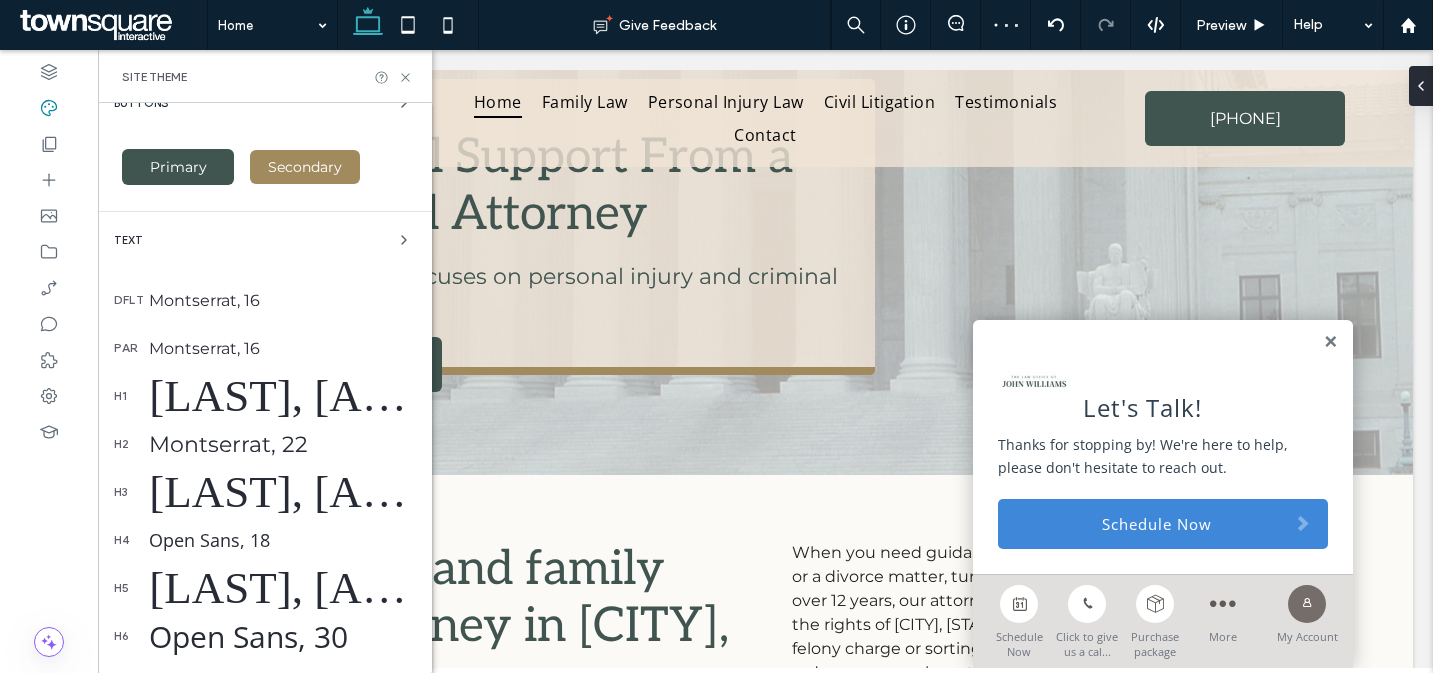 scroll, scrollTop: 208, scrollLeft: 0, axis: vertical 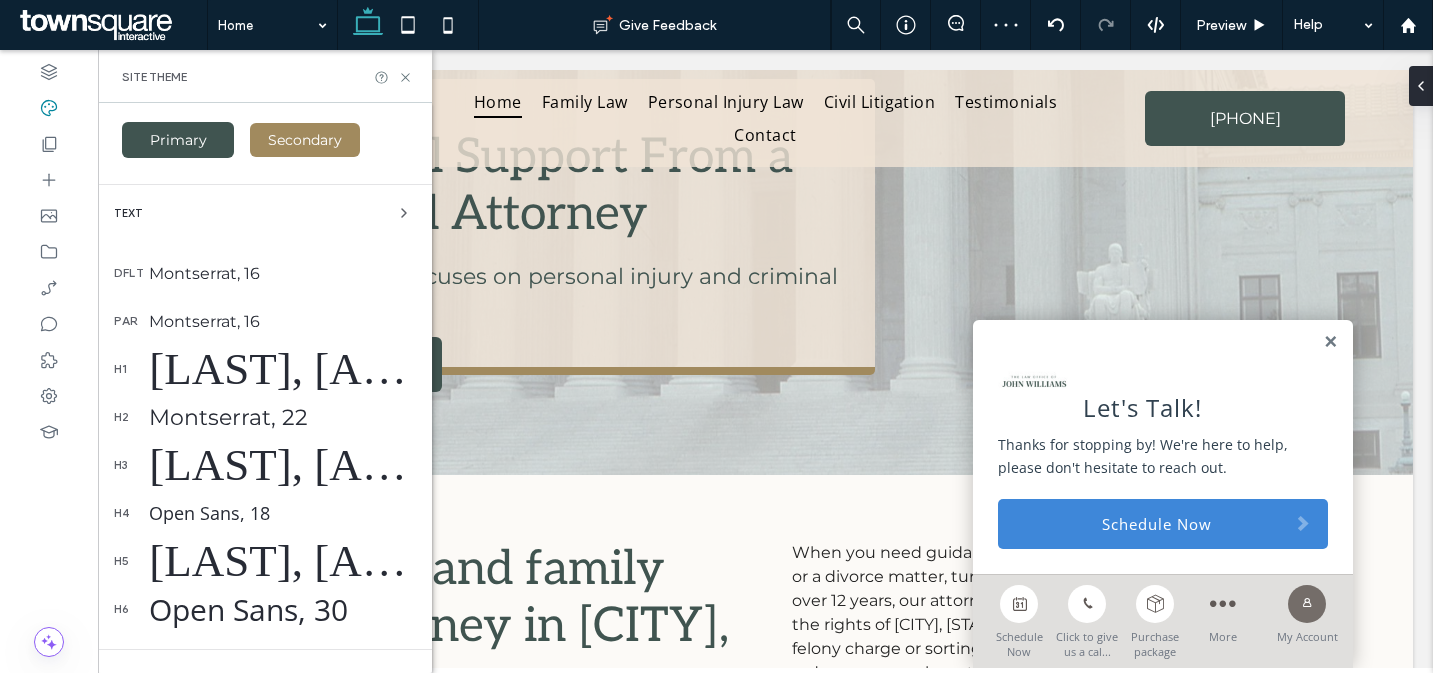 click on "h4 Open Sans, 18" at bounding box center [265, 513] 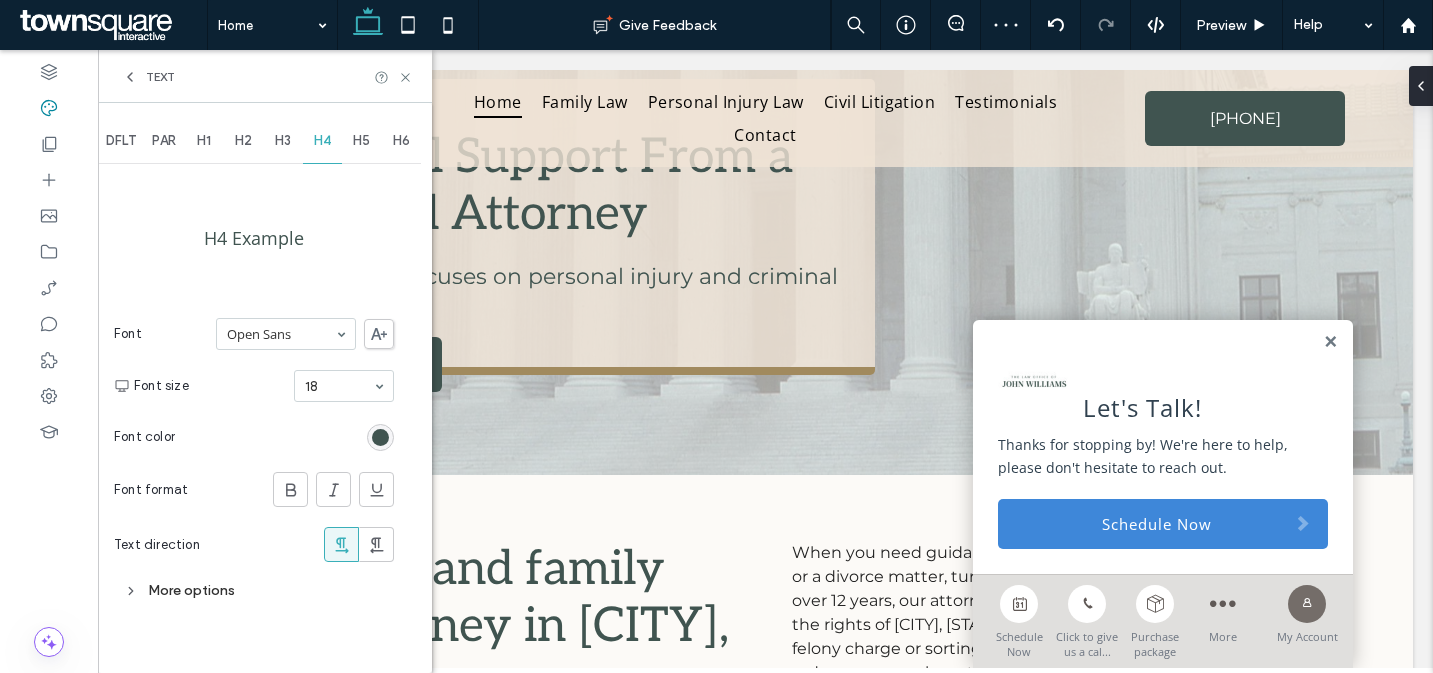 scroll, scrollTop: 0, scrollLeft: 0, axis: both 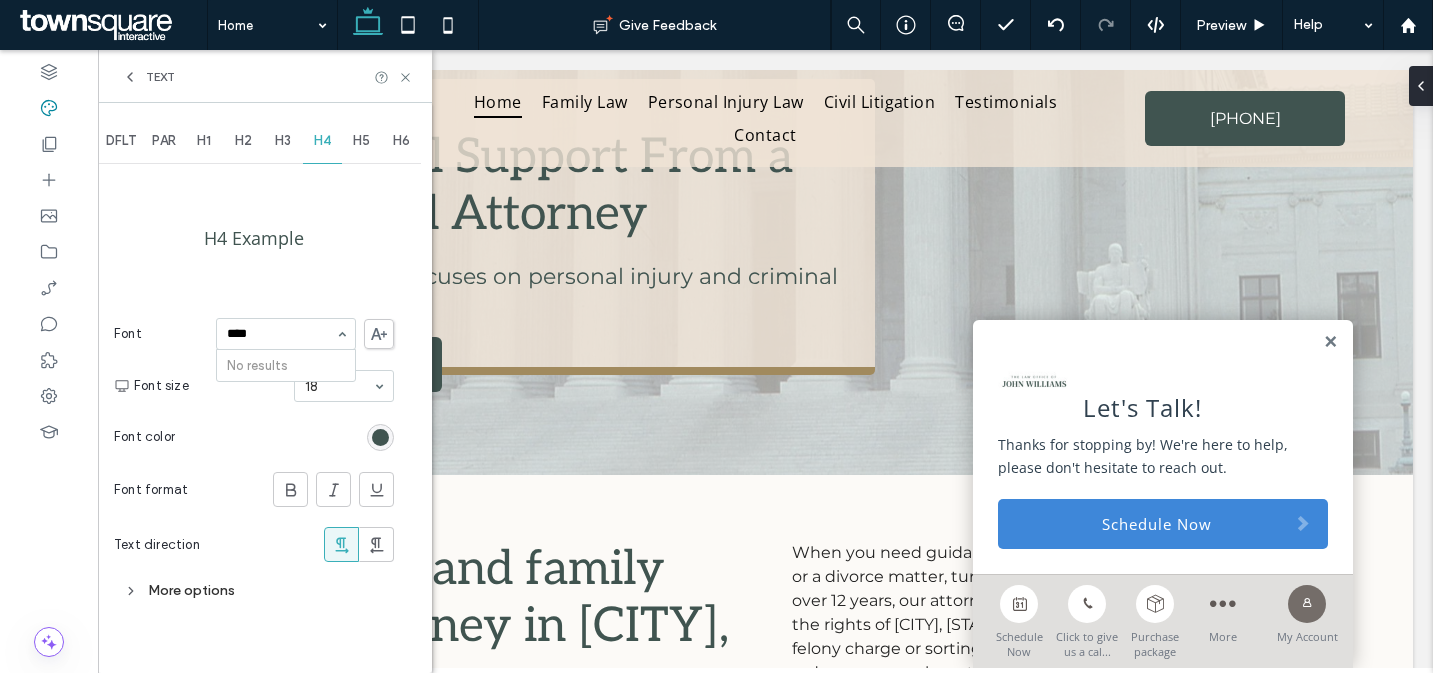 type on "***" 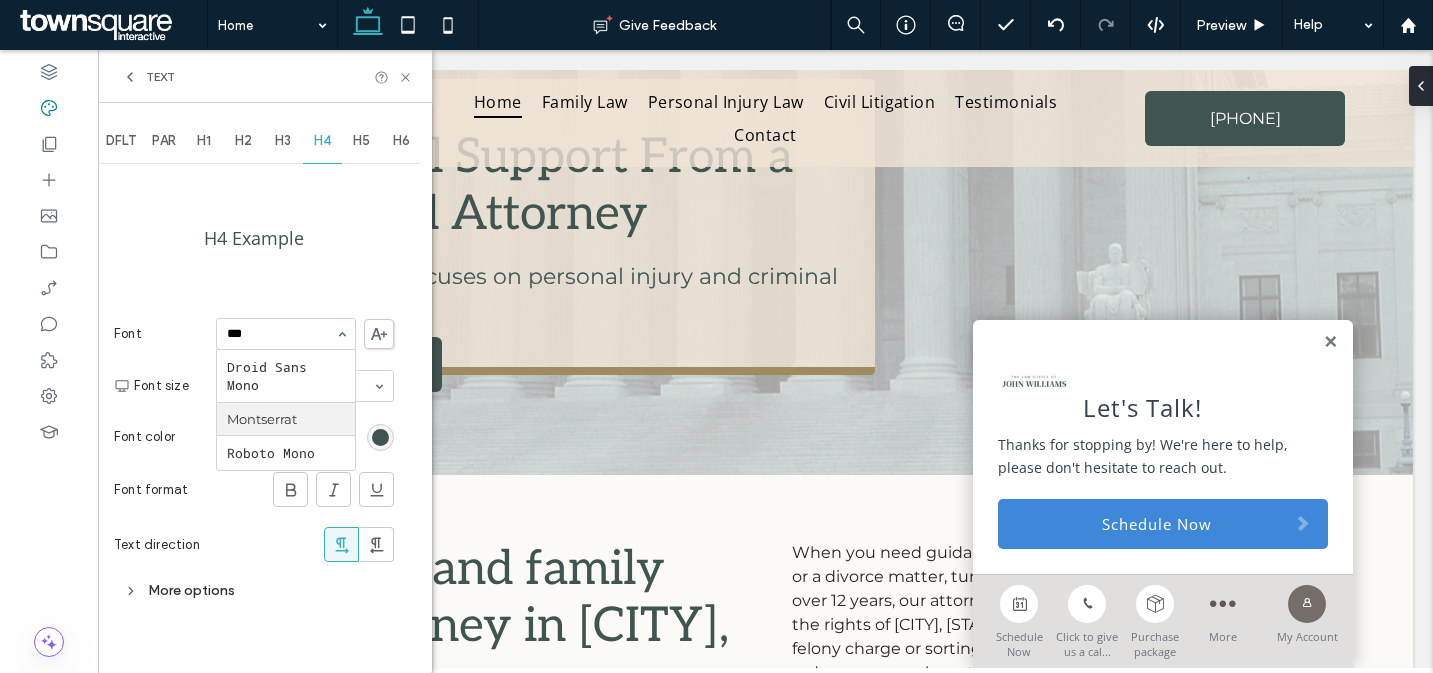 type 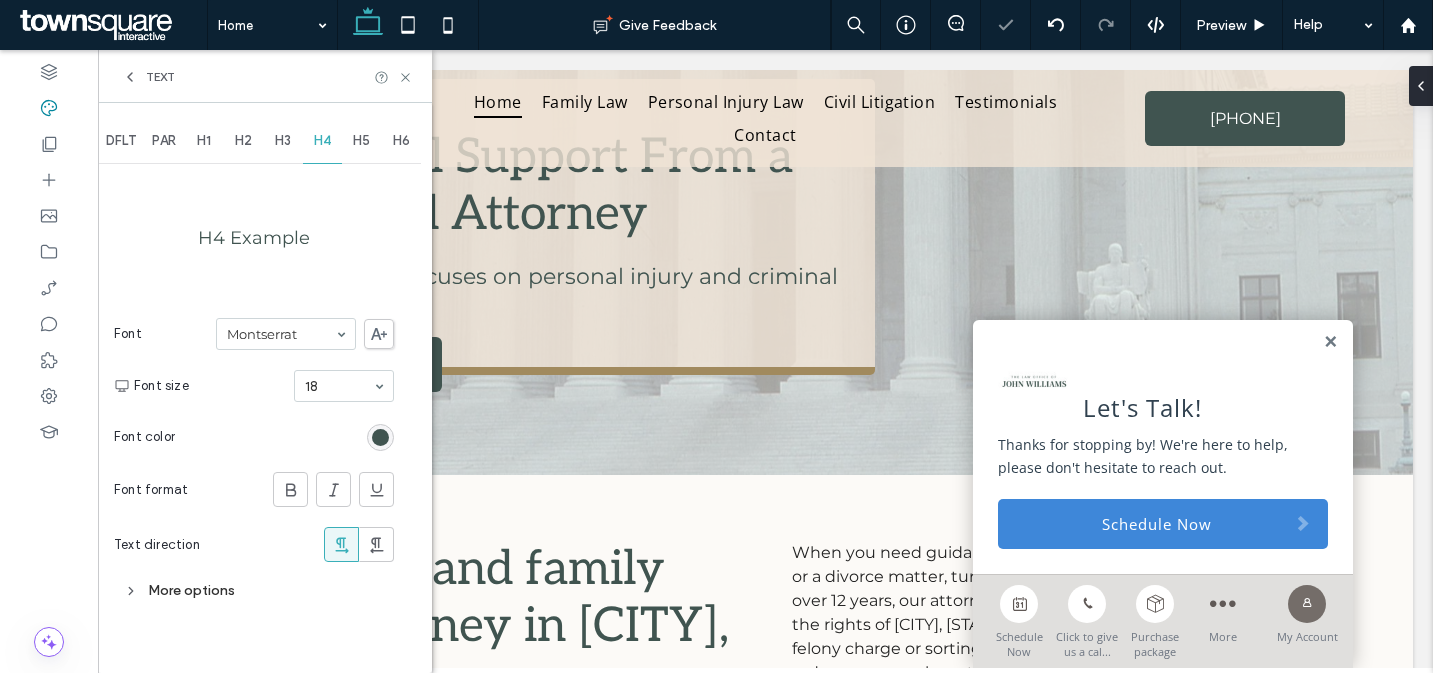 click on "Text" at bounding box center (160, 77) 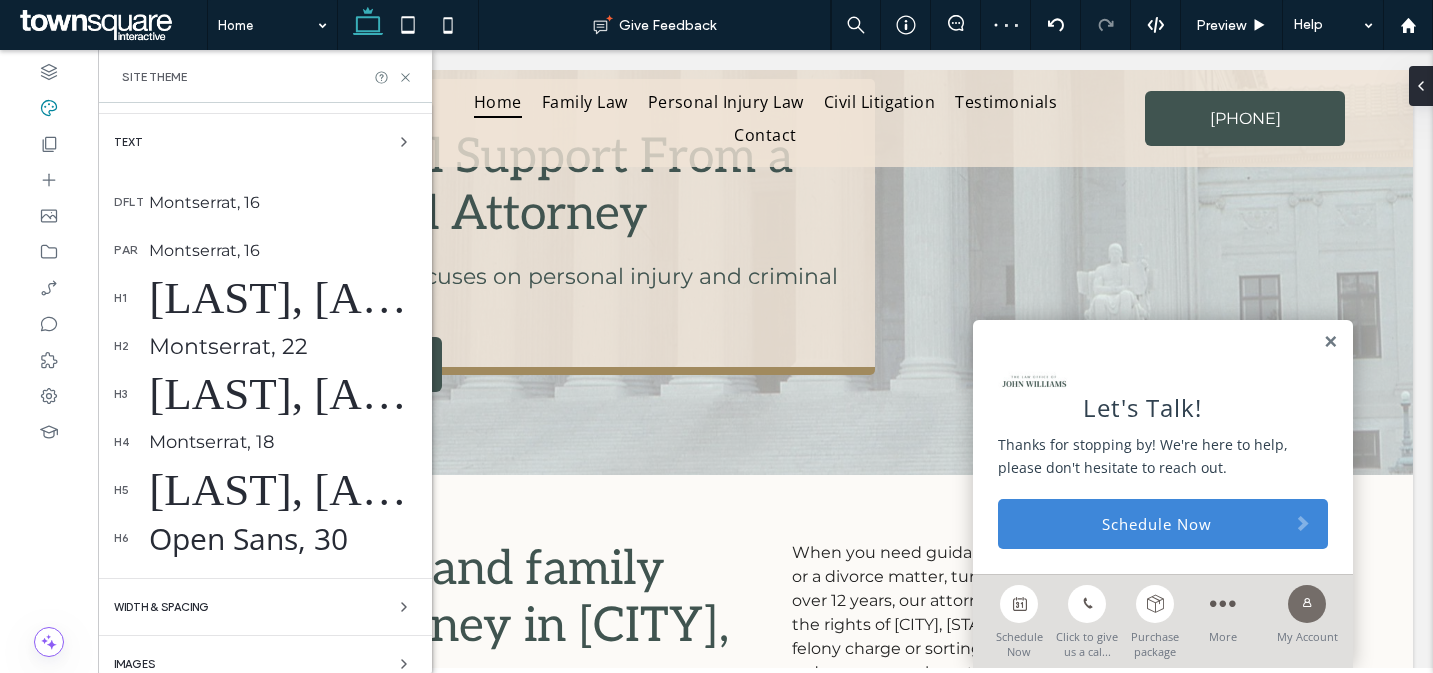 scroll, scrollTop: 300, scrollLeft: 0, axis: vertical 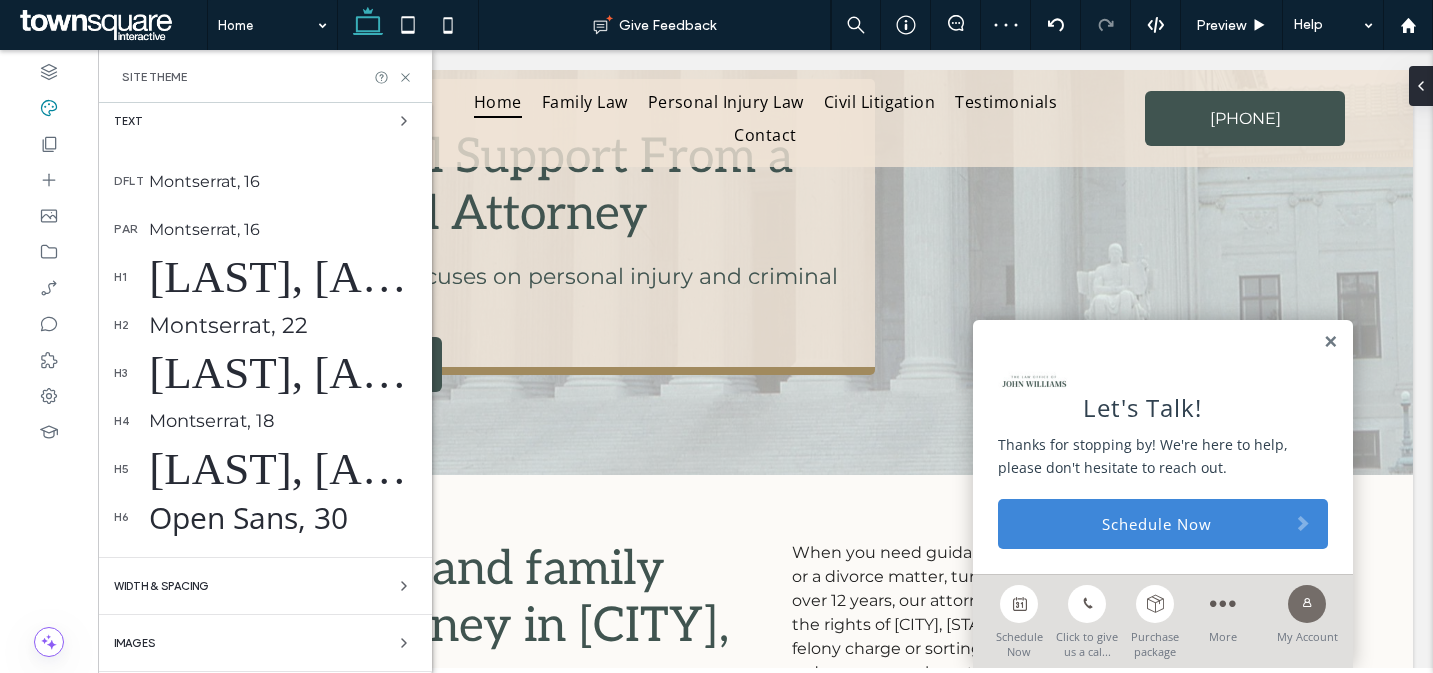 click on "Open Sans, 30" at bounding box center [282, 517] 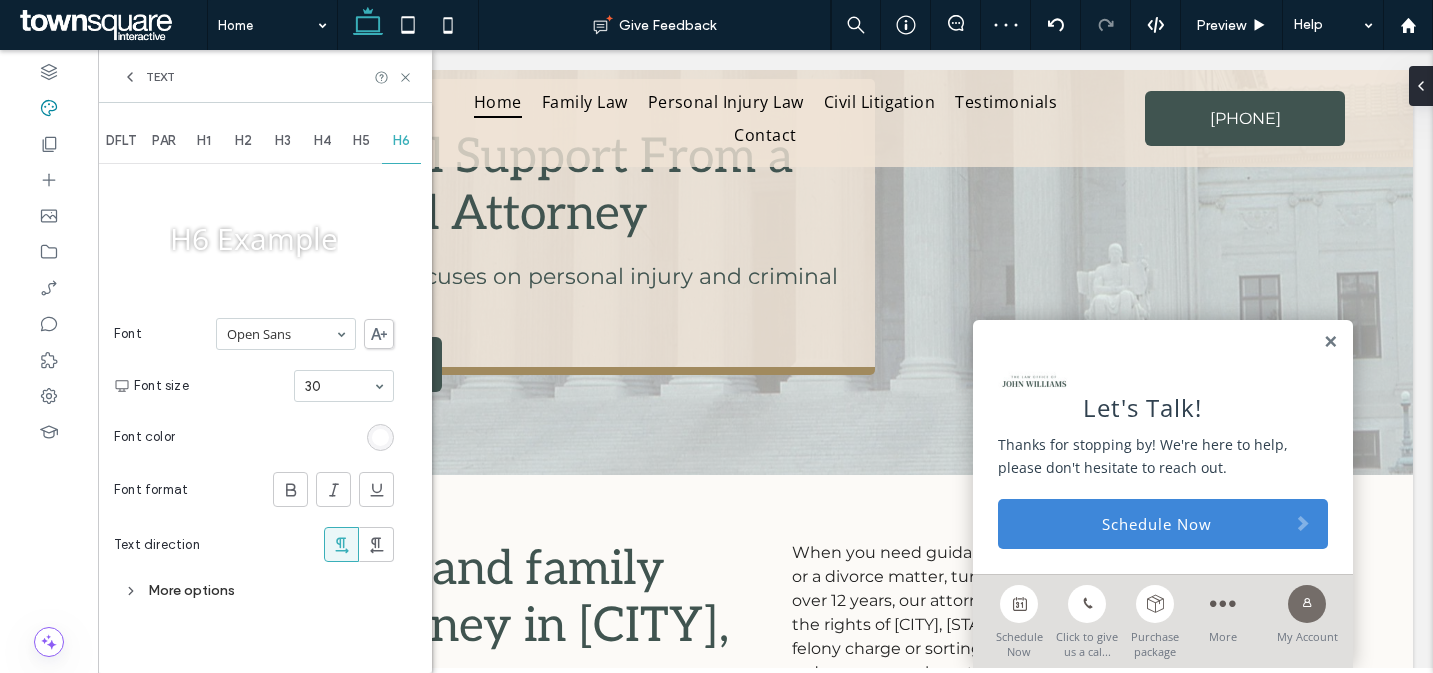 scroll, scrollTop: 0, scrollLeft: 0, axis: both 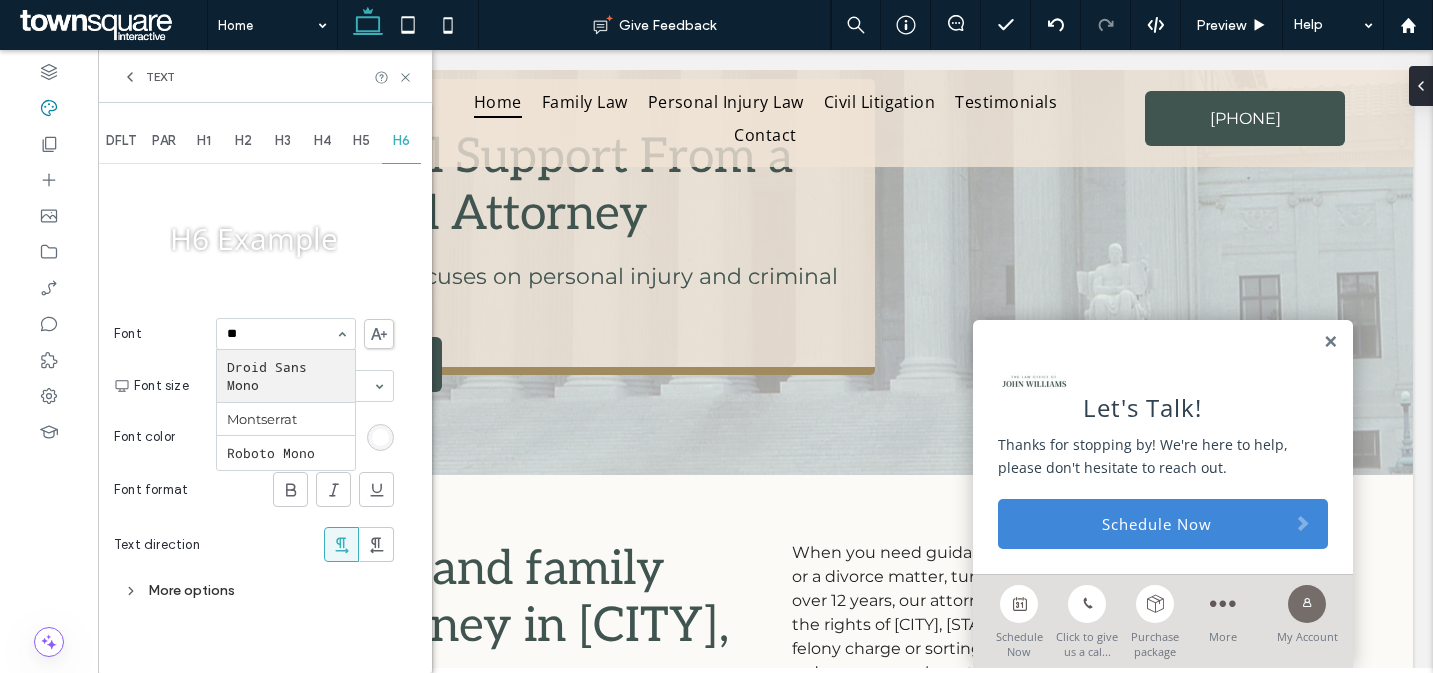 type on "***" 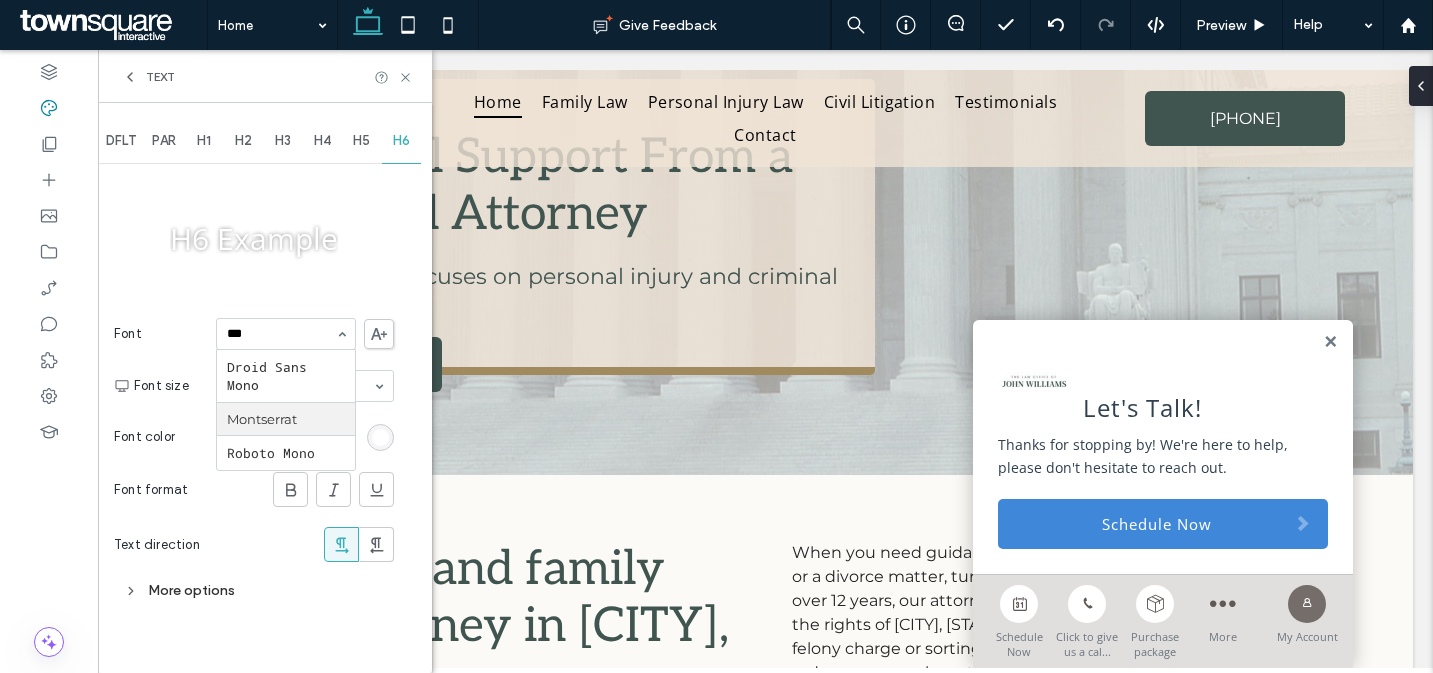 type 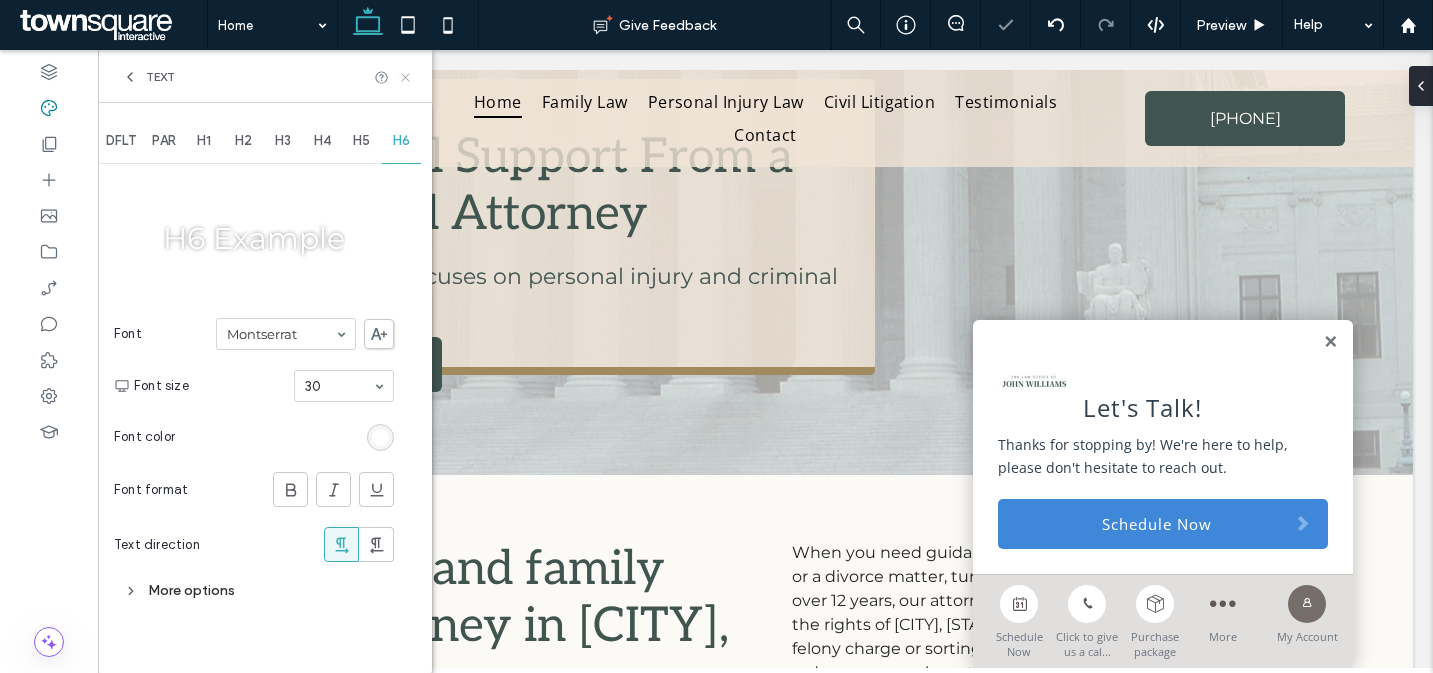 click 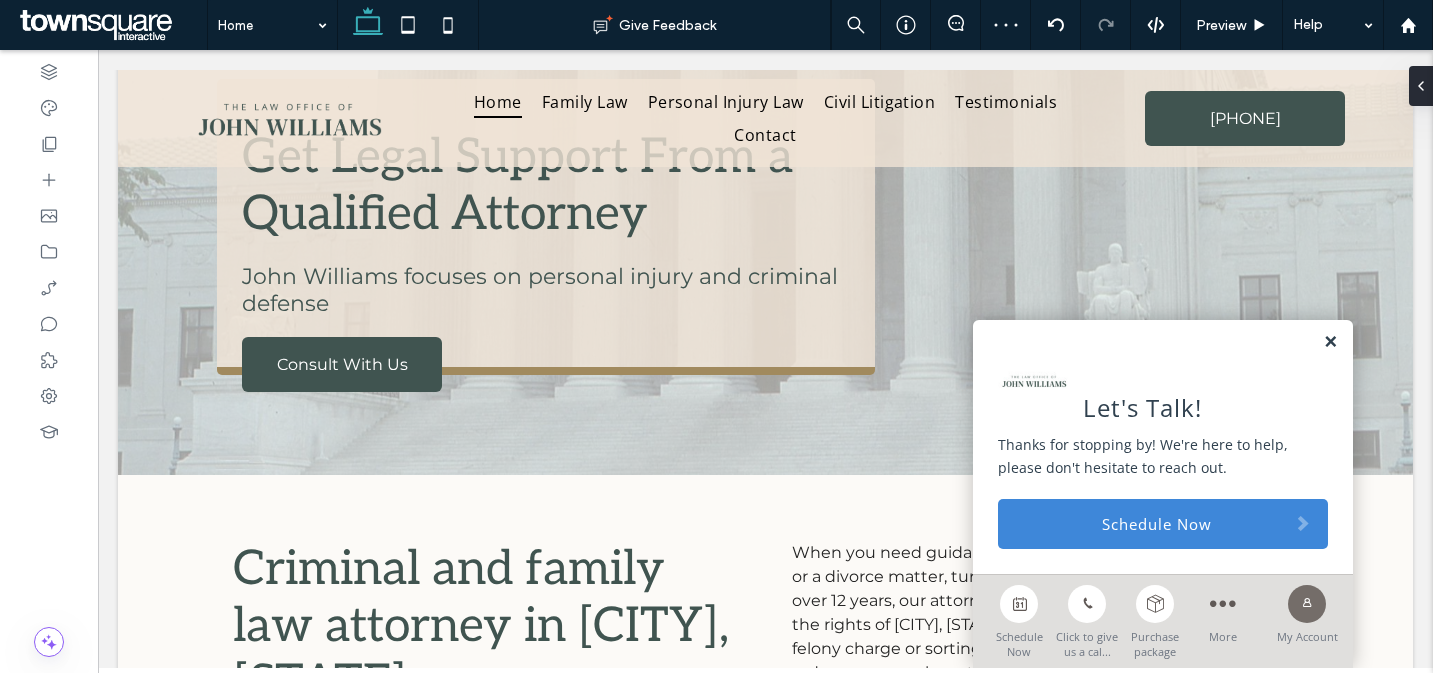 click at bounding box center (1330, 342) 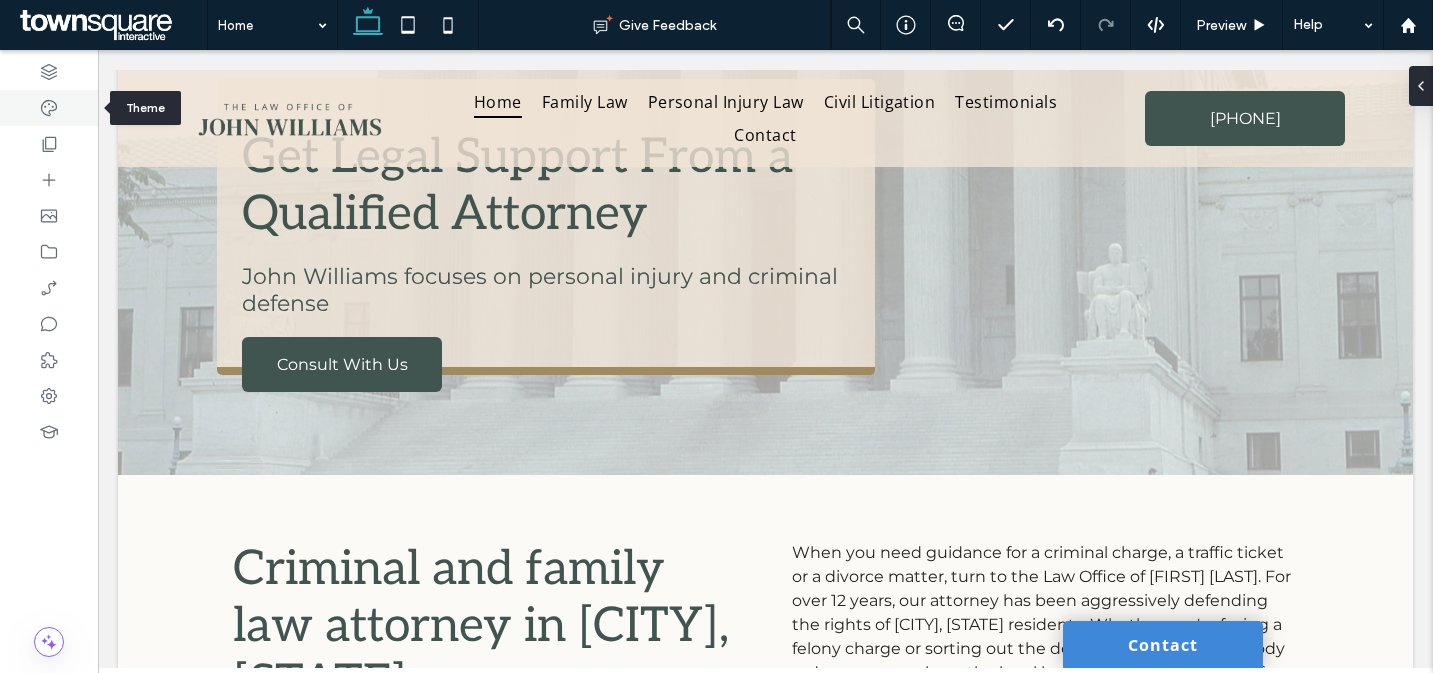click 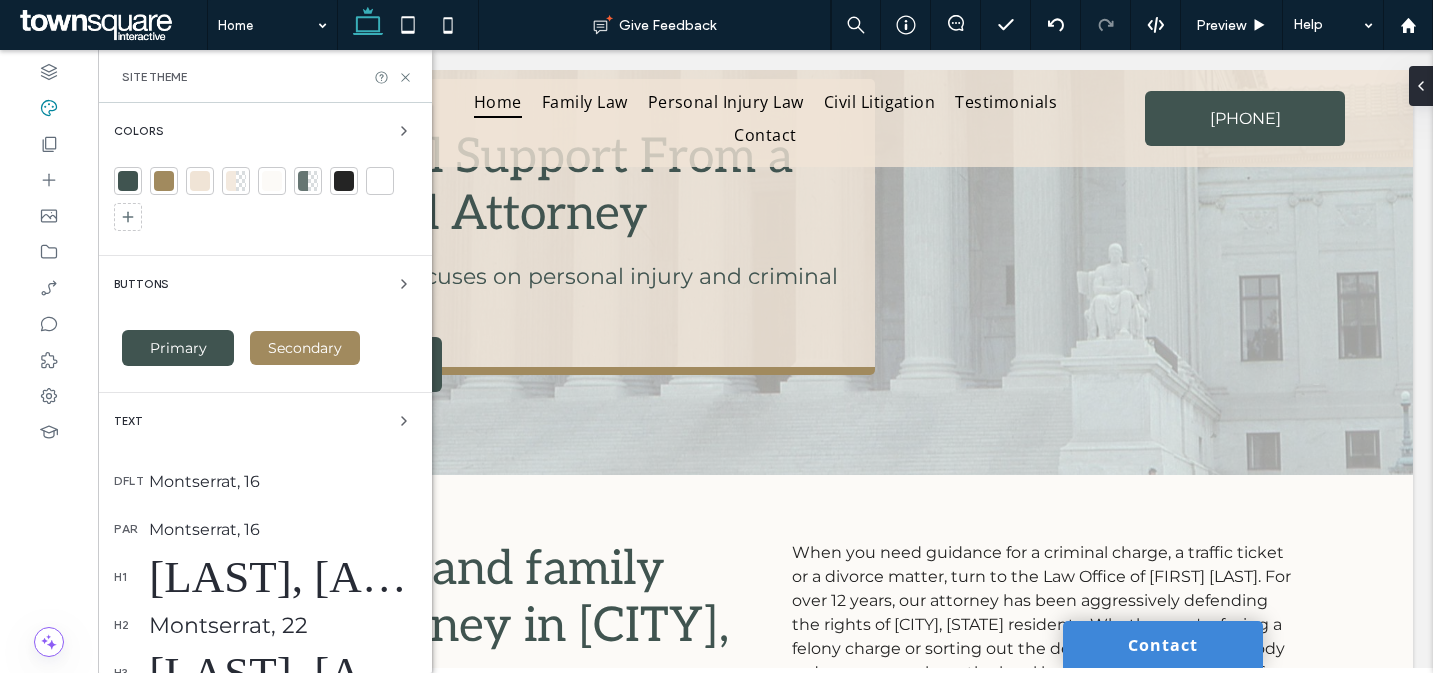 click on "[LAST], [AGE]" at bounding box center (282, 577) 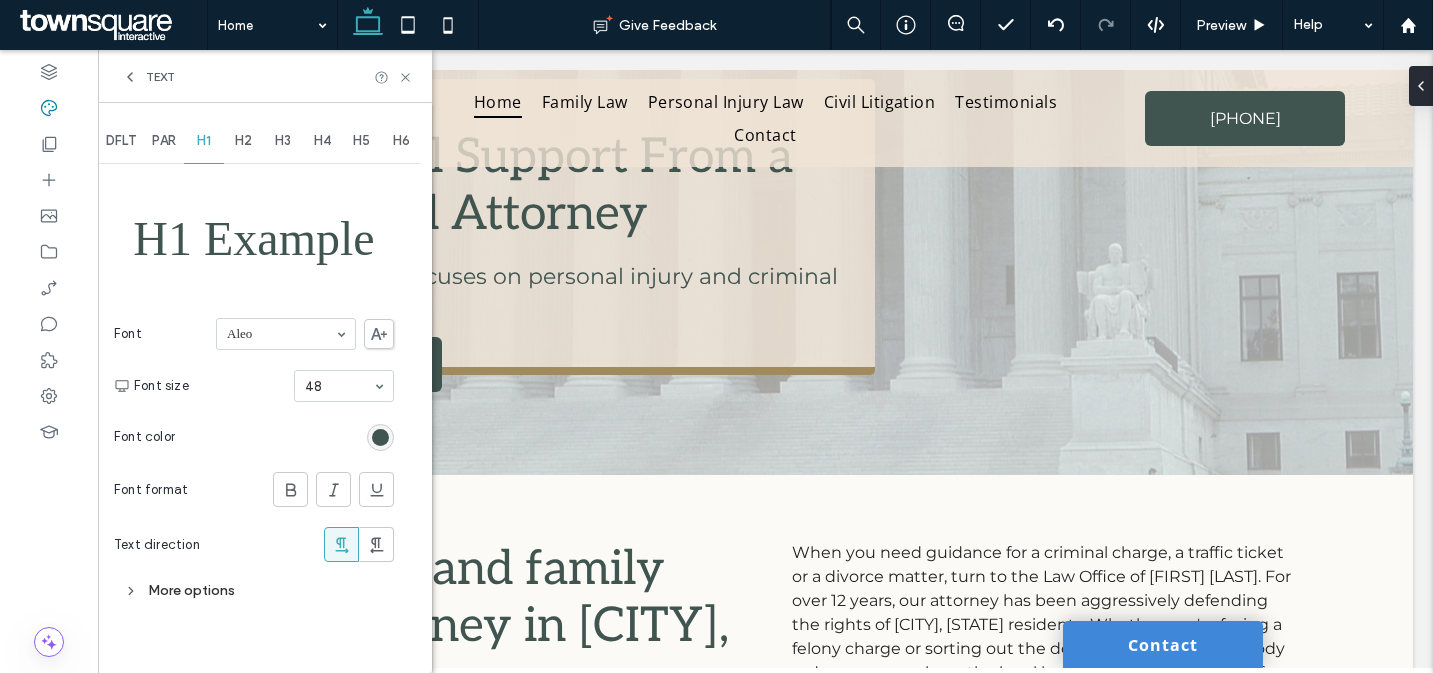 click on "More options" at bounding box center [254, 590] 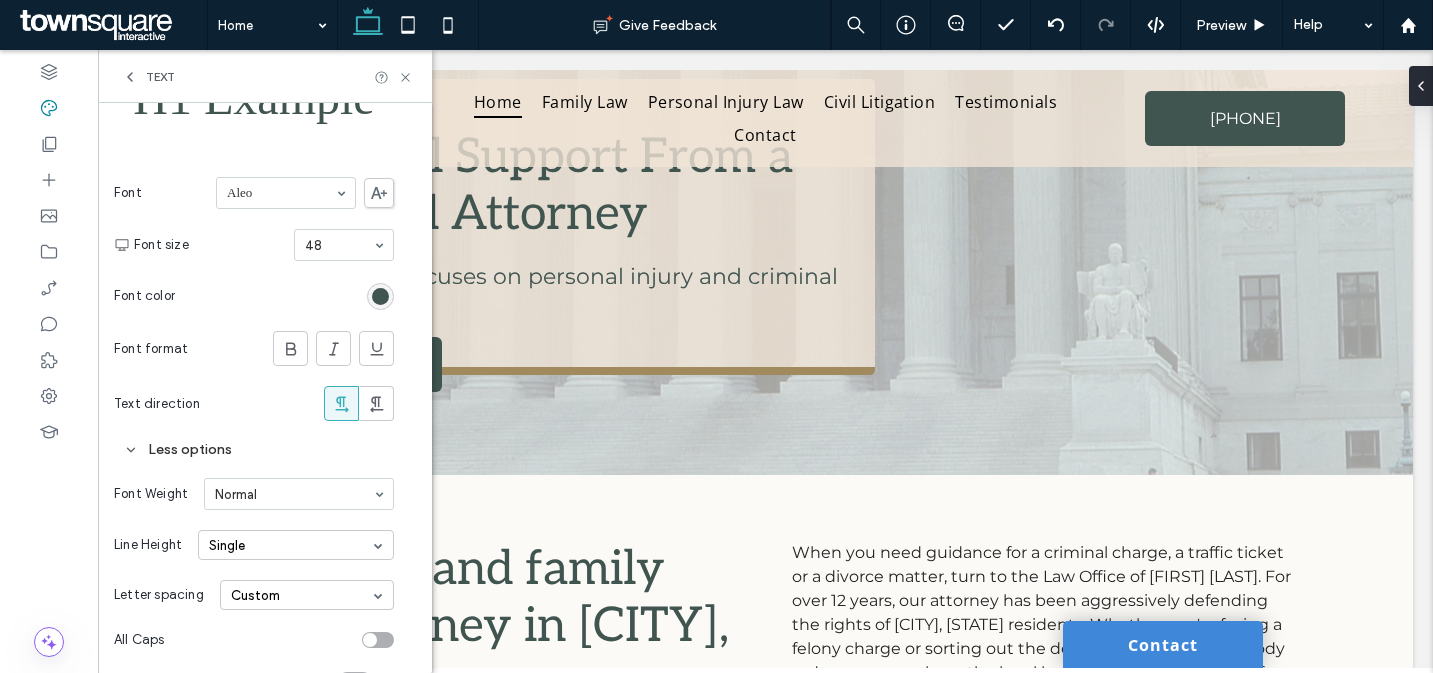 scroll, scrollTop: 168, scrollLeft: 0, axis: vertical 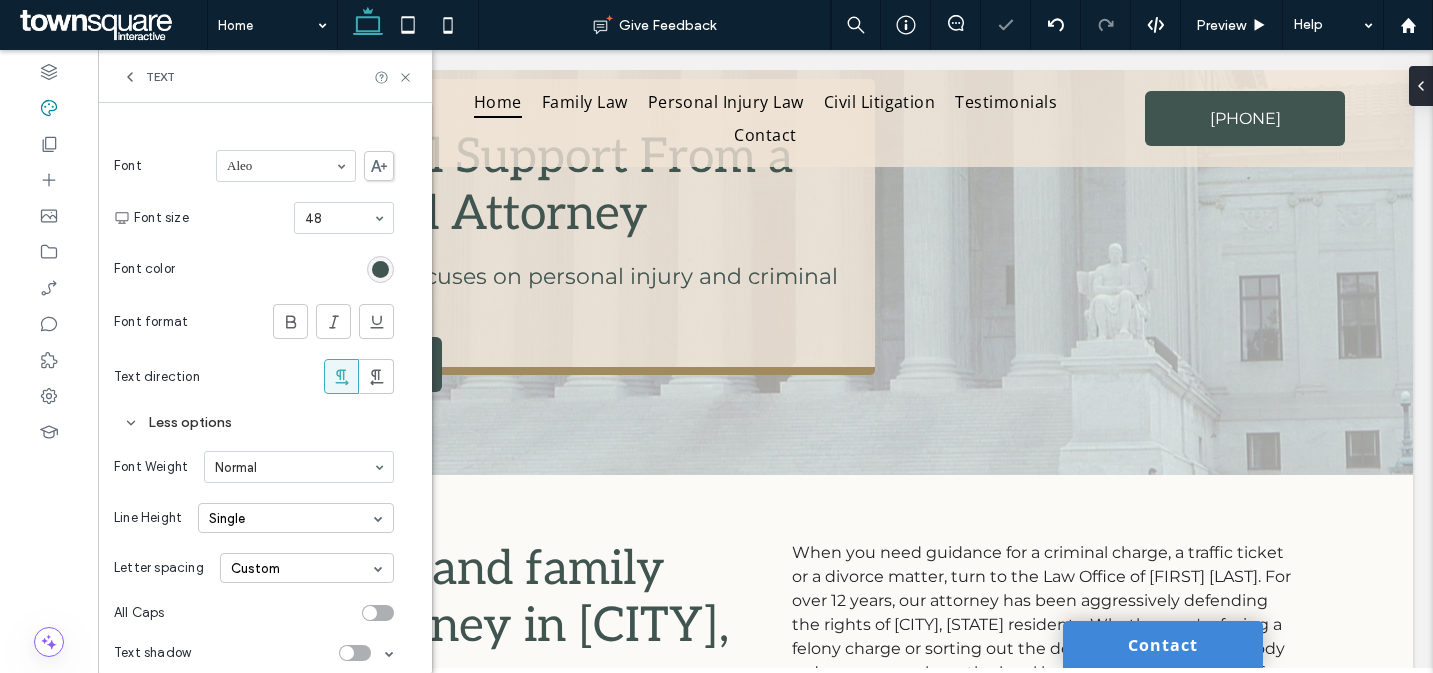 click 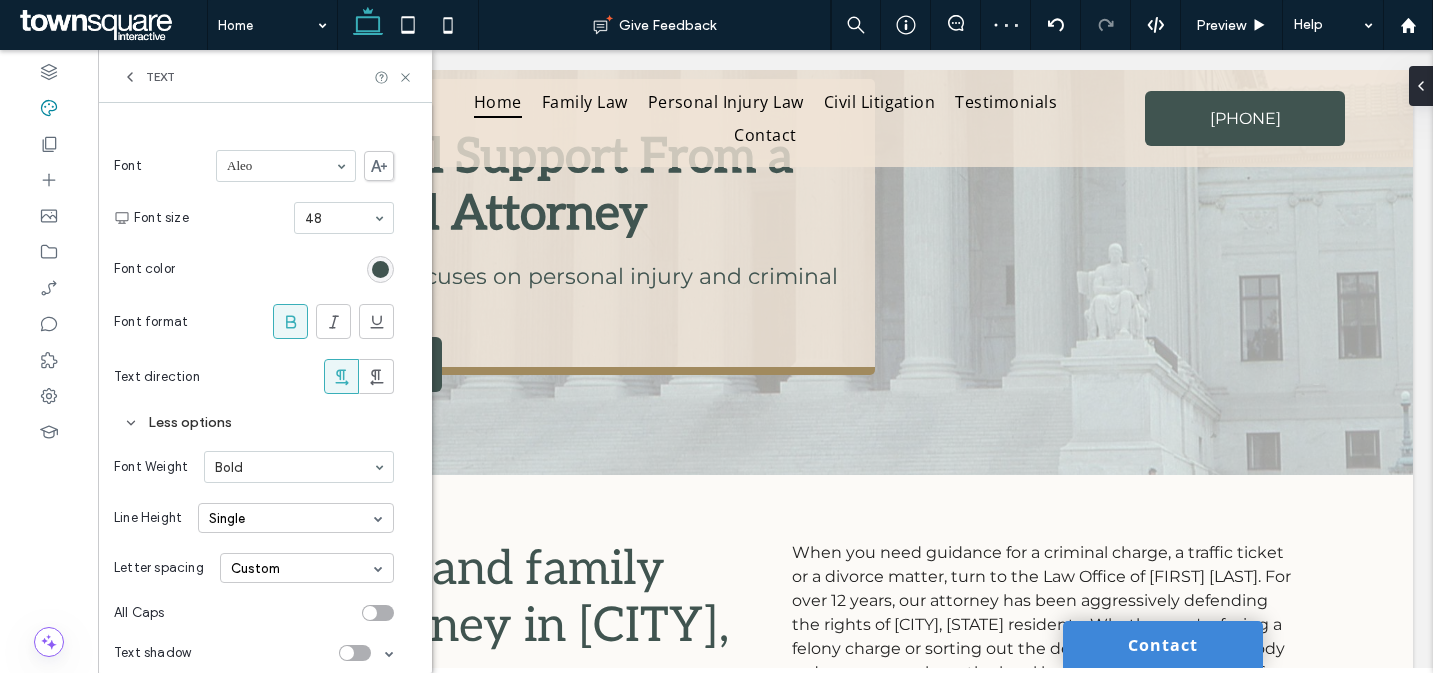 click on "Text" at bounding box center (148, 77) 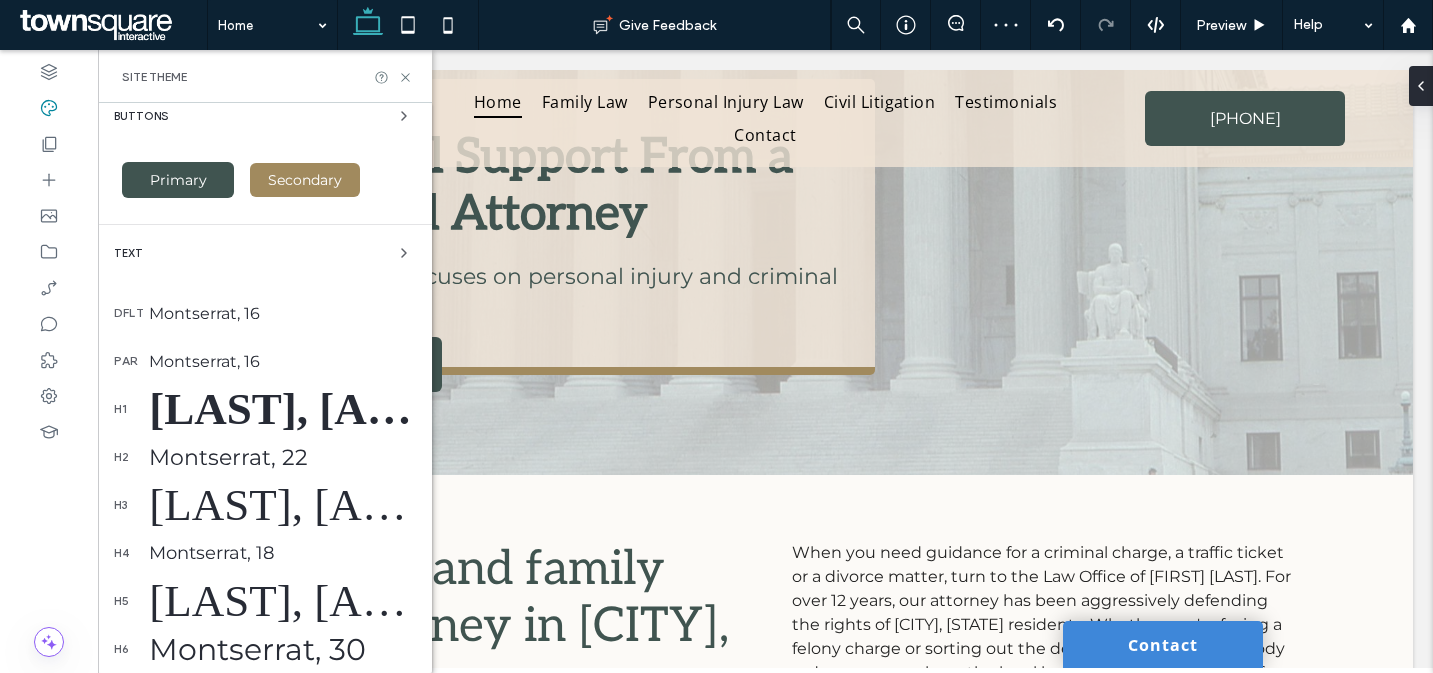 scroll, scrollTop: 229, scrollLeft: 0, axis: vertical 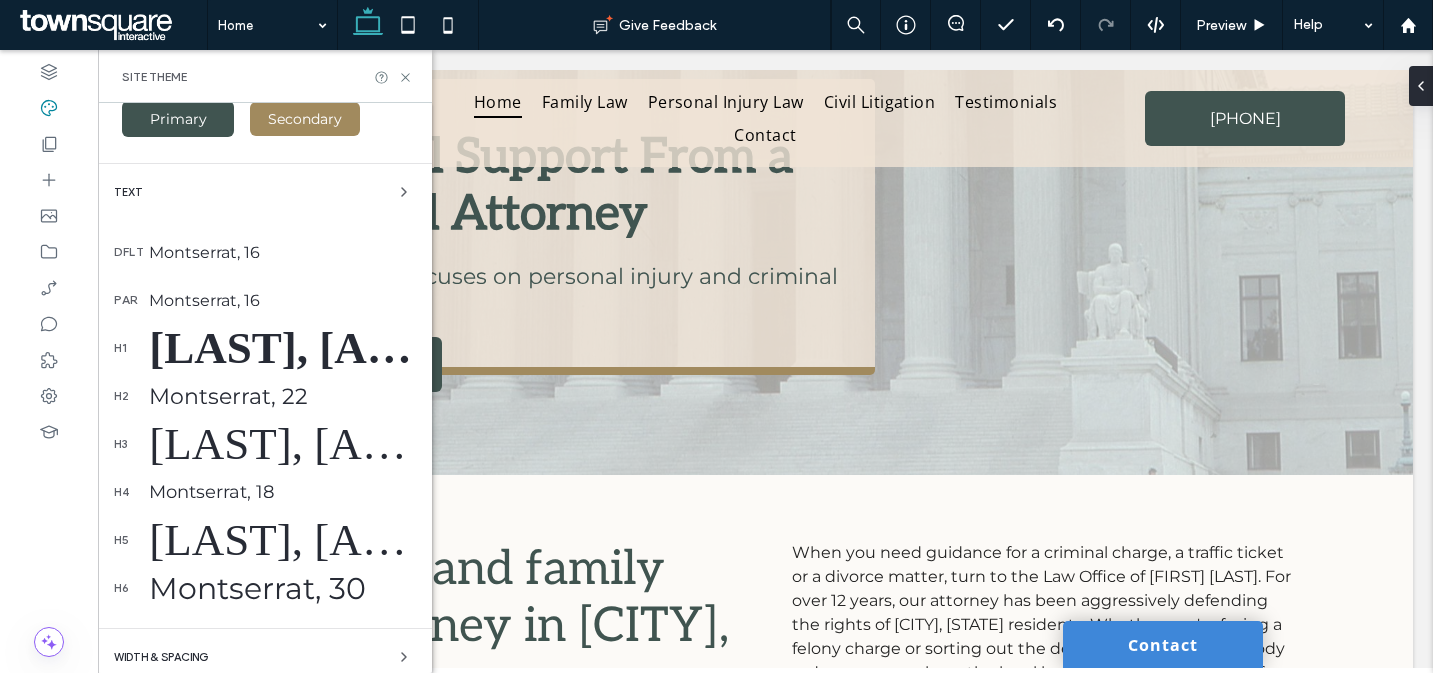 click on "Montserrat, 18" at bounding box center (282, 492) 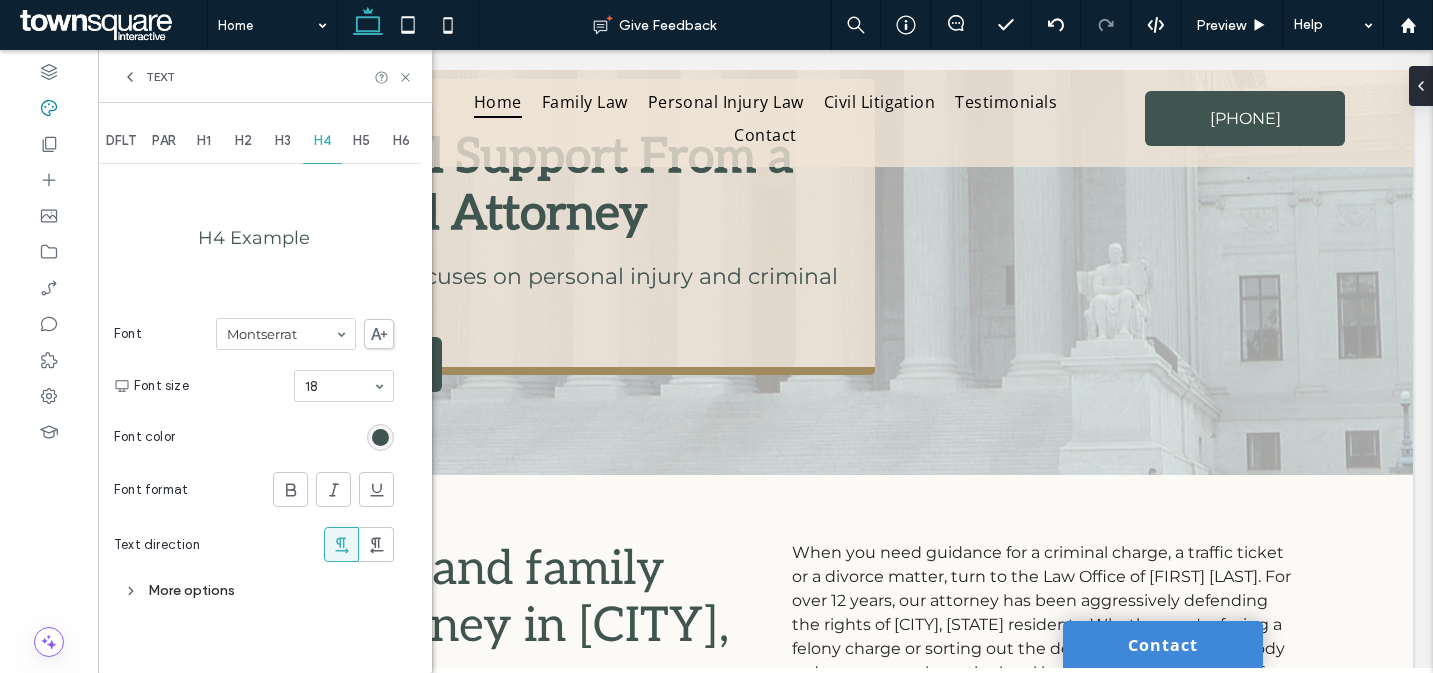 scroll, scrollTop: 0, scrollLeft: 0, axis: both 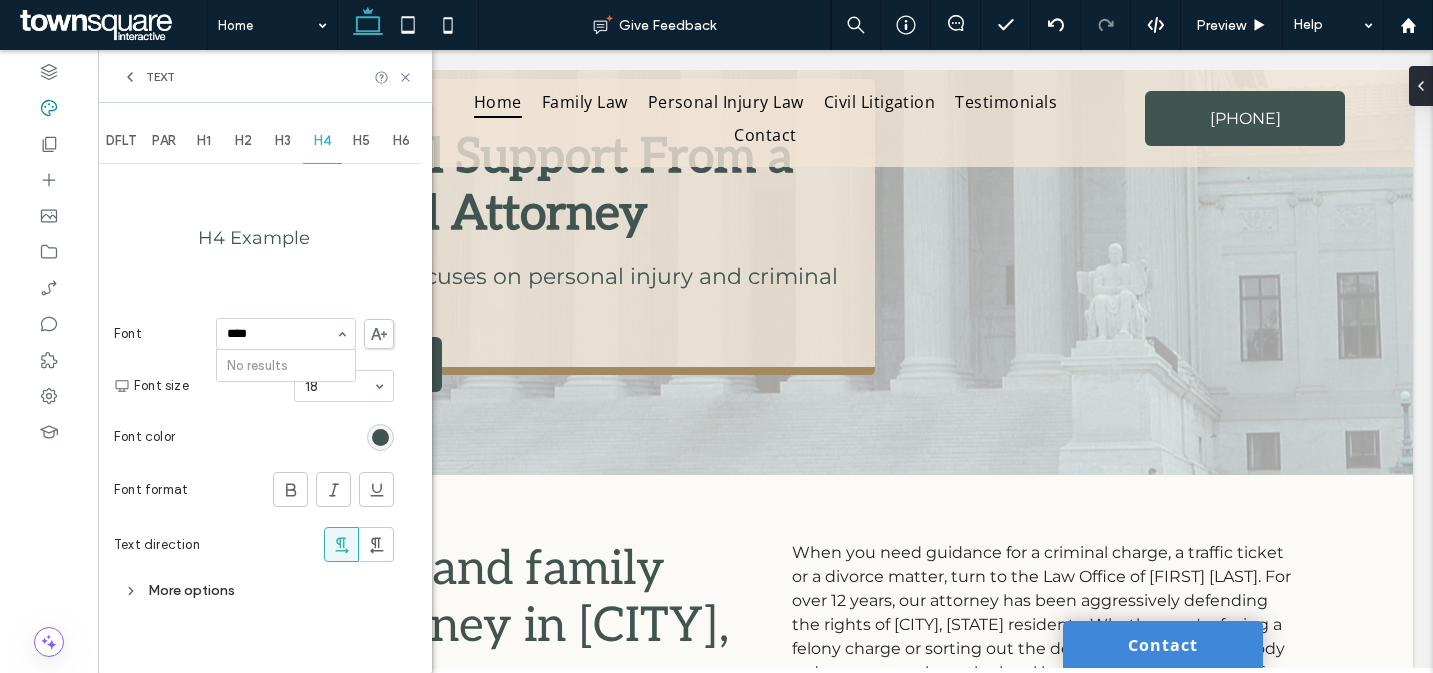 click on "****" at bounding box center [281, 334] 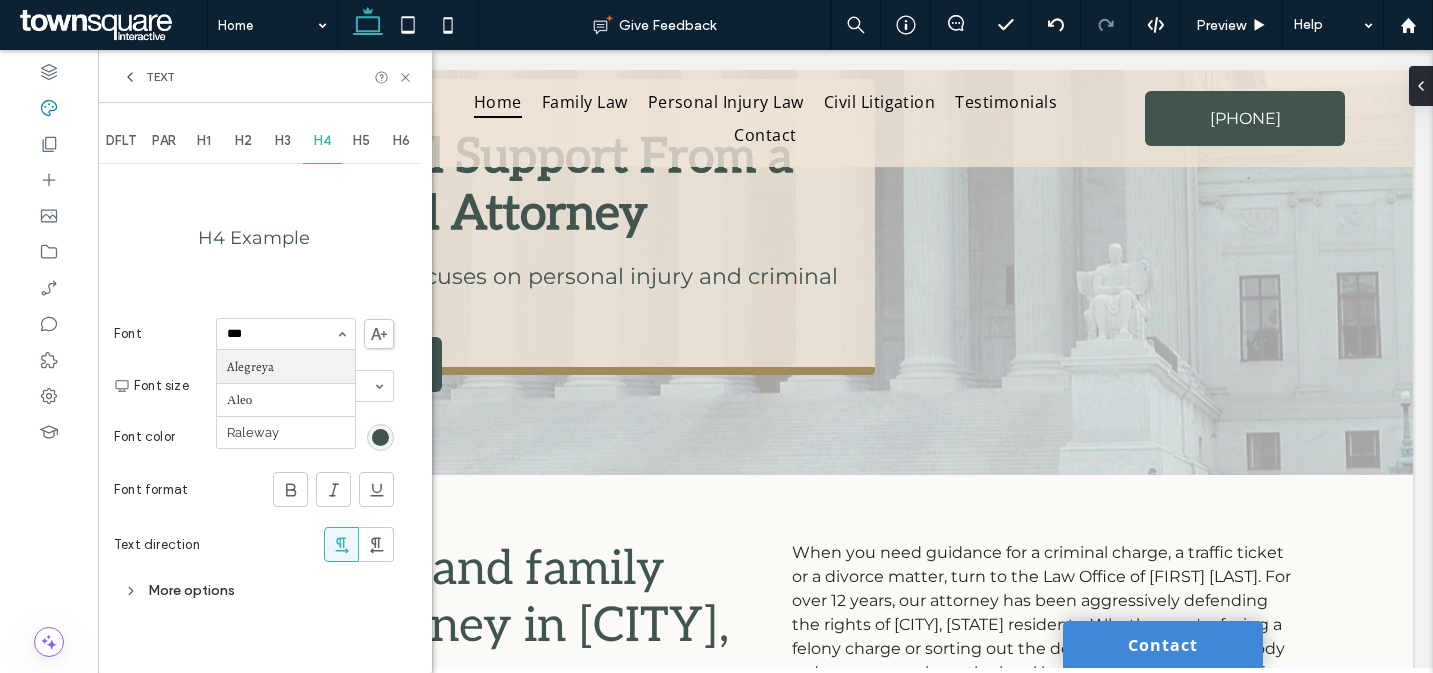 type on "****" 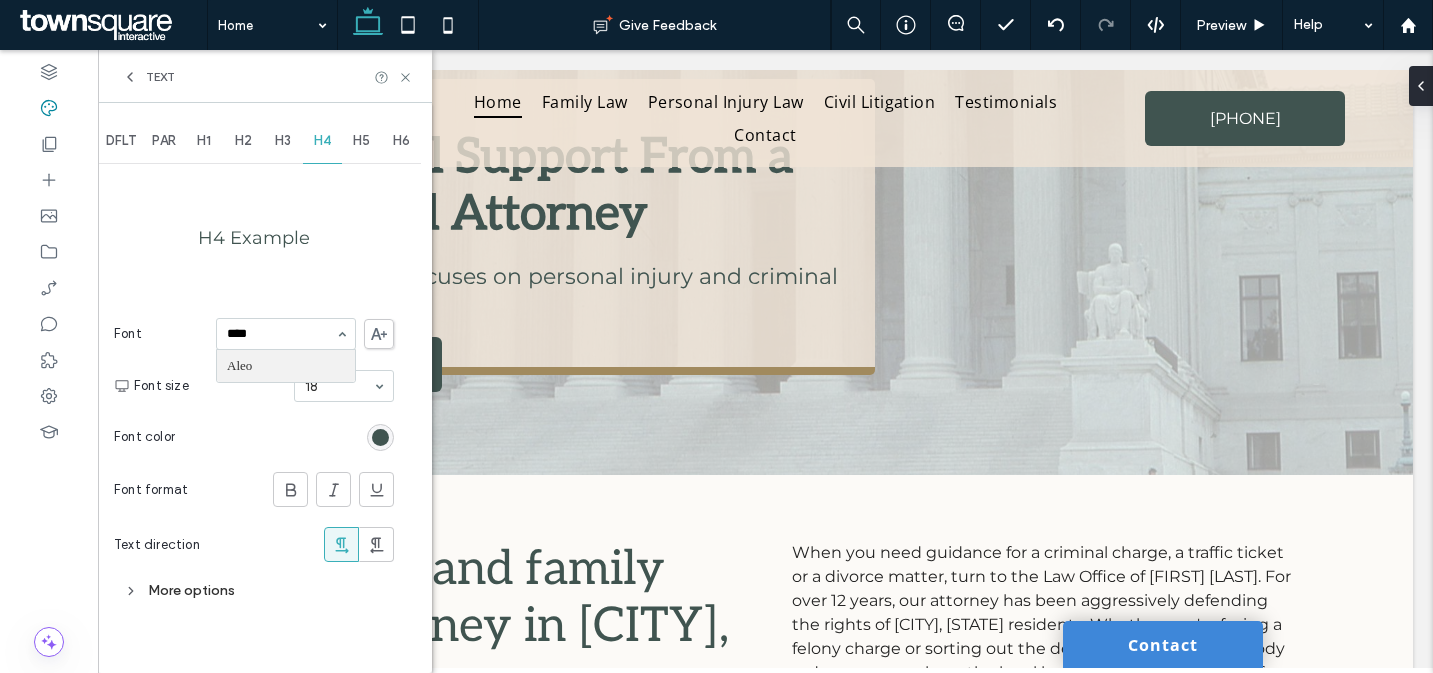 type 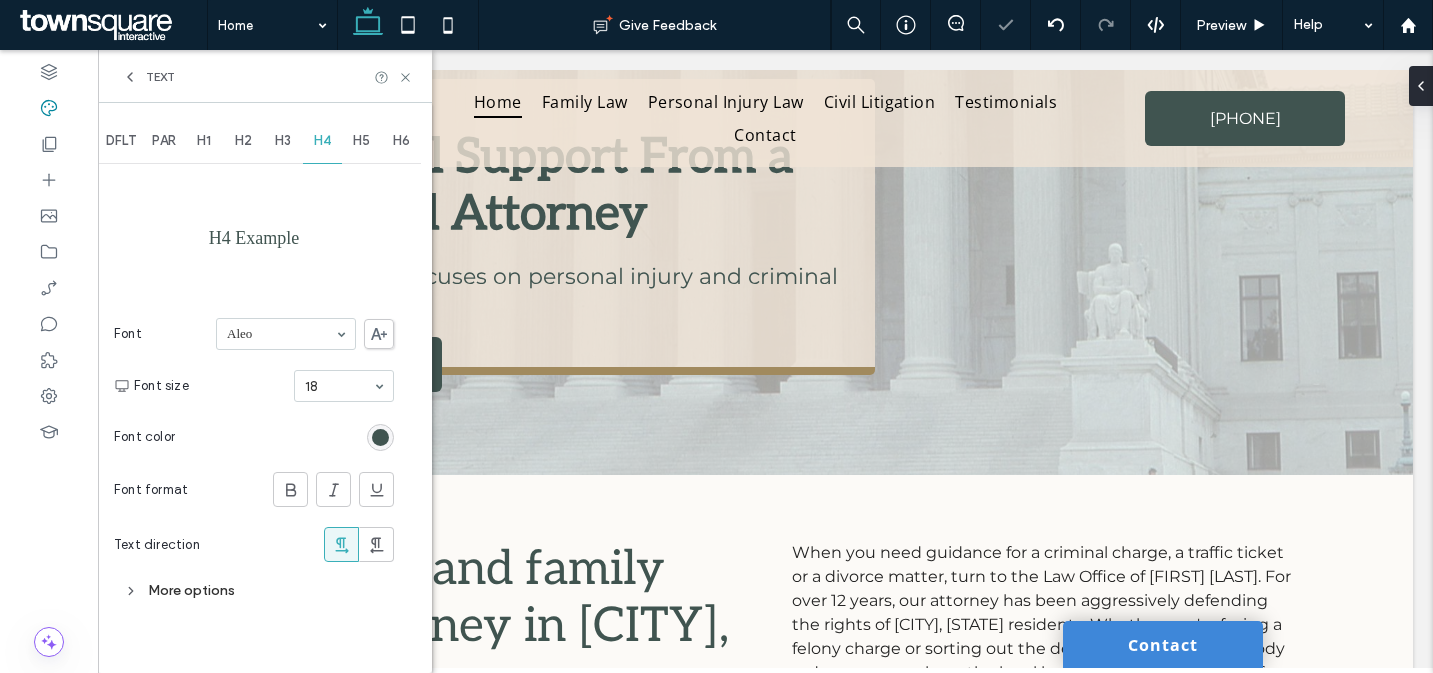click 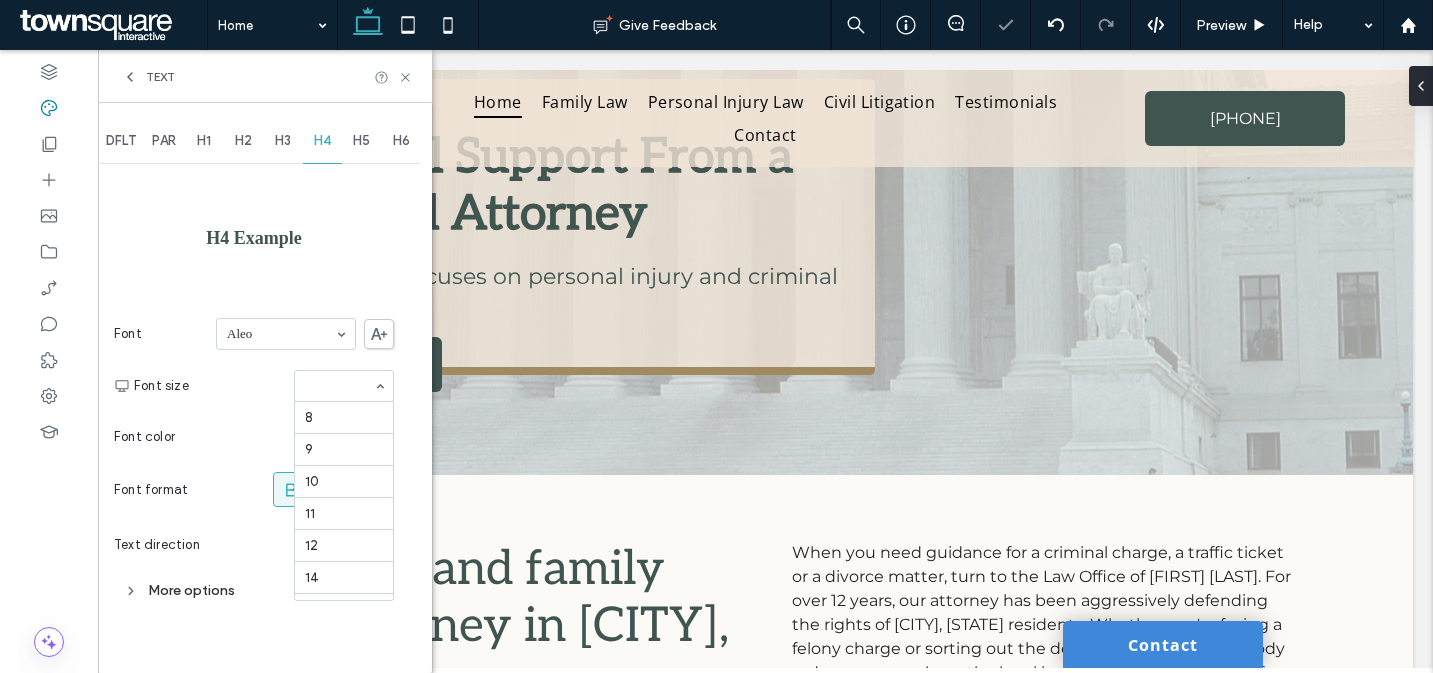 scroll, scrollTop: 231, scrollLeft: 0, axis: vertical 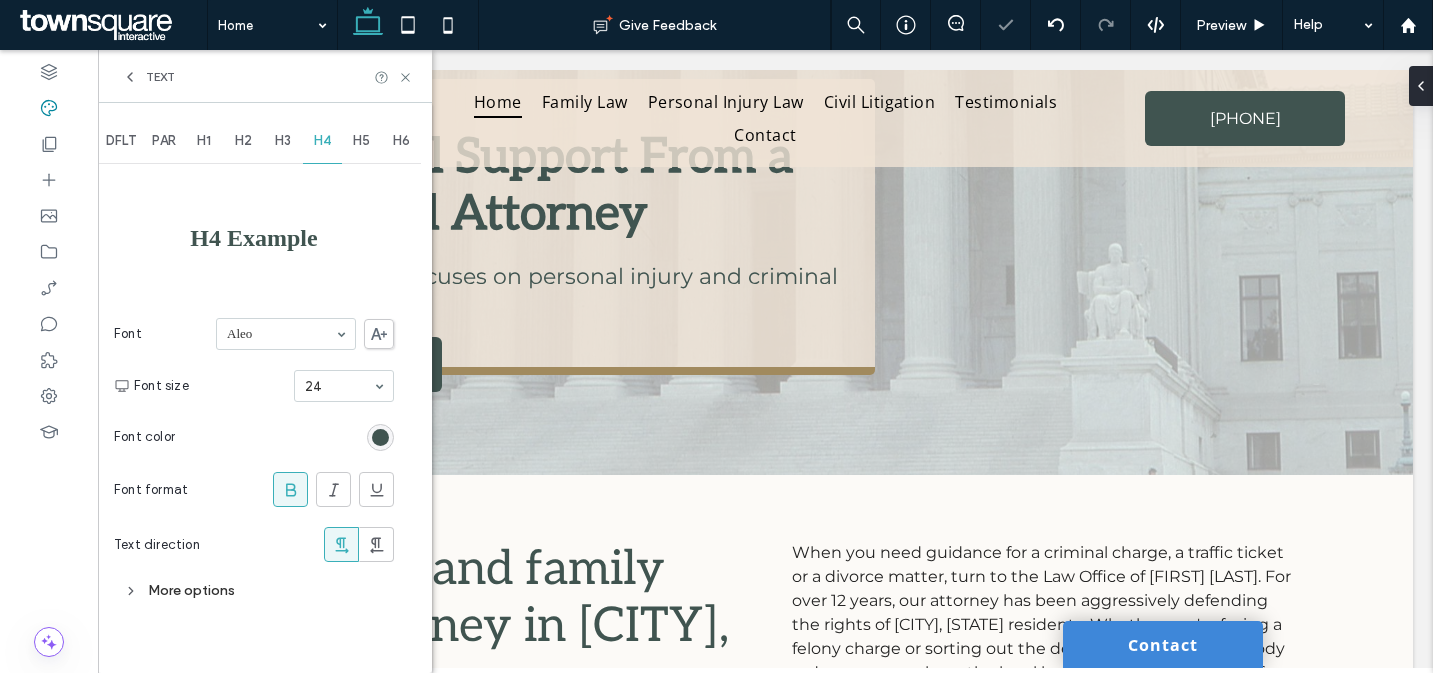 click on "Text" at bounding box center [265, 76] 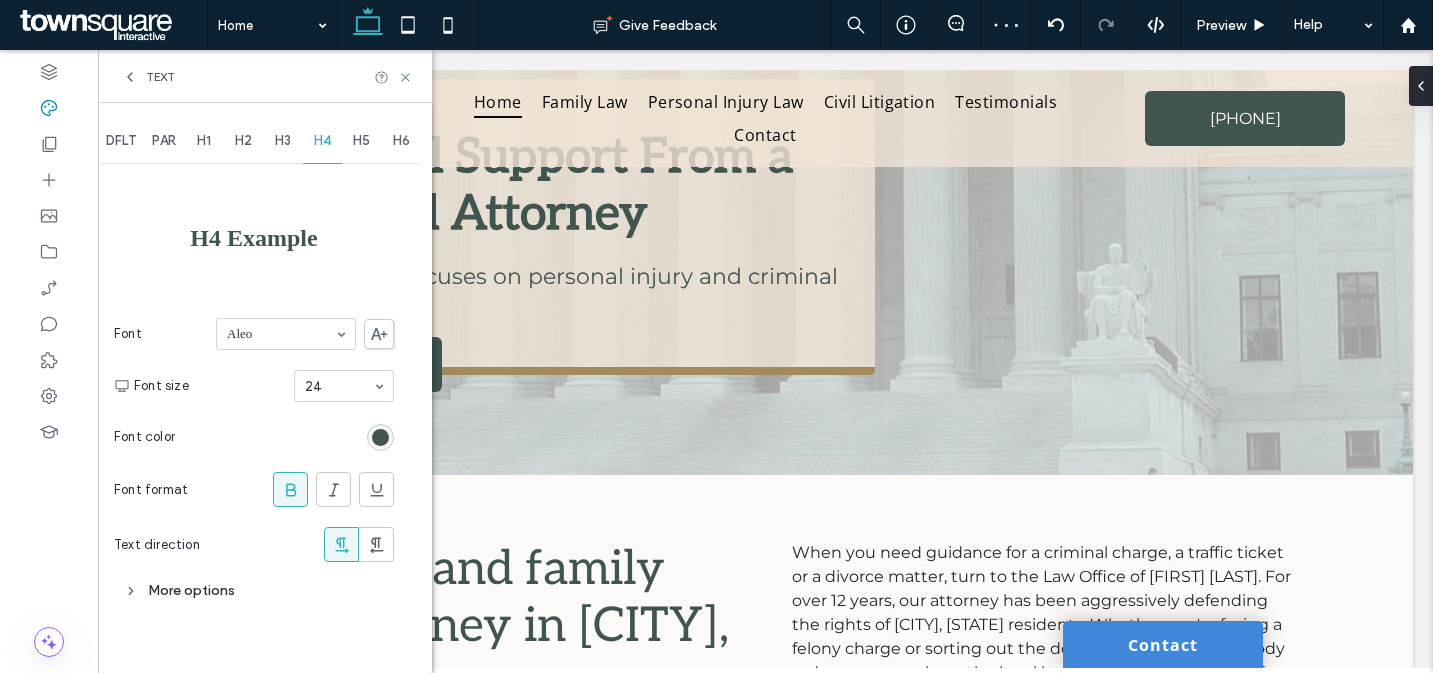 click on "Text" at bounding box center [148, 77] 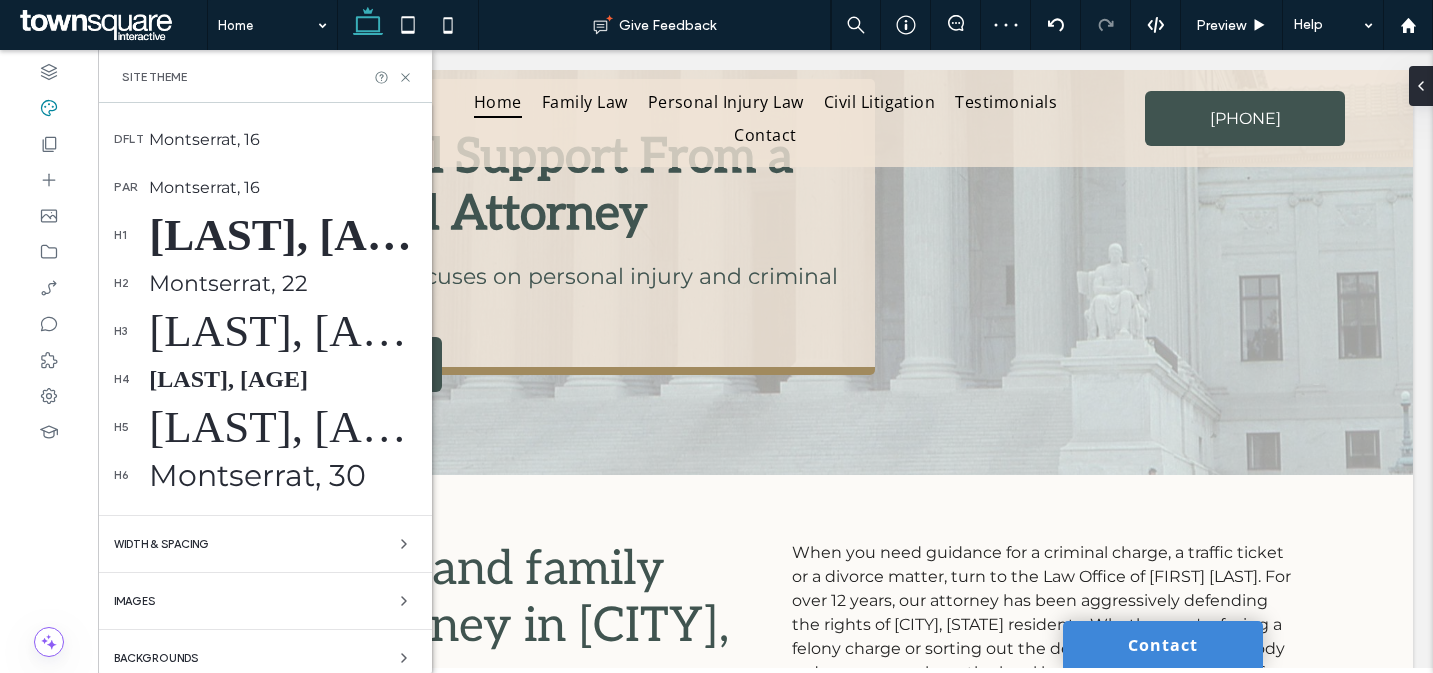 scroll, scrollTop: 350, scrollLeft: 0, axis: vertical 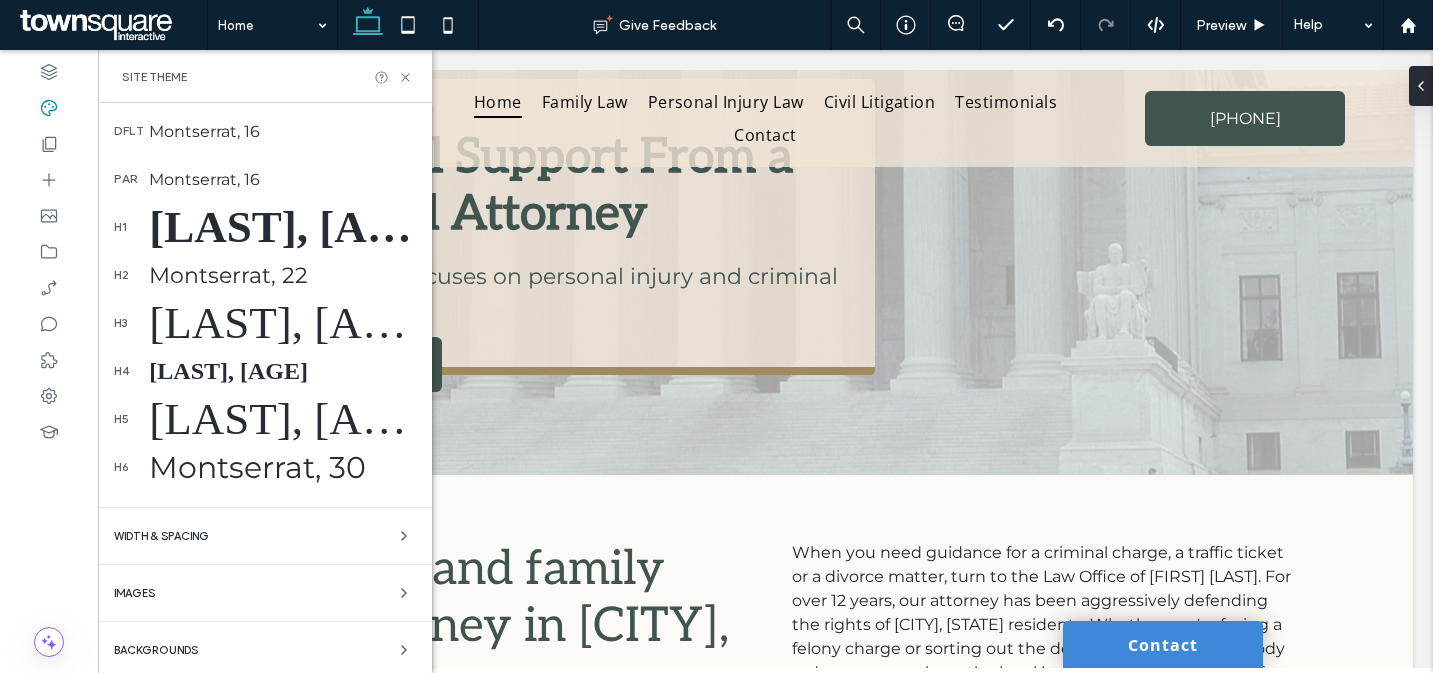 click on "[LAST], [AGE]" at bounding box center [282, 323] 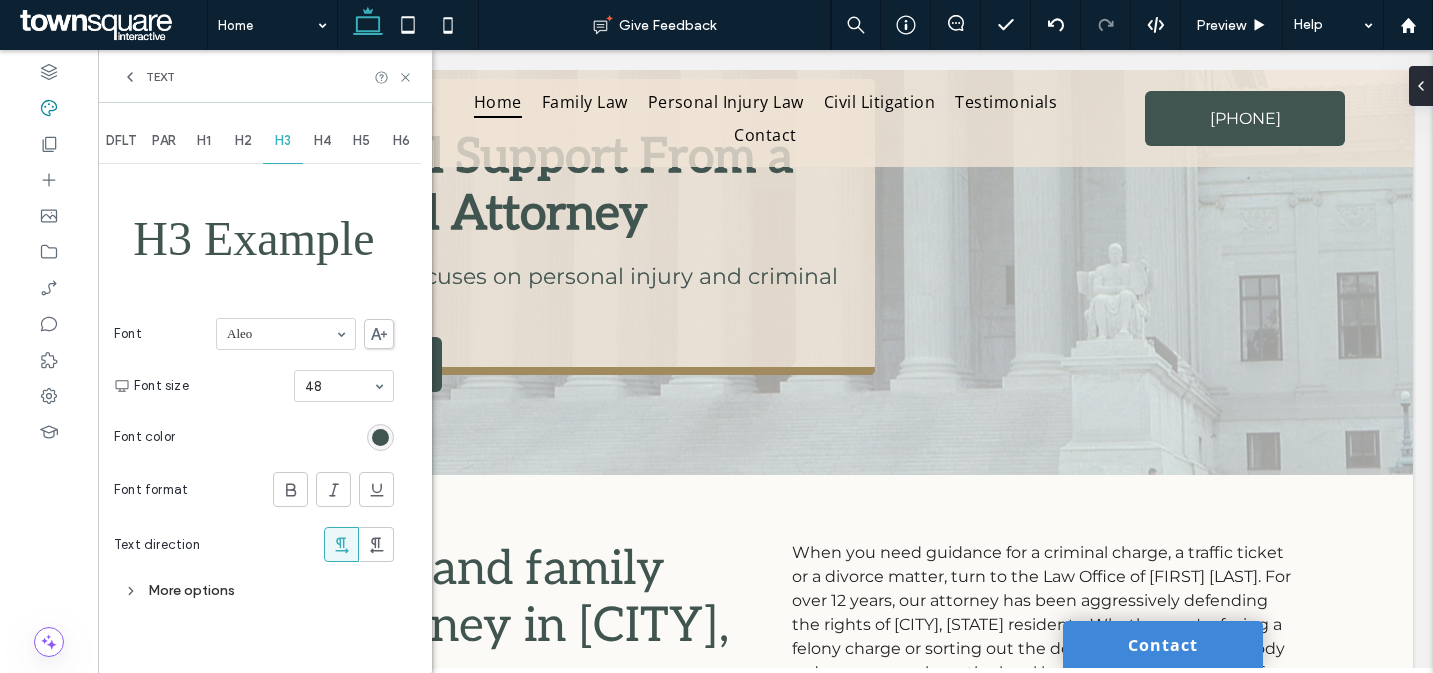 scroll, scrollTop: 0, scrollLeft: 0, axis: both 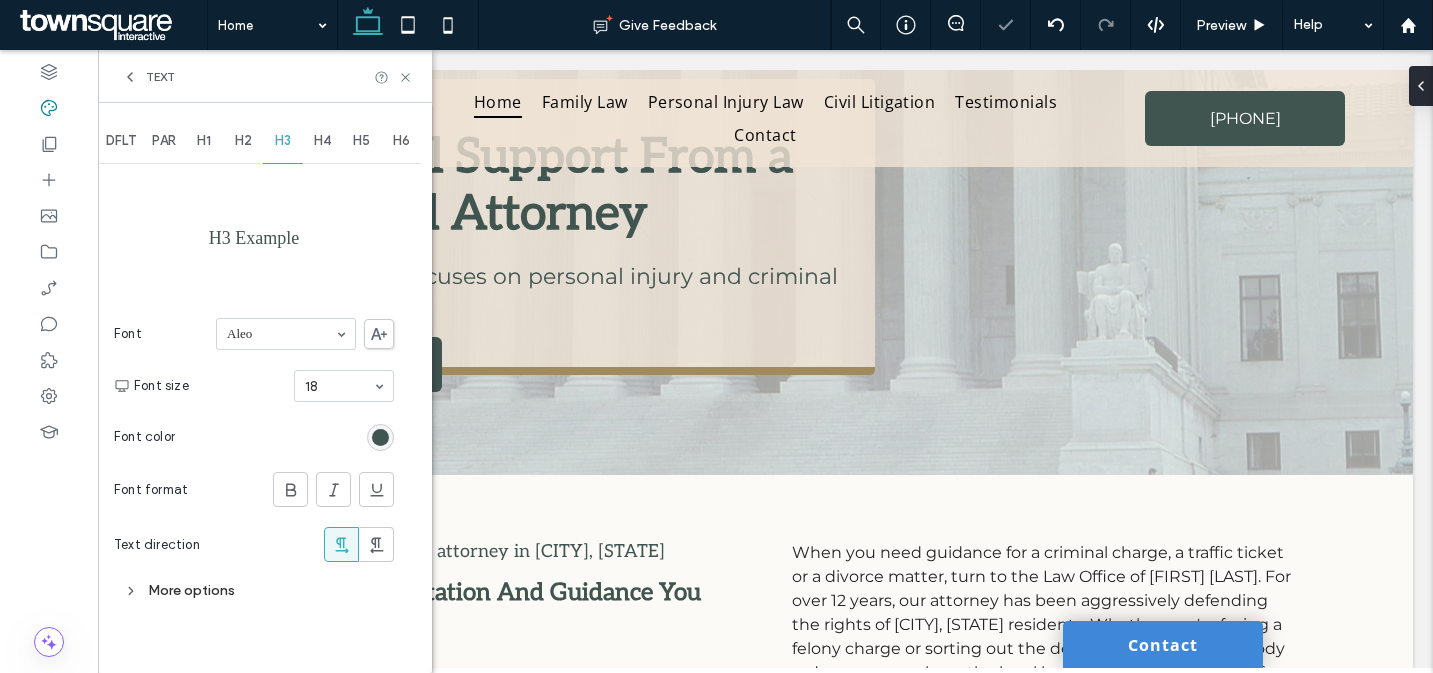 click at bounding box center [339, 386] 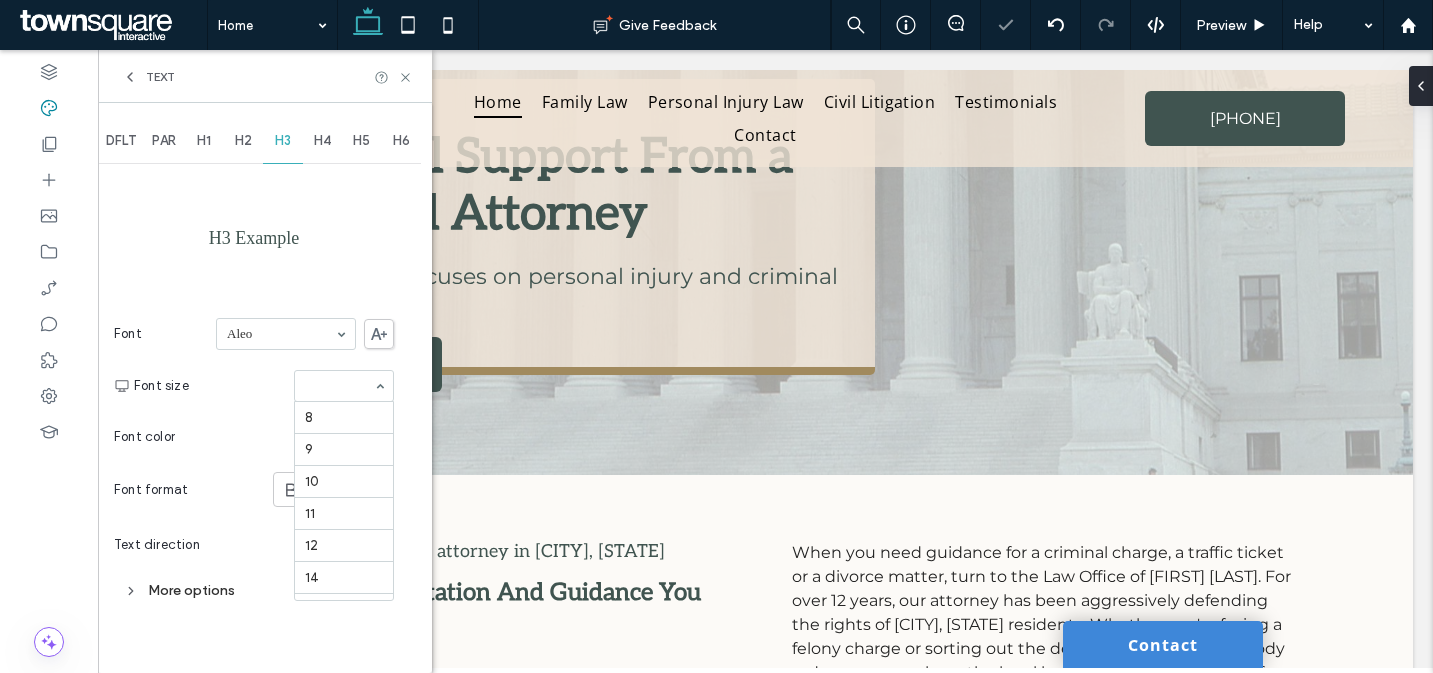 scroll, scrollTop: 231, scrollLeft: 0, axis: vertical 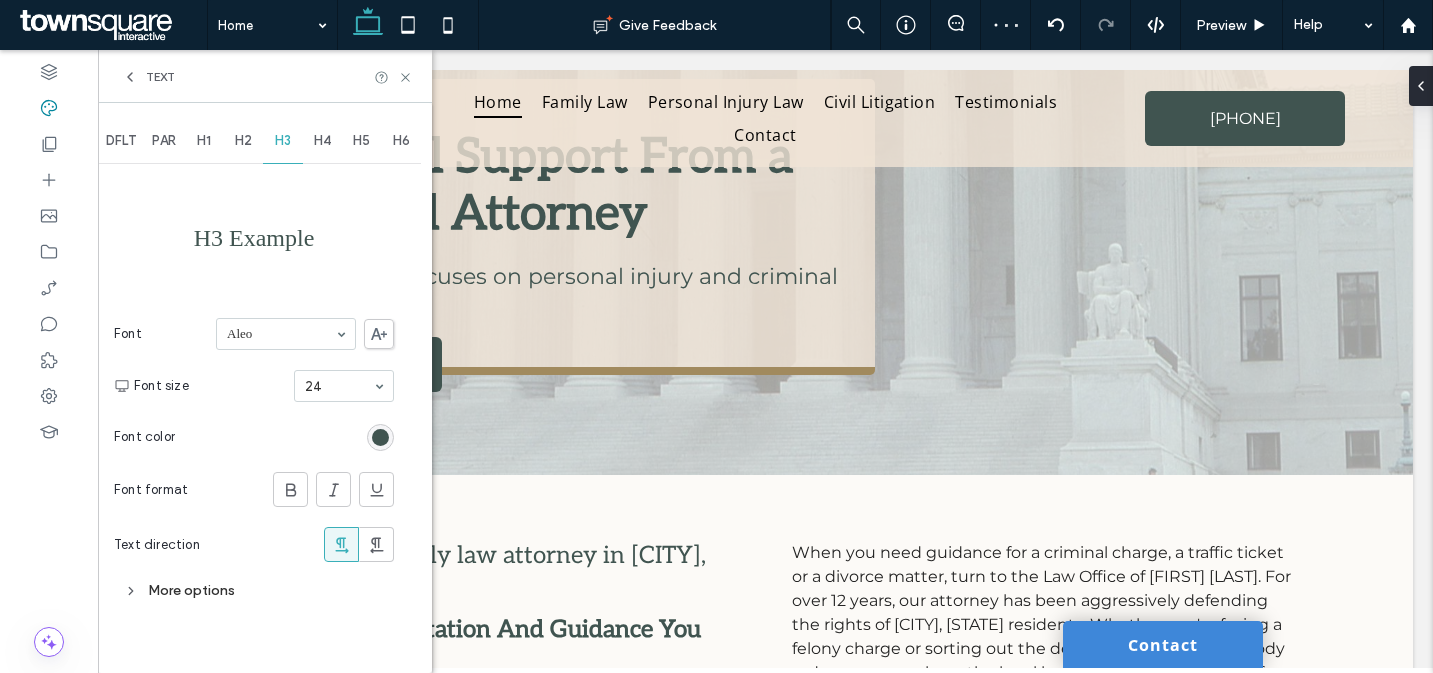 click on "Text" at bounding box center [160, 77] 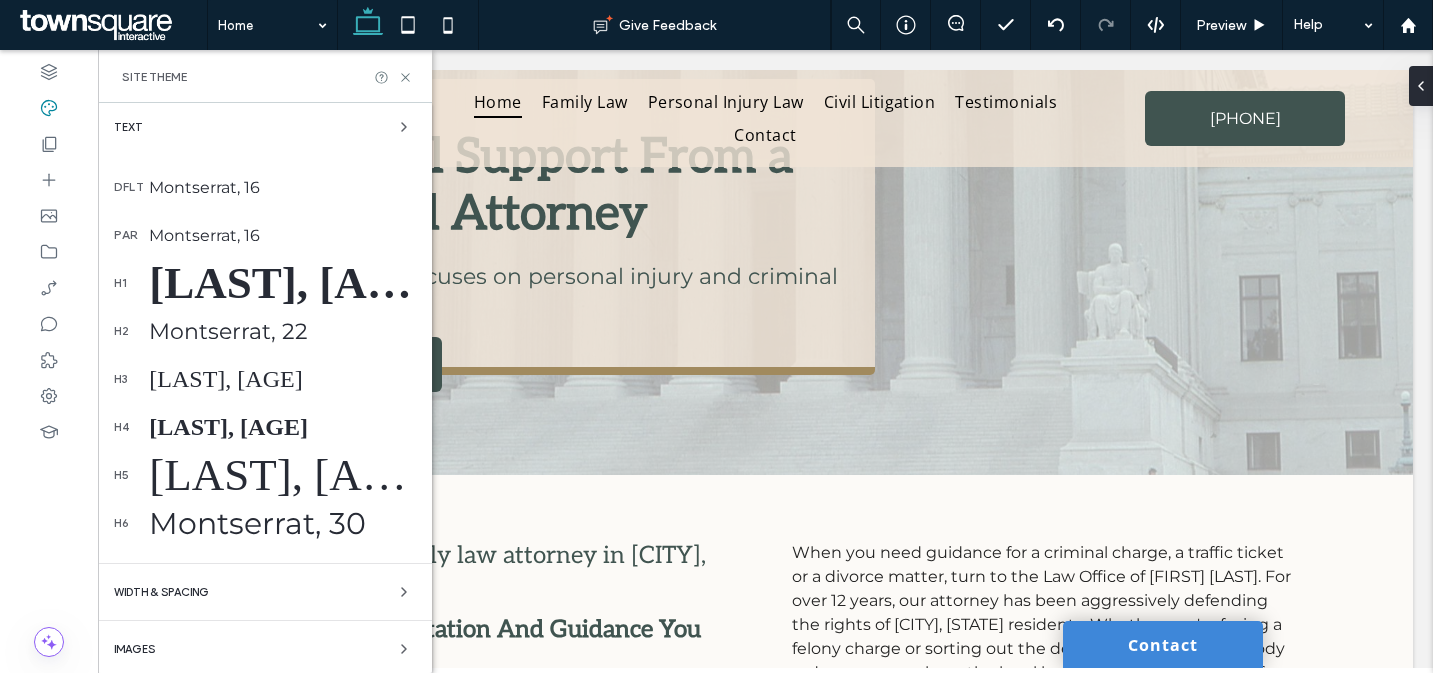scroll, scrollTop: 296, scrollLeft: 0, axis: vertical 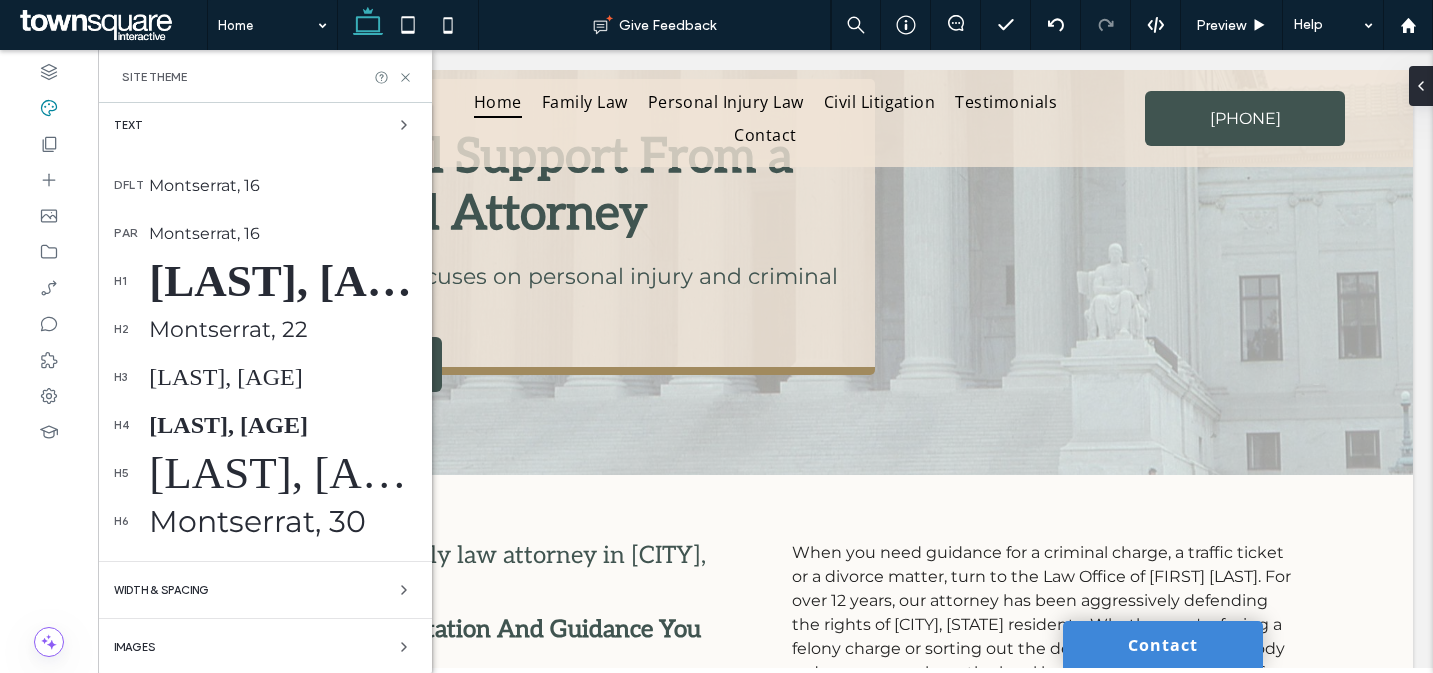 click on "[LAST], [AGE]" at bounding box center (282, 425) 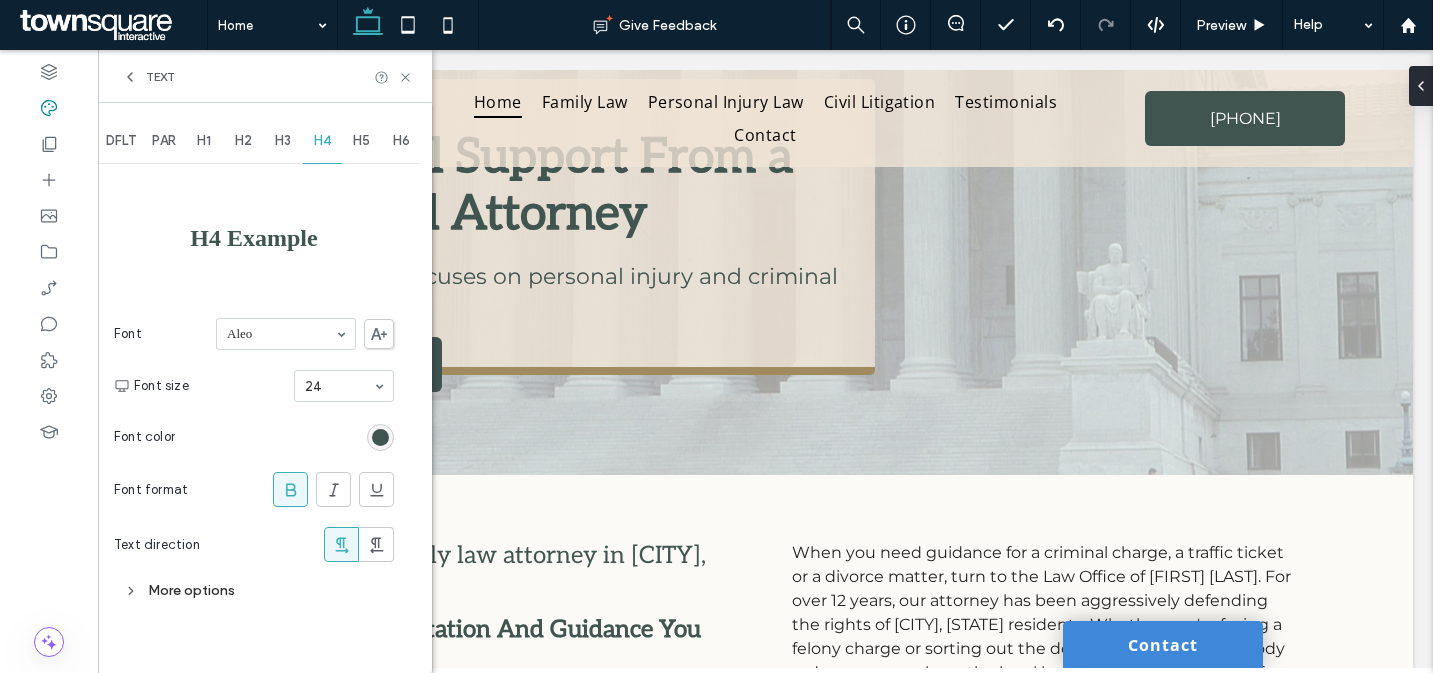scroll, scrollTop: 0, scrollLeft: 0, axis: both 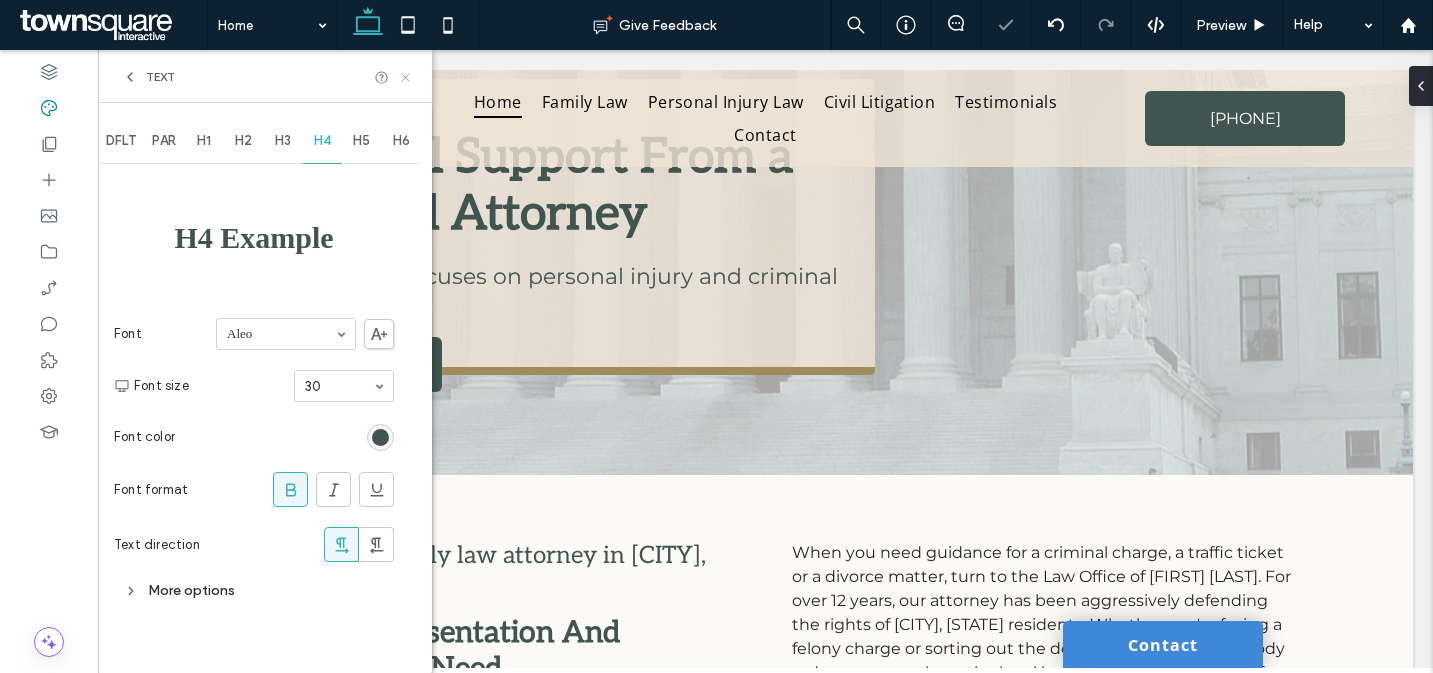 click 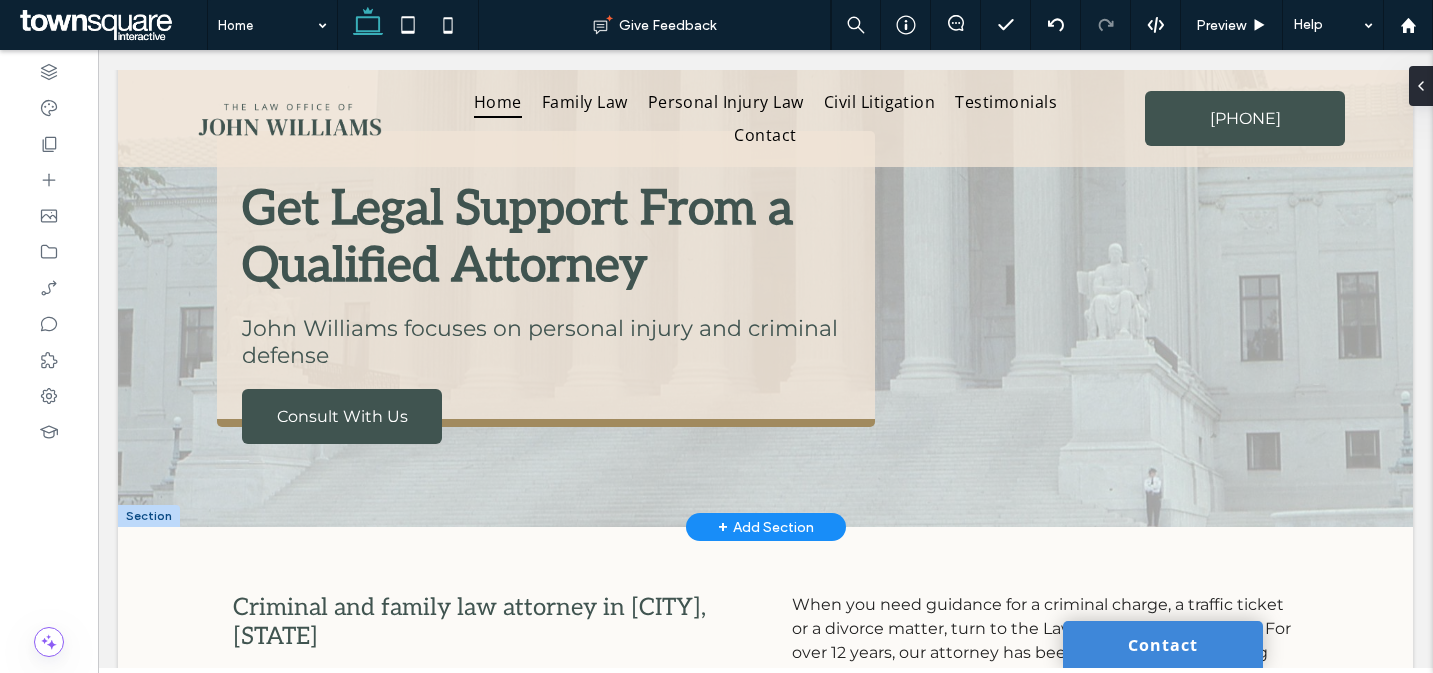 scroll, scrollTop: 0, scrollLeft: 0, axis: both 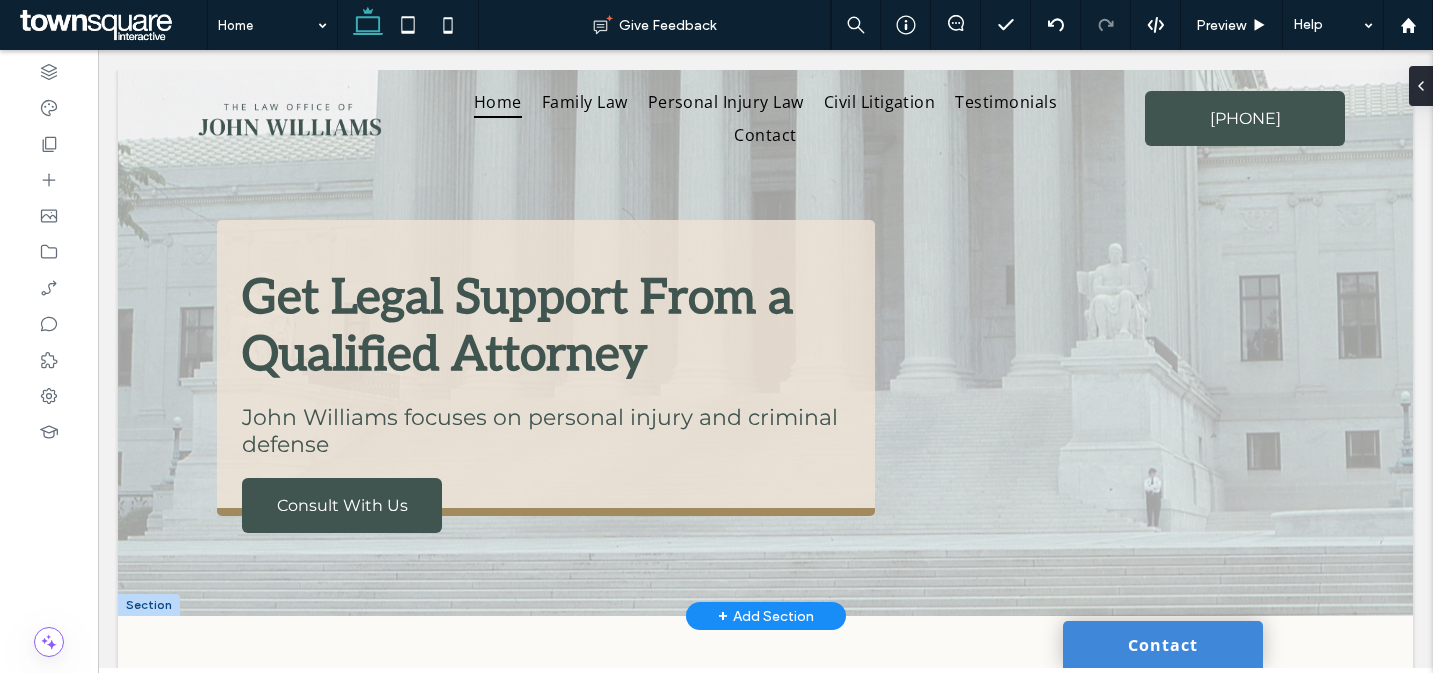 click on "+ Add Section" at bounding box center [766, 616] 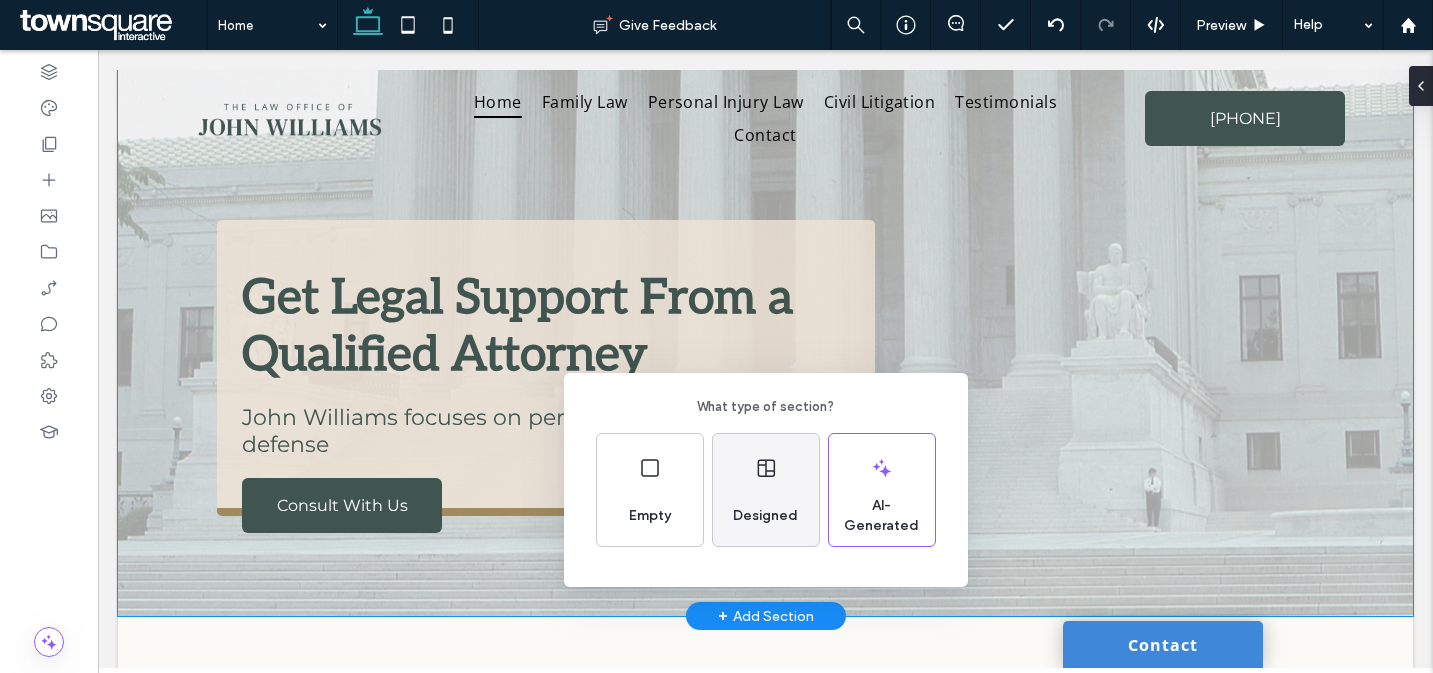 click on "Designed" at bounding box center [765, 516] 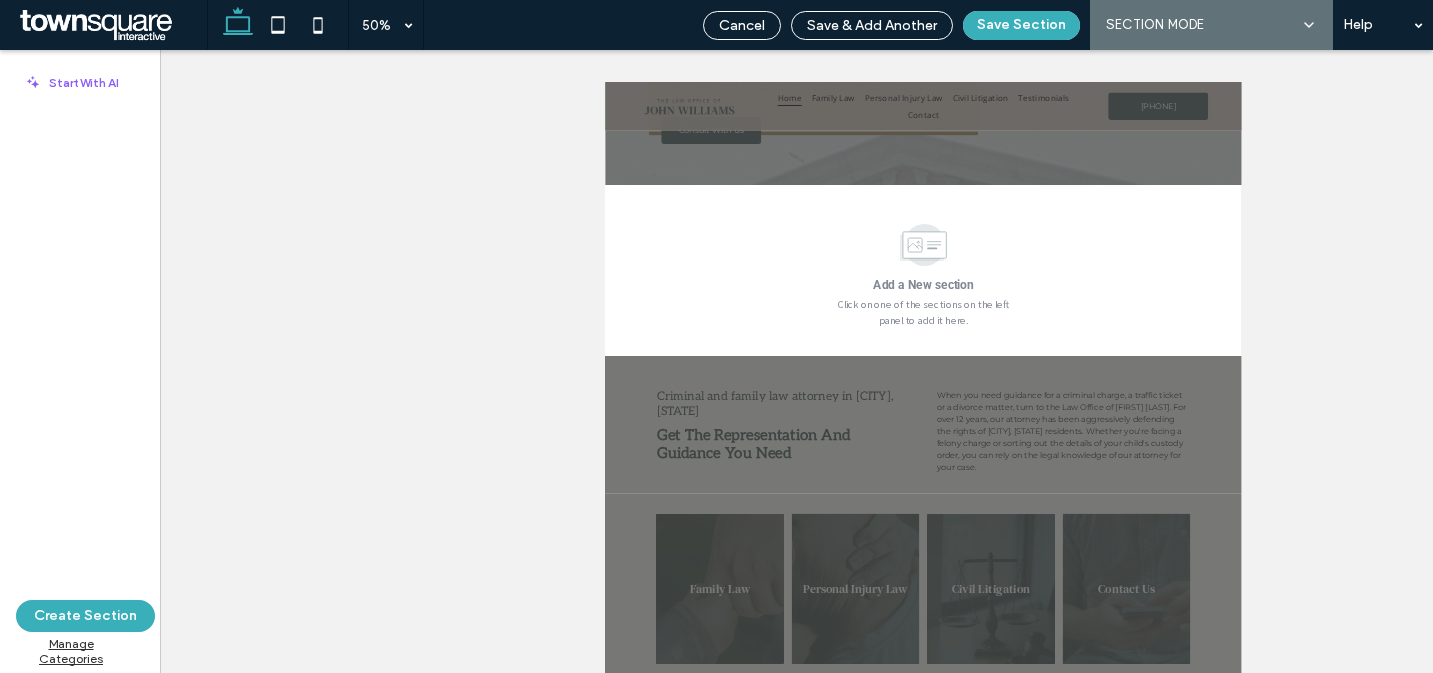 scroll, scrollTop: 387, scrollLeft: 0, axis: vertical 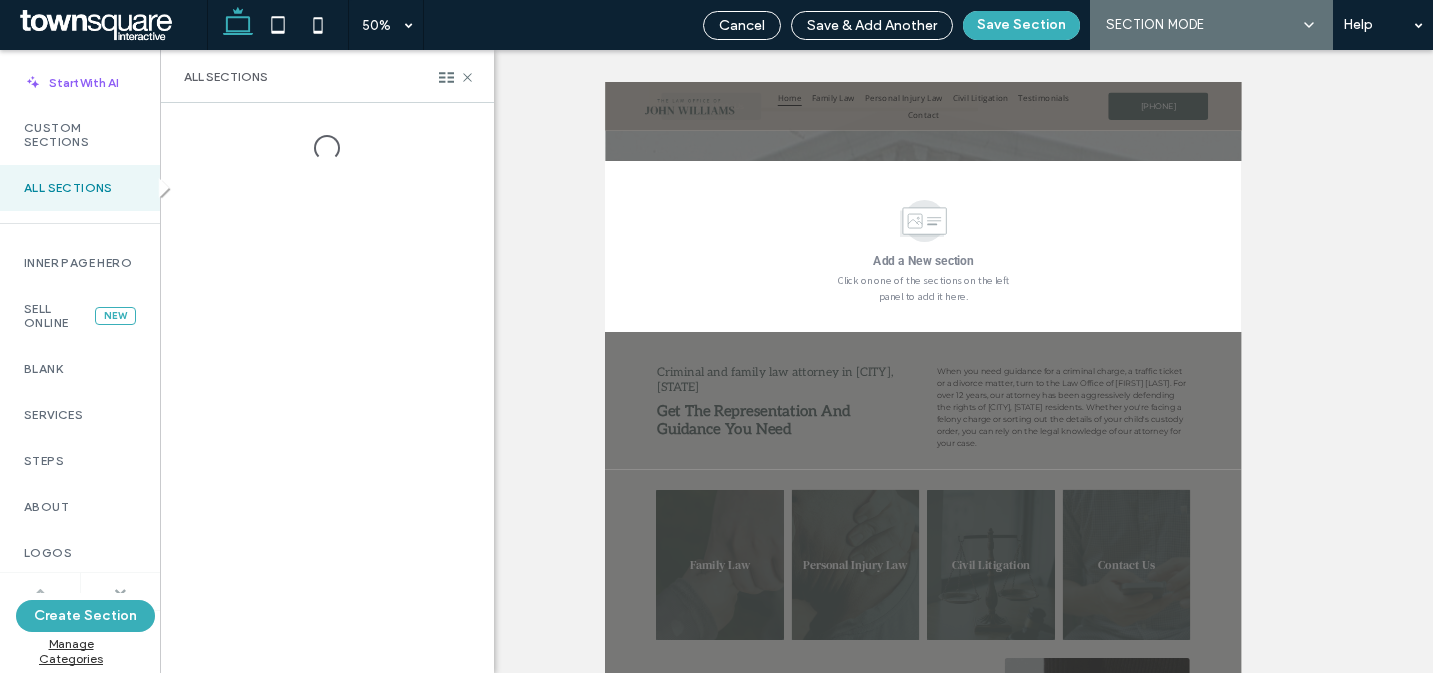 click at bounding box center [120, 592] 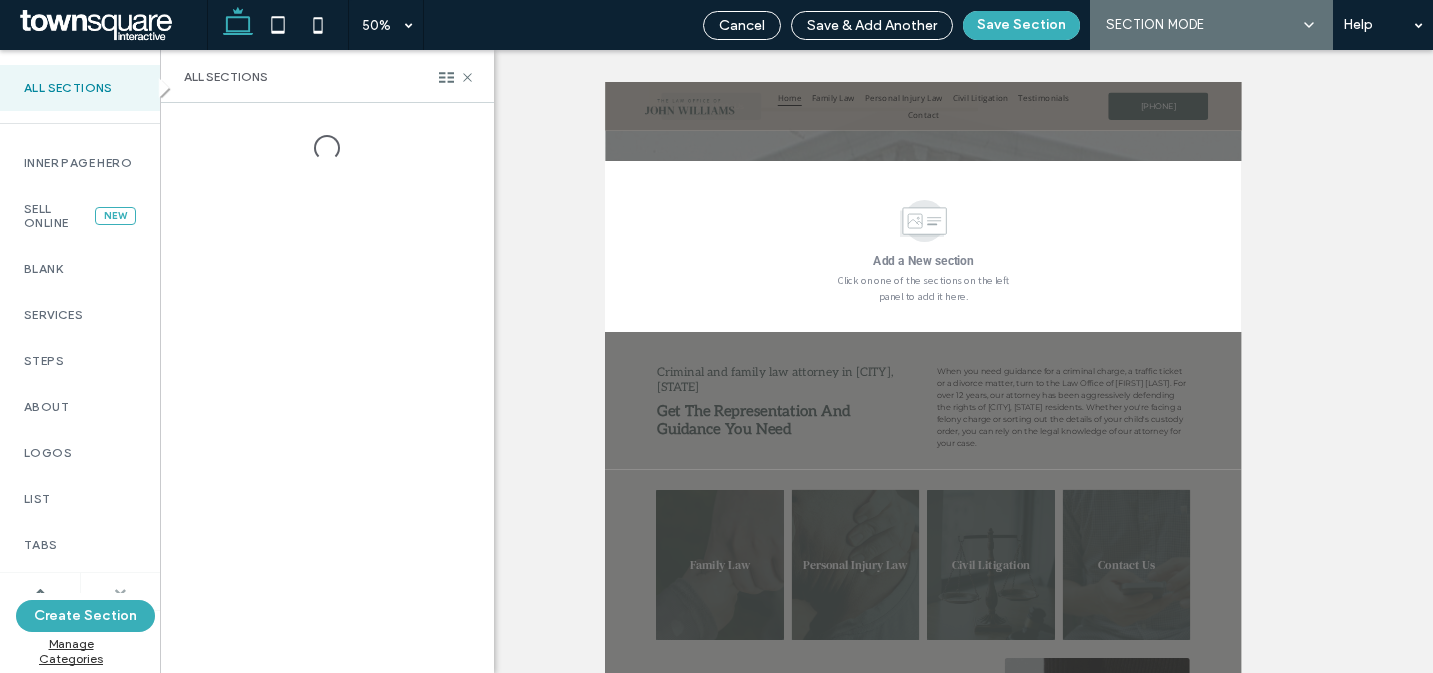 click at bounding box center [120, 592] 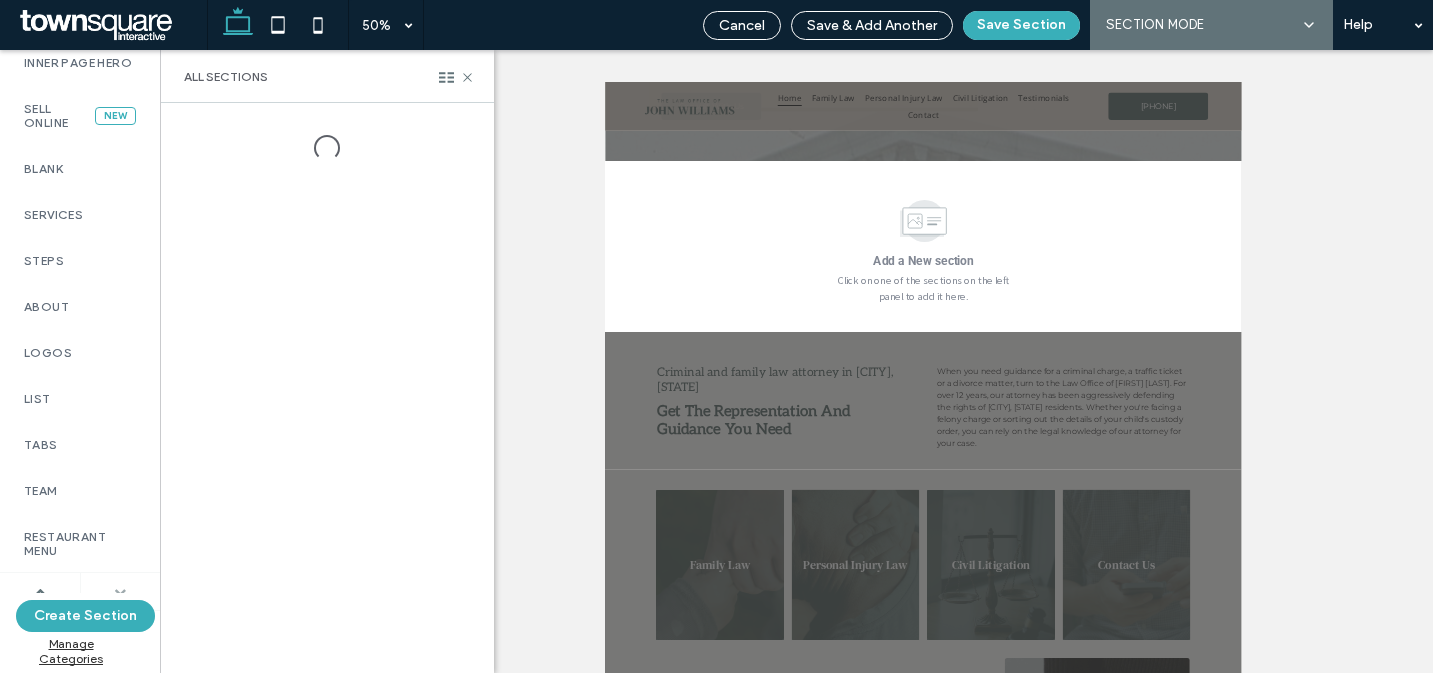 click at bounding box center [120, 592] 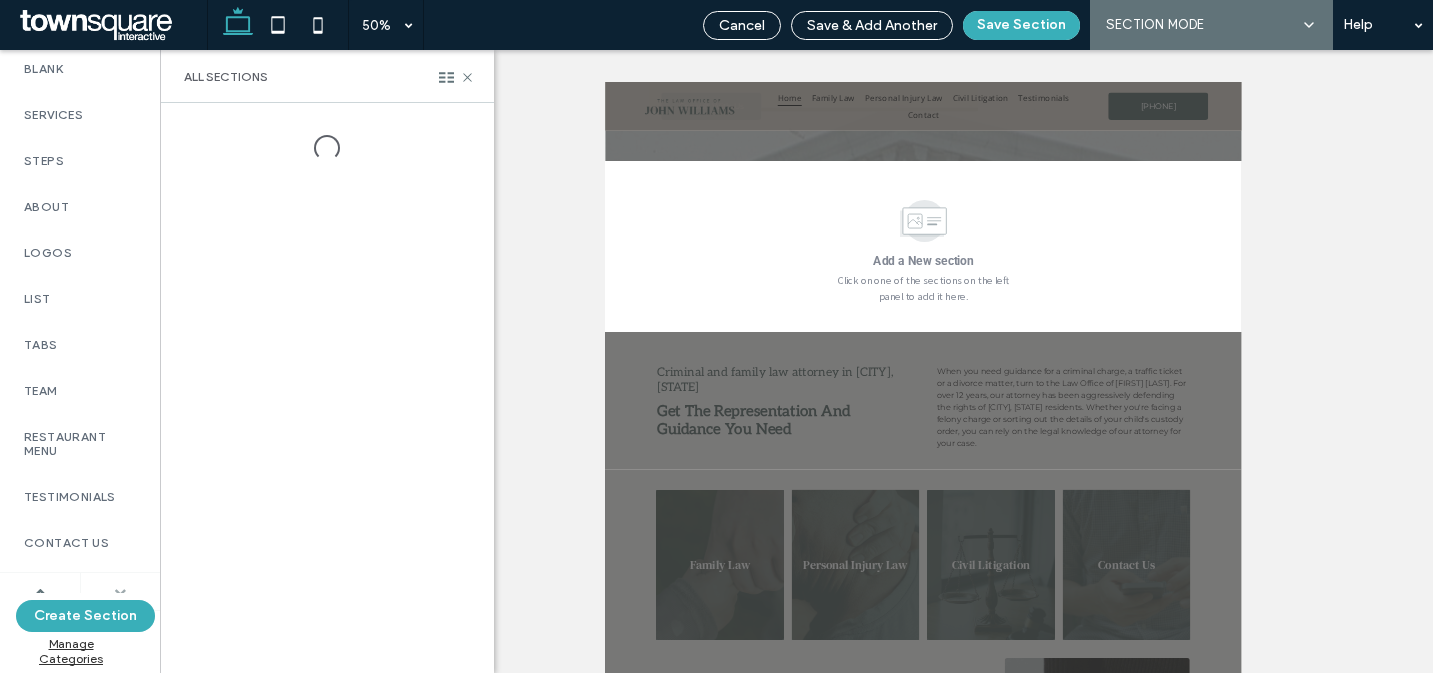 click at bounding box center (120, 592) 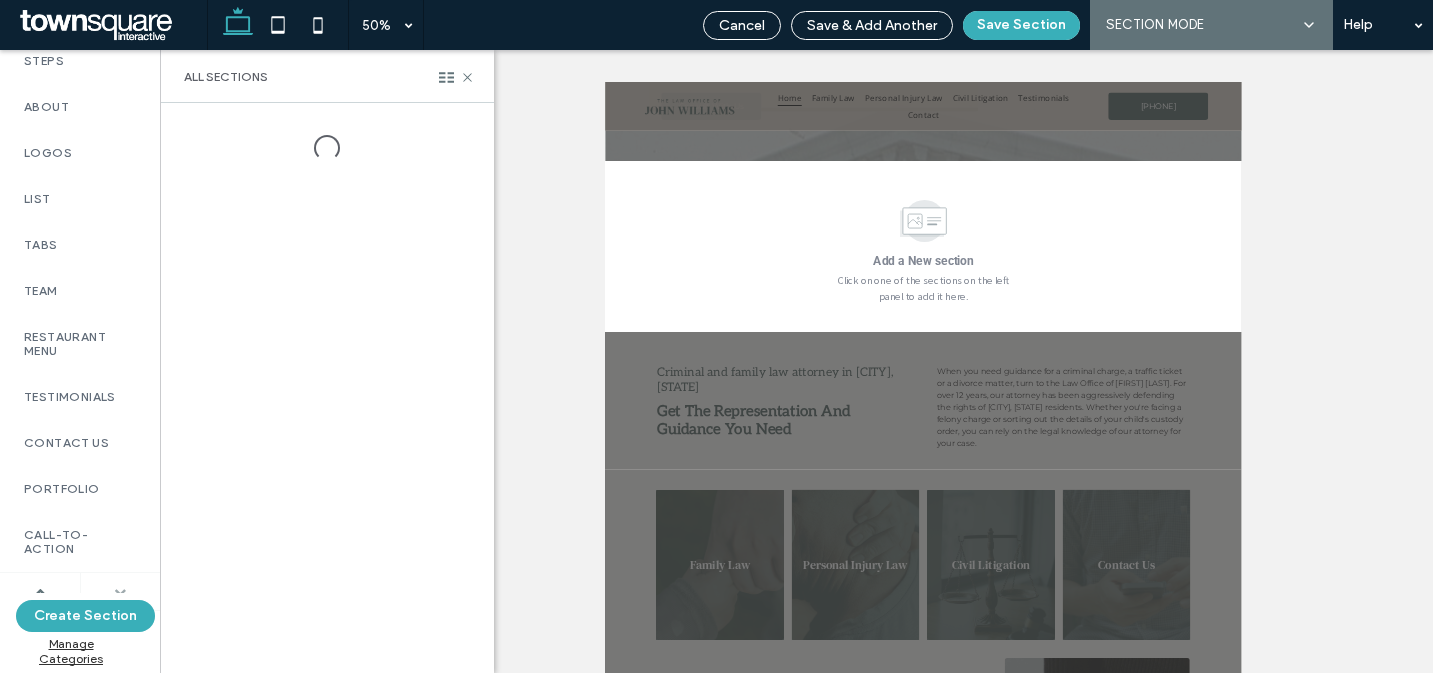 click at bounding box center (120, 592) 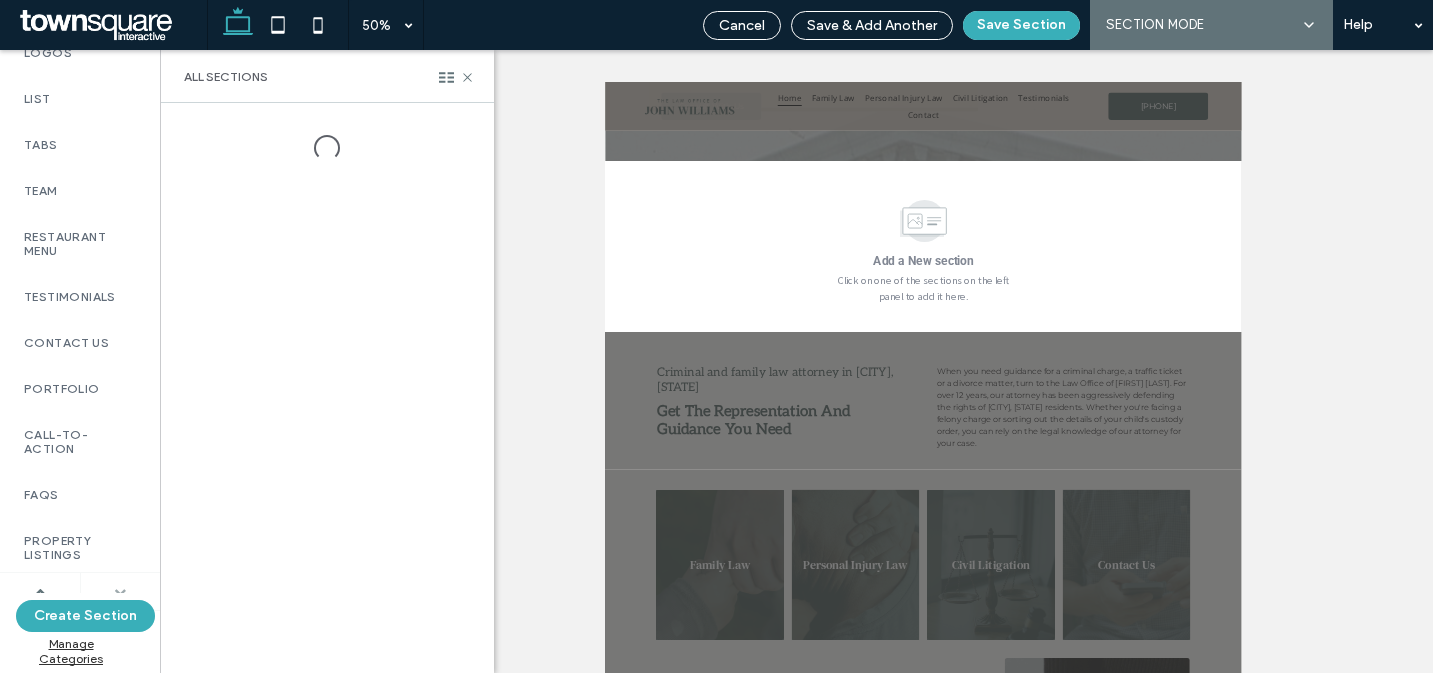 click at bounding box center (120, 592) 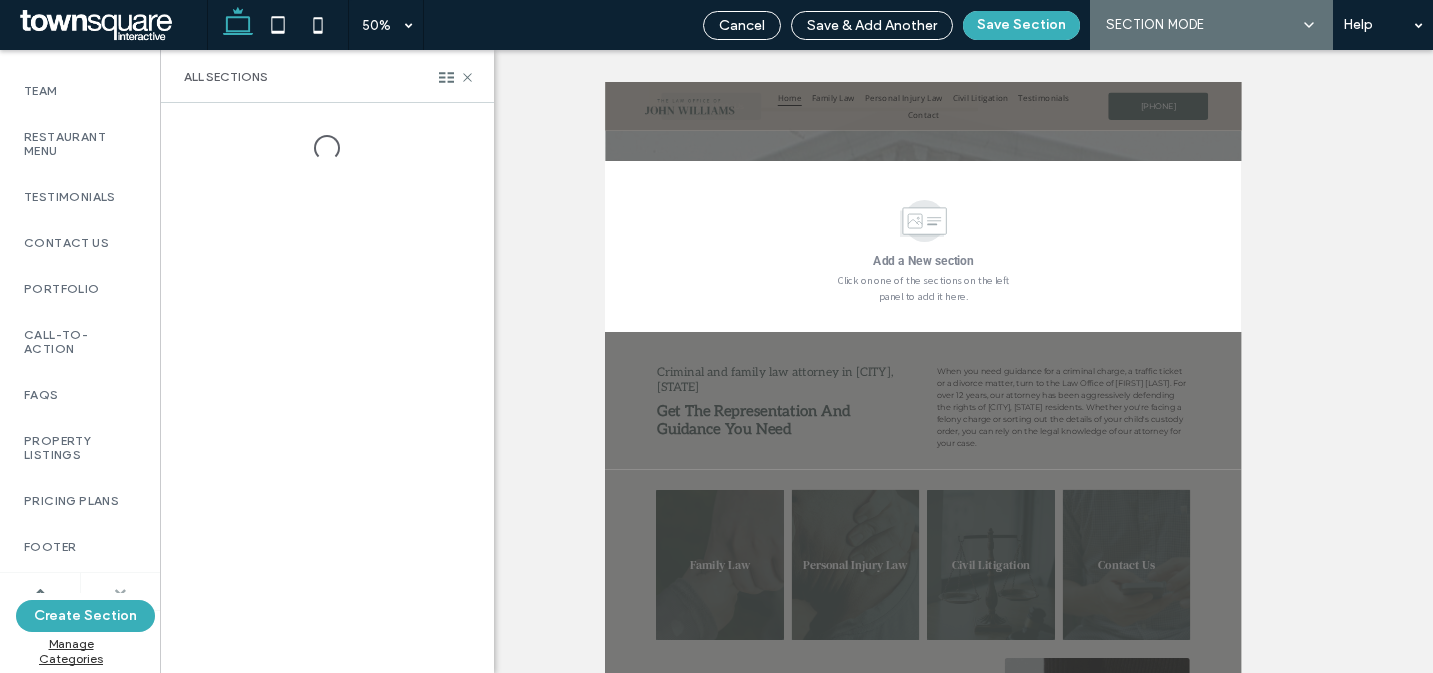 click at bounding box center (120, 592) 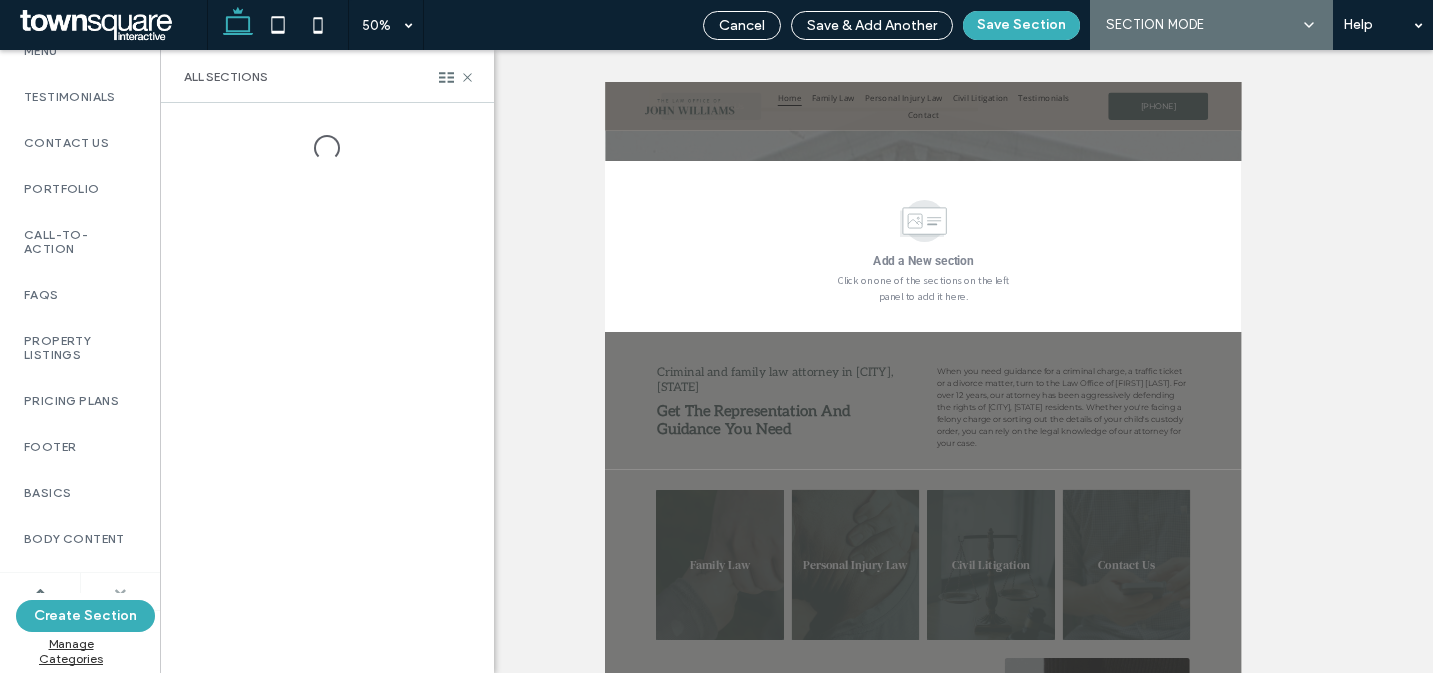 click at bounding box center [120, 592] 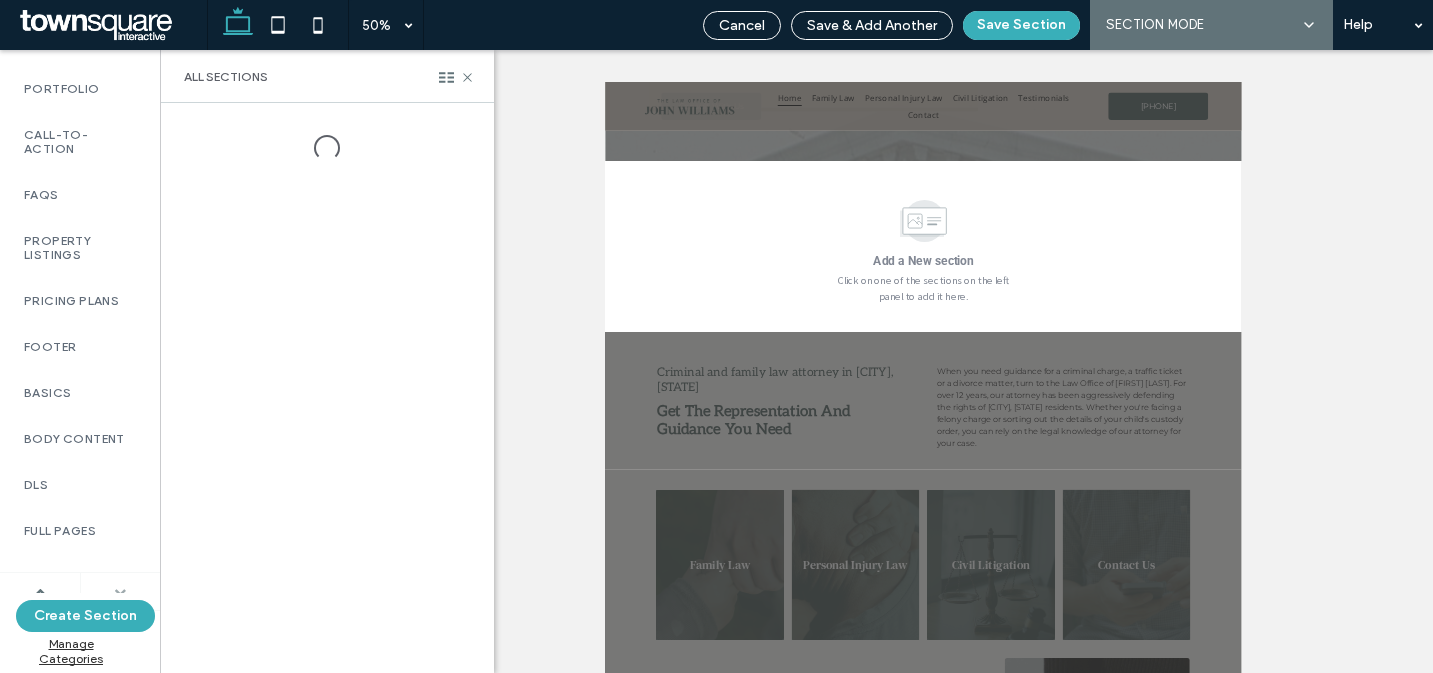 click at bounding box center (120, 592) 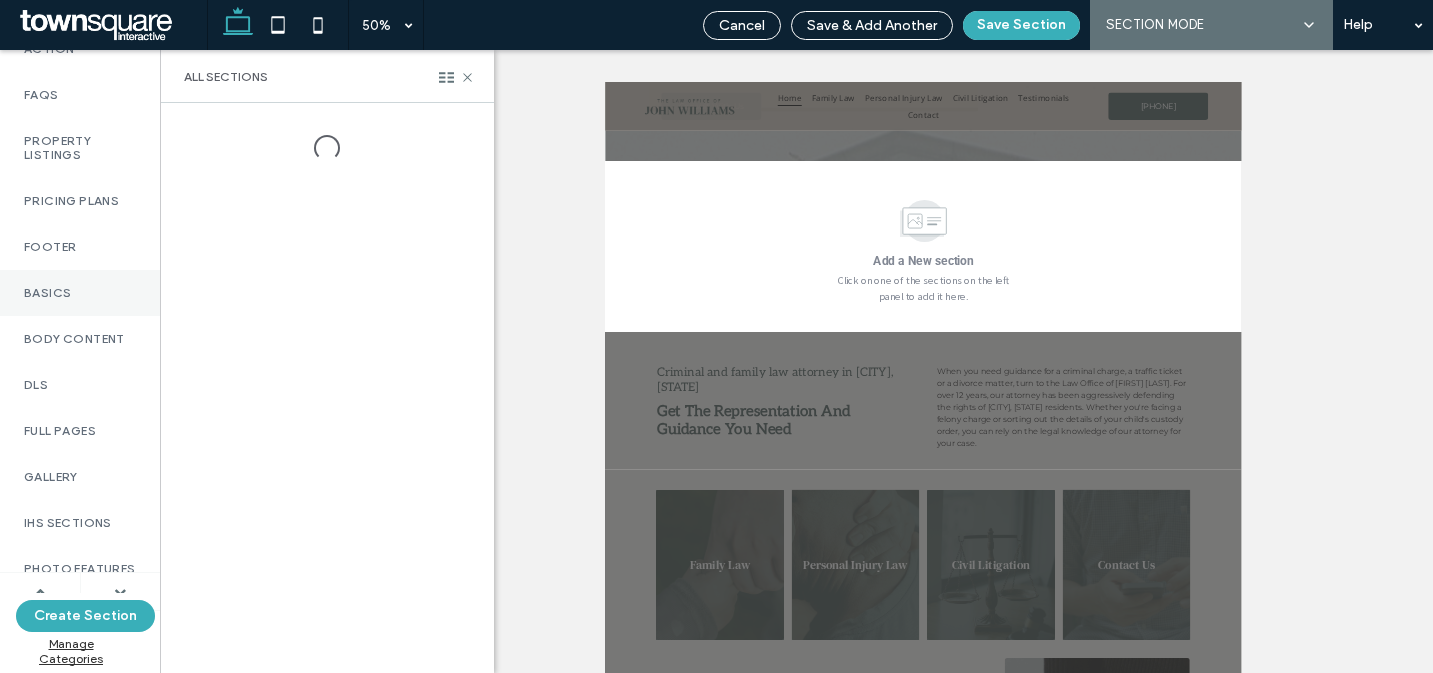 click on "Basics" at bounding box center (80, 293) 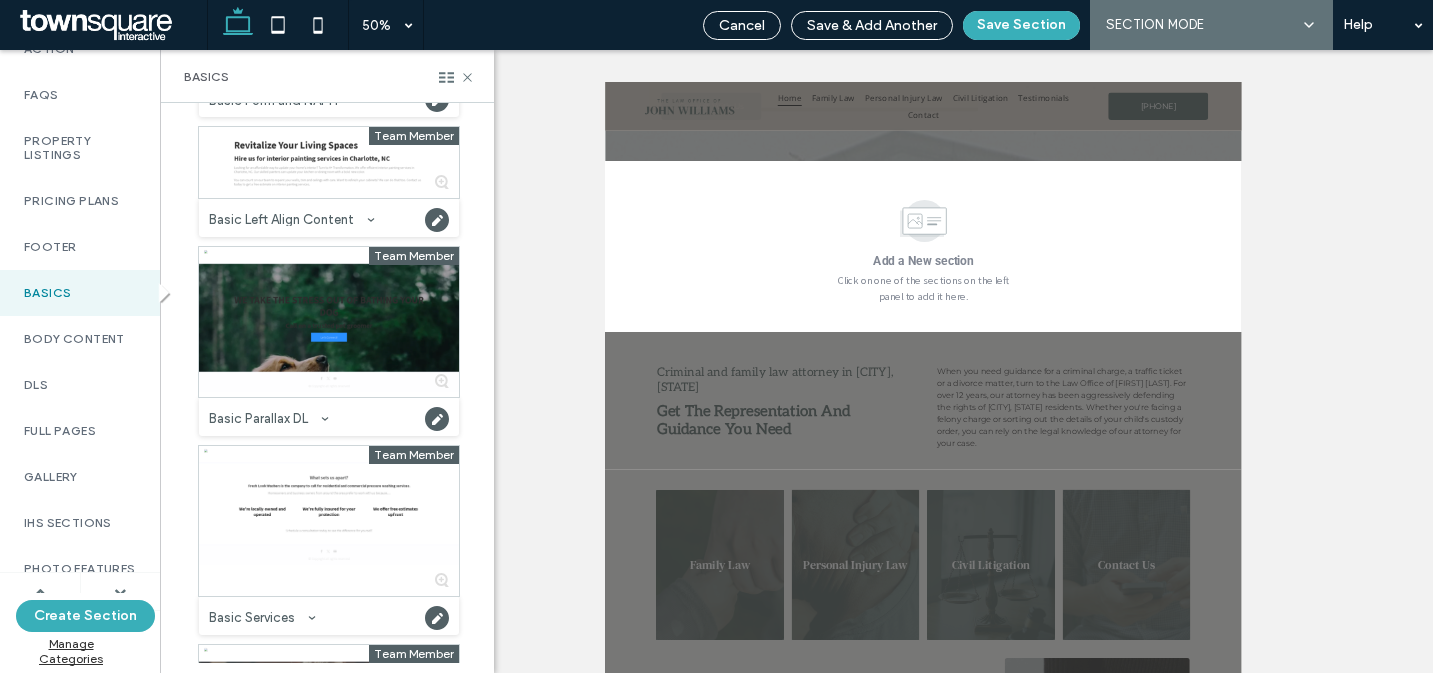 scroll, scrollTop: 797, scrollLeft: 0, axis: vertical 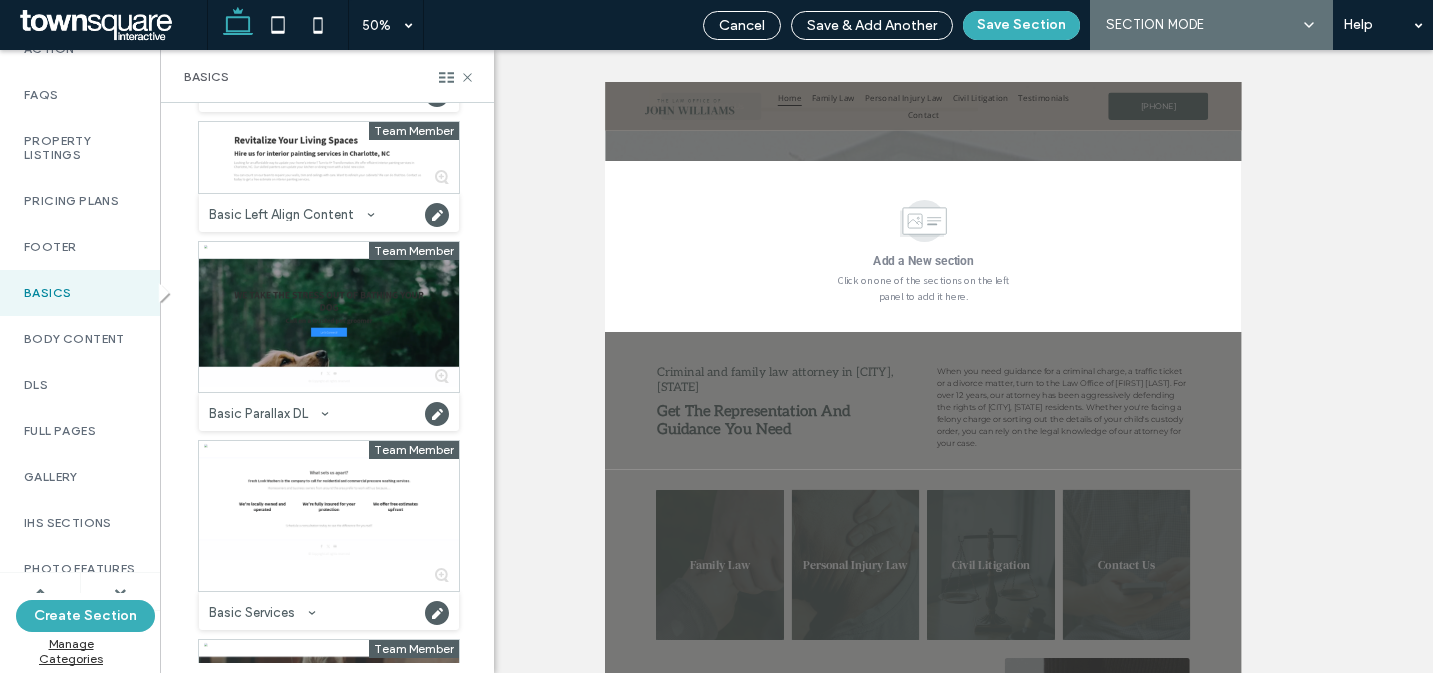 click at bounding box center (329, 317) 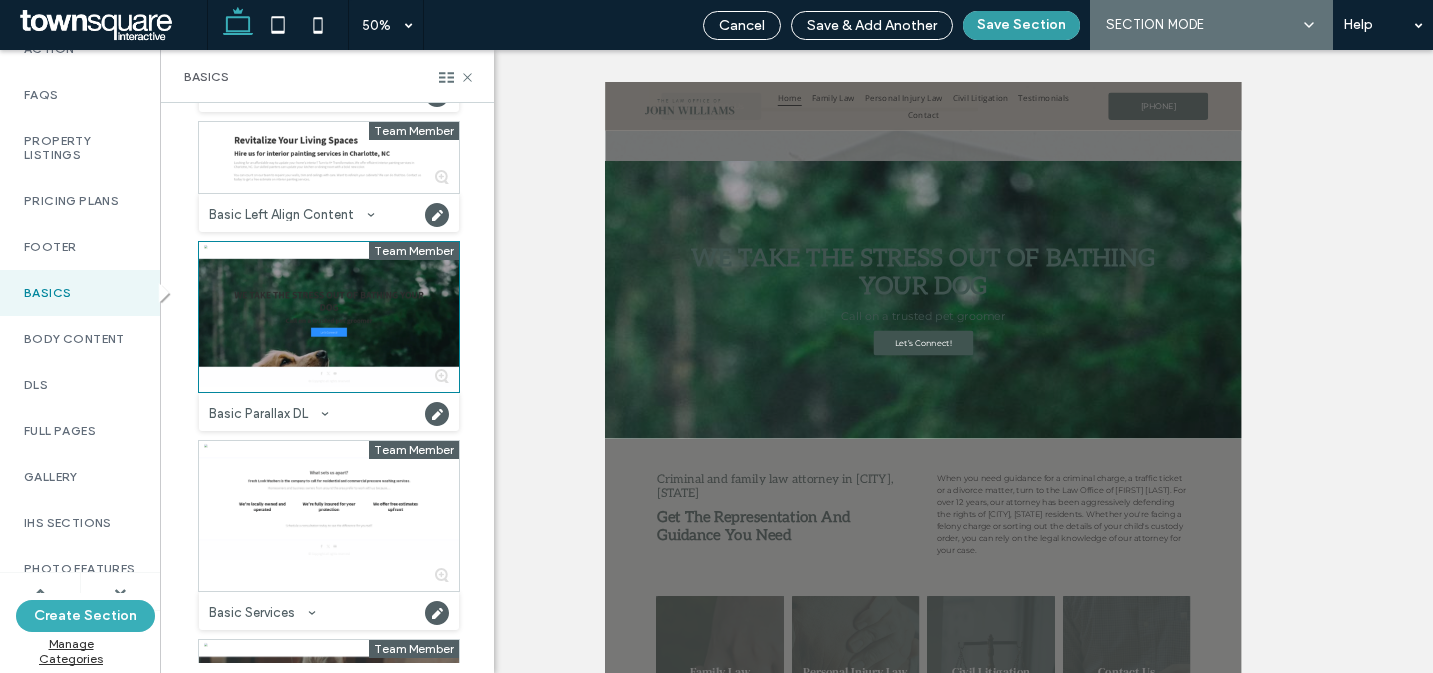 click on "Save Section" at bounding box center [1021, 25] 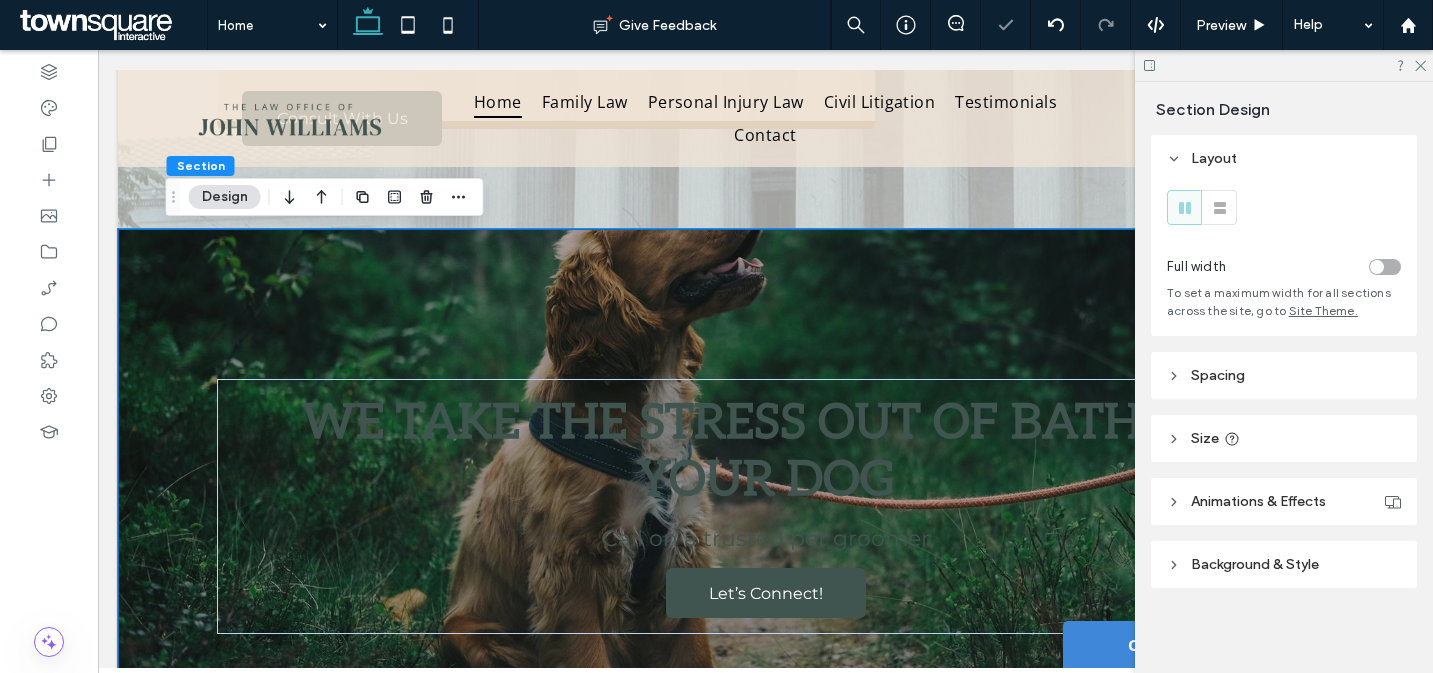 click on "WE TAKE THE STRESS OUT OF BATHING YOUR DOG
Call on a trusted pet groomer
Let’s Connect!" at bounding box center (766, 506) 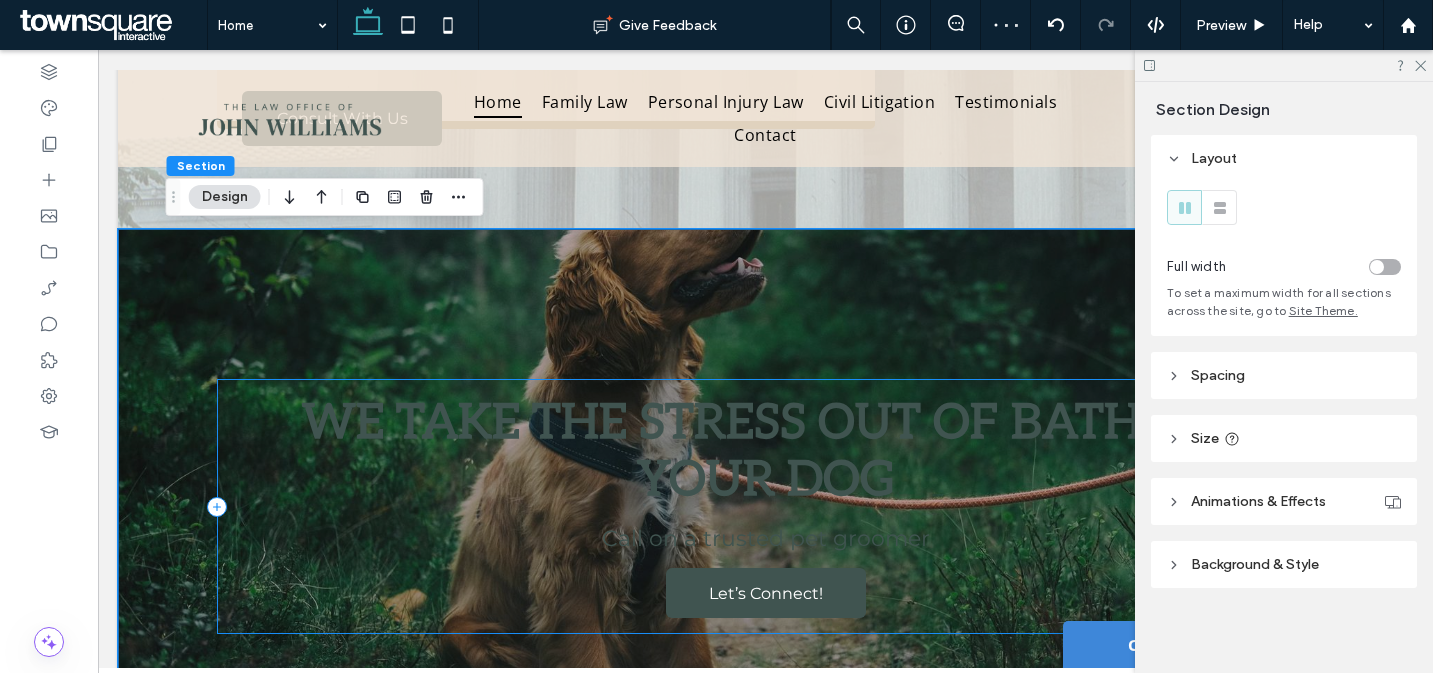 click on "WE TAKE THE STRESS OUT OF BATHING YOUR DOG
Call on a trusted pet groomer
Let’s Connect!" at bounding box center (765, 506) 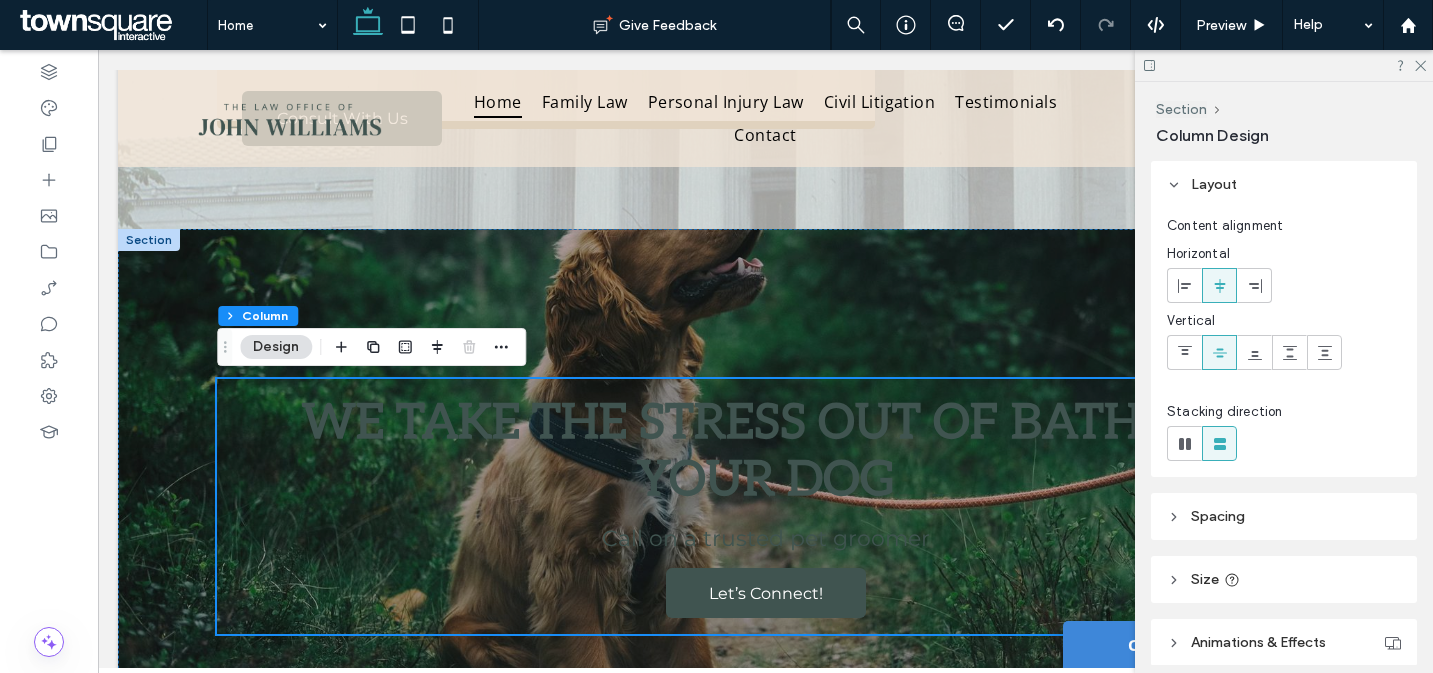 click at bounding box center (1185, 285) 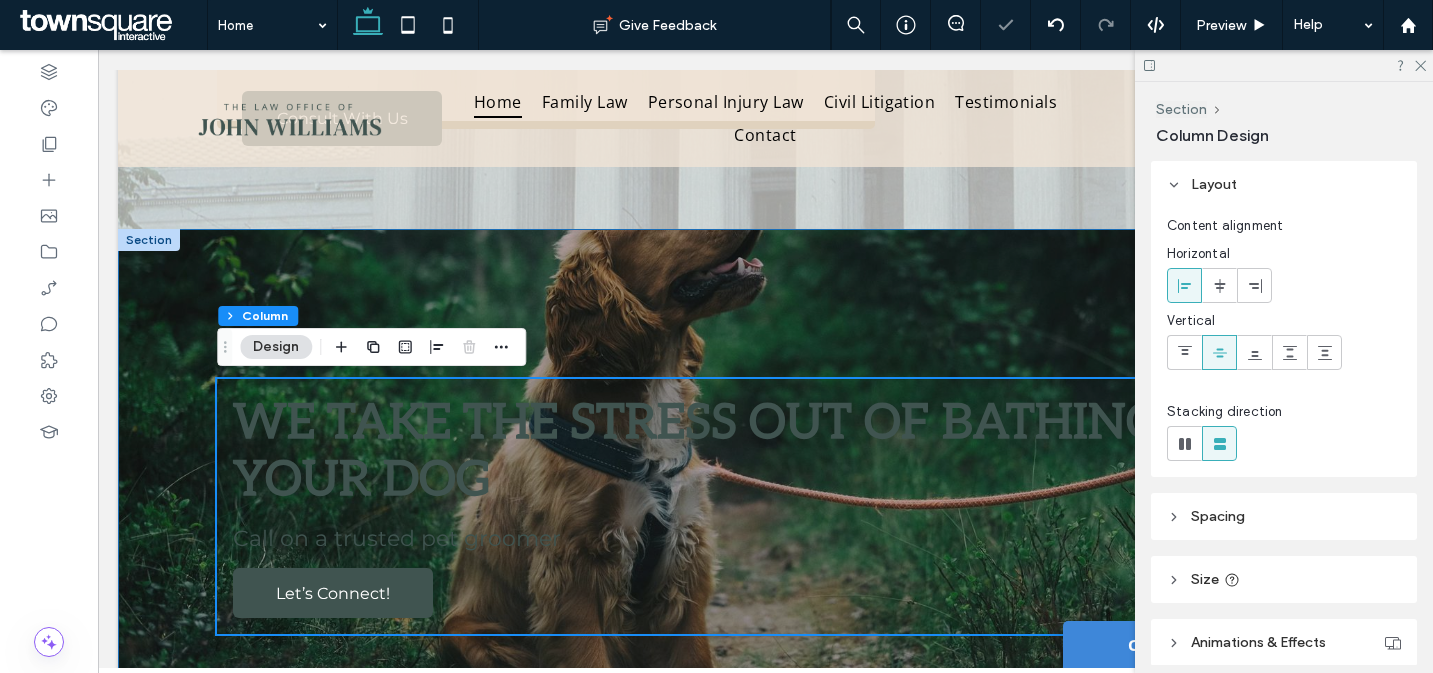 click on "WE TAKE THE STRESS OUT OF BATHING YOUR DOG
Call on a trusted pet groomer
Let’s Connect!" at bounding box center (766, 506) 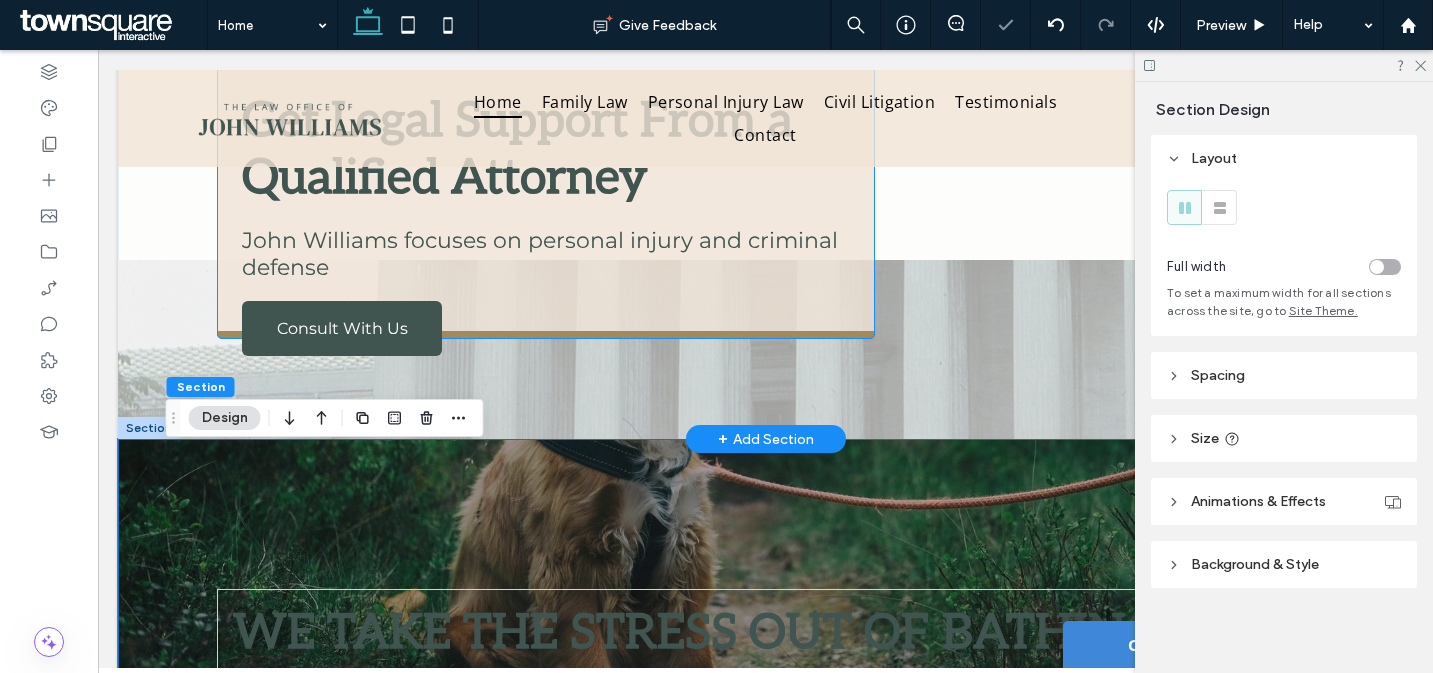 scroll, scrollTop: 138, scrollLeft: 0, axis: vertical 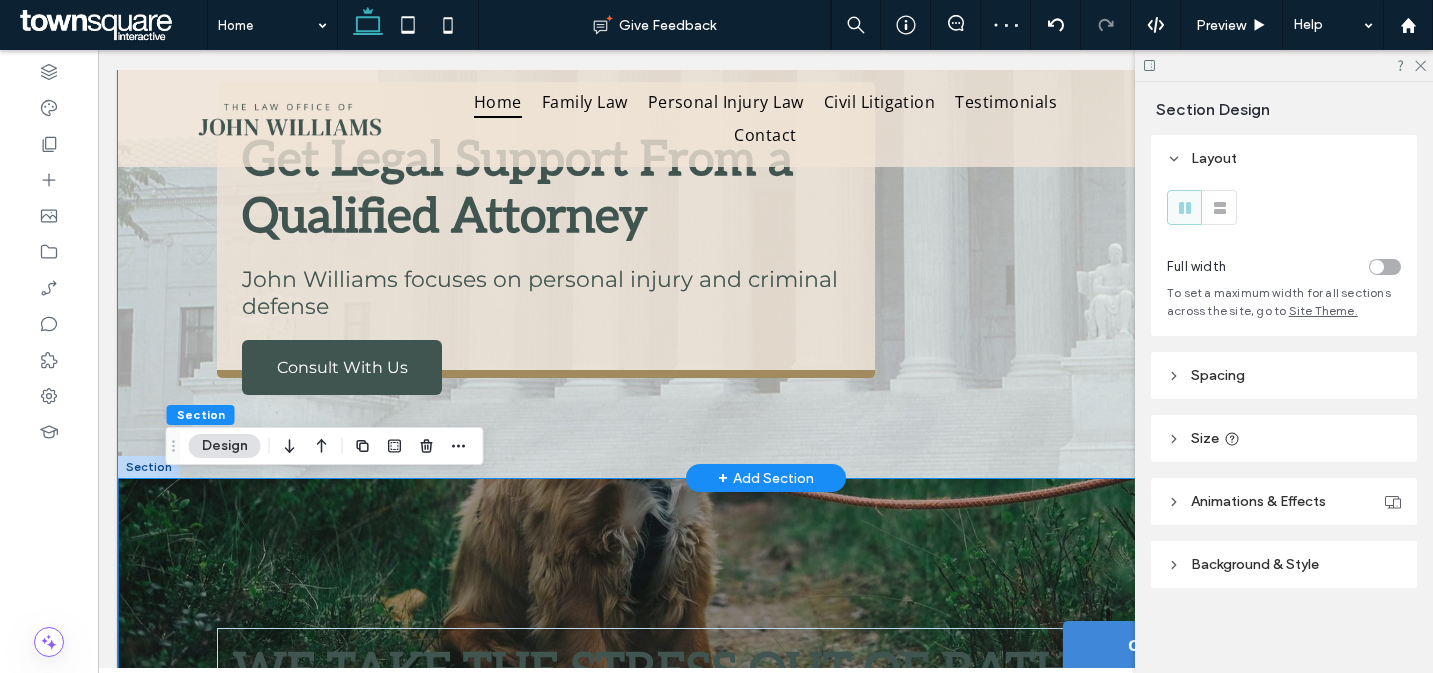 click on "Get Legal Support From a Qualified Attorney
[FIRST] [LAST] focuses on personal injury and criminal defense
Consult With Us" at bounding box center [766, 205] 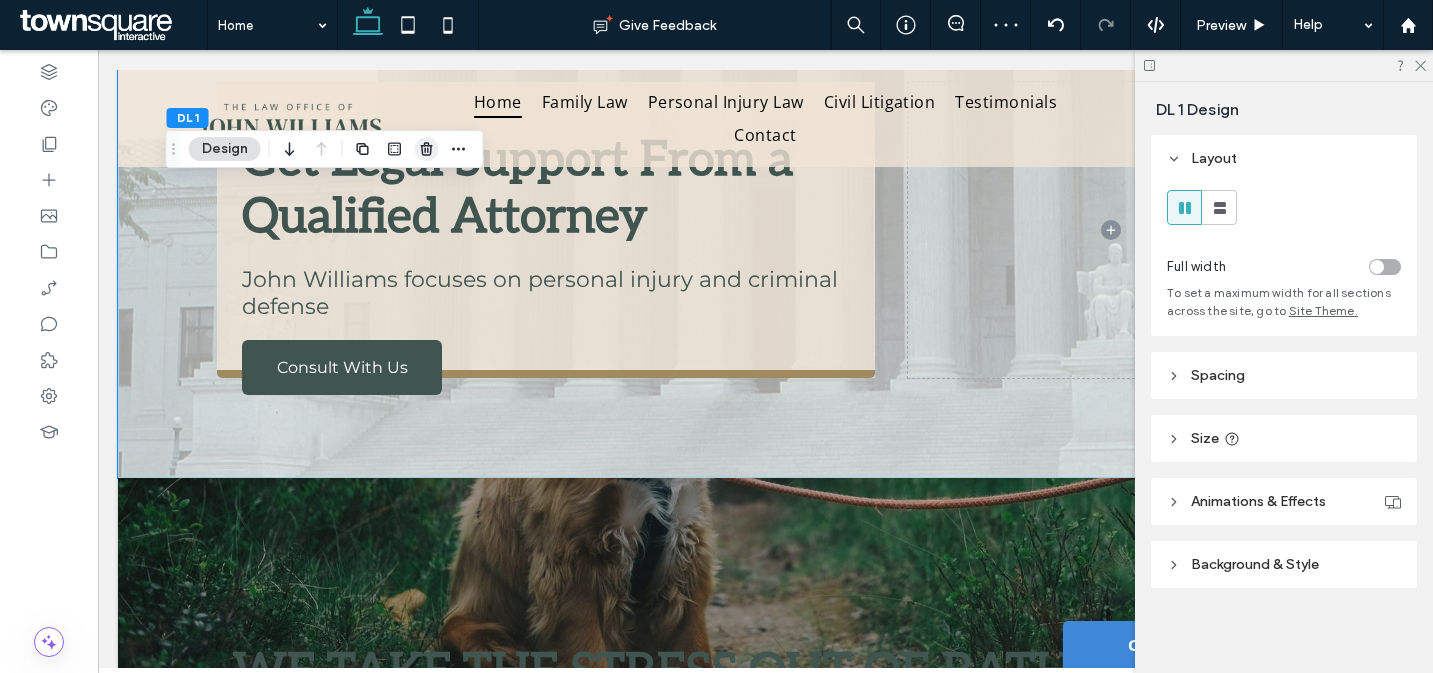 click 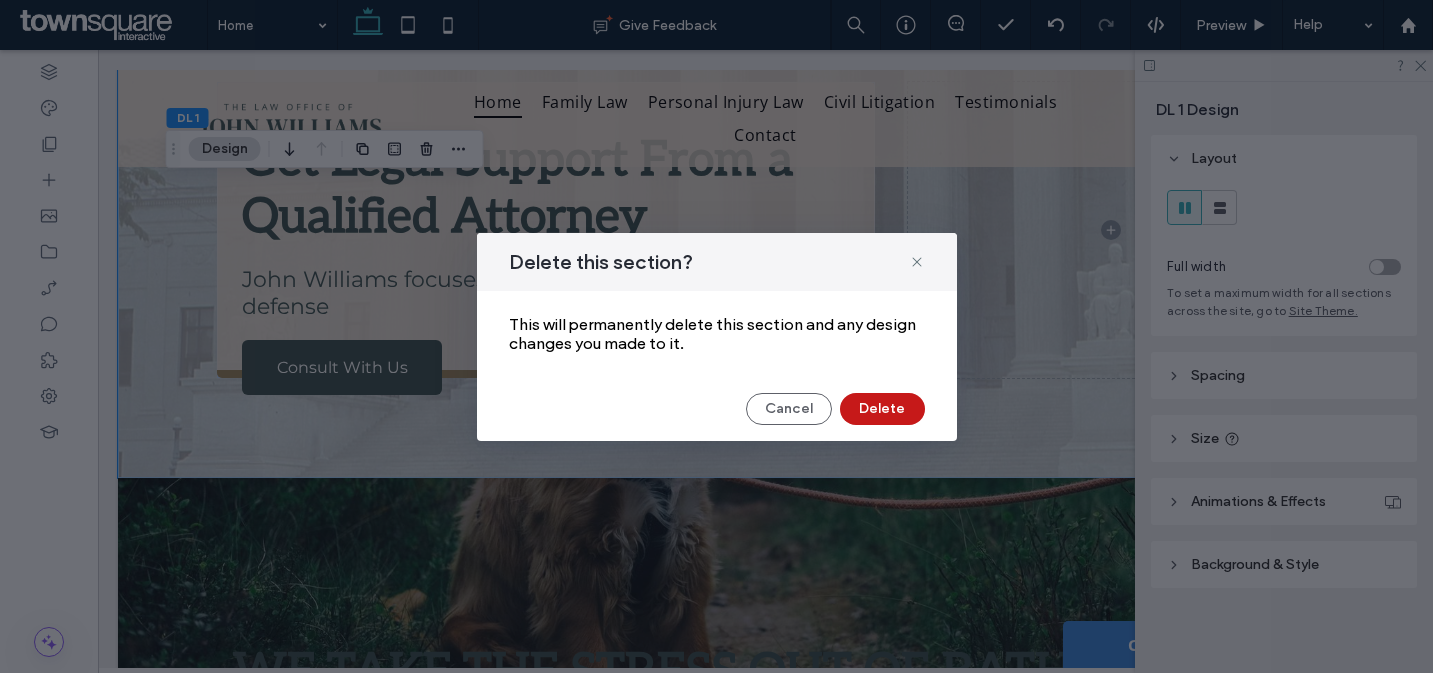 click on "Delete" at bounding box center [882, 409] 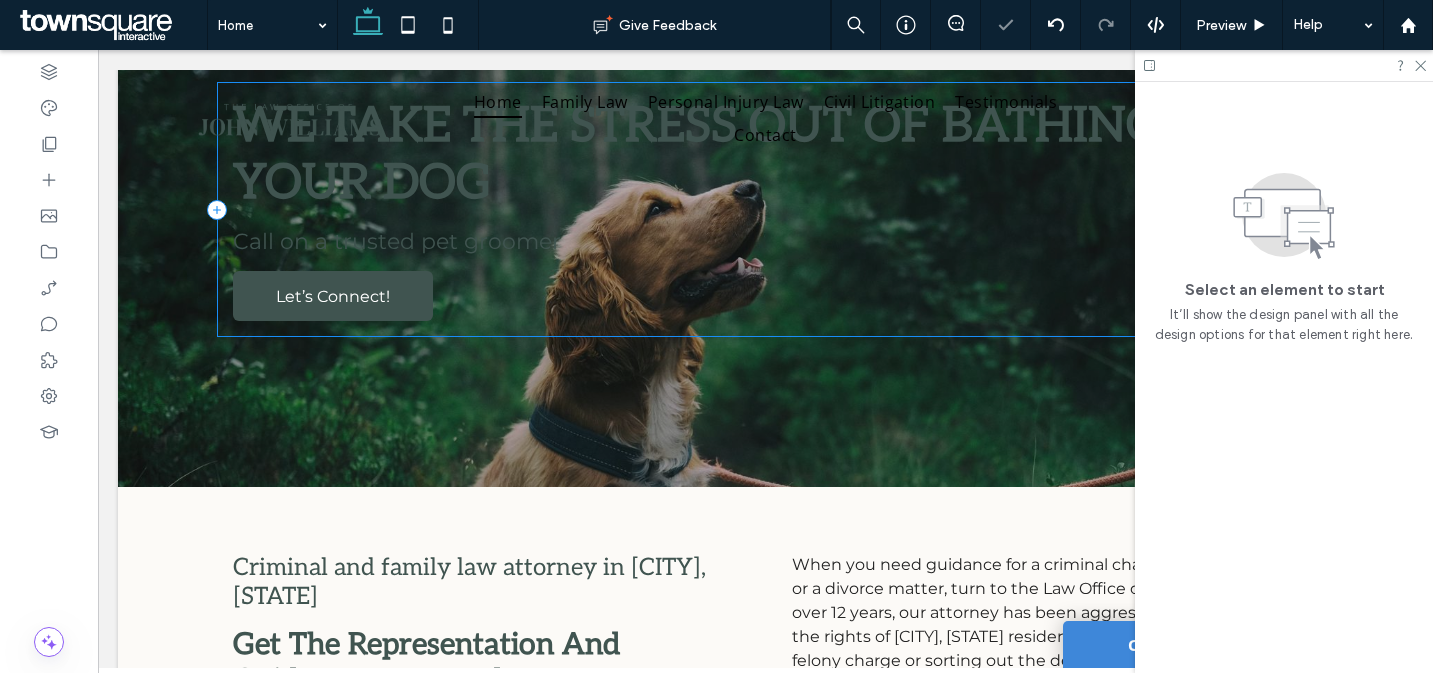 scroll, scrollTop: 0, scrollLeft: 0, axis: both 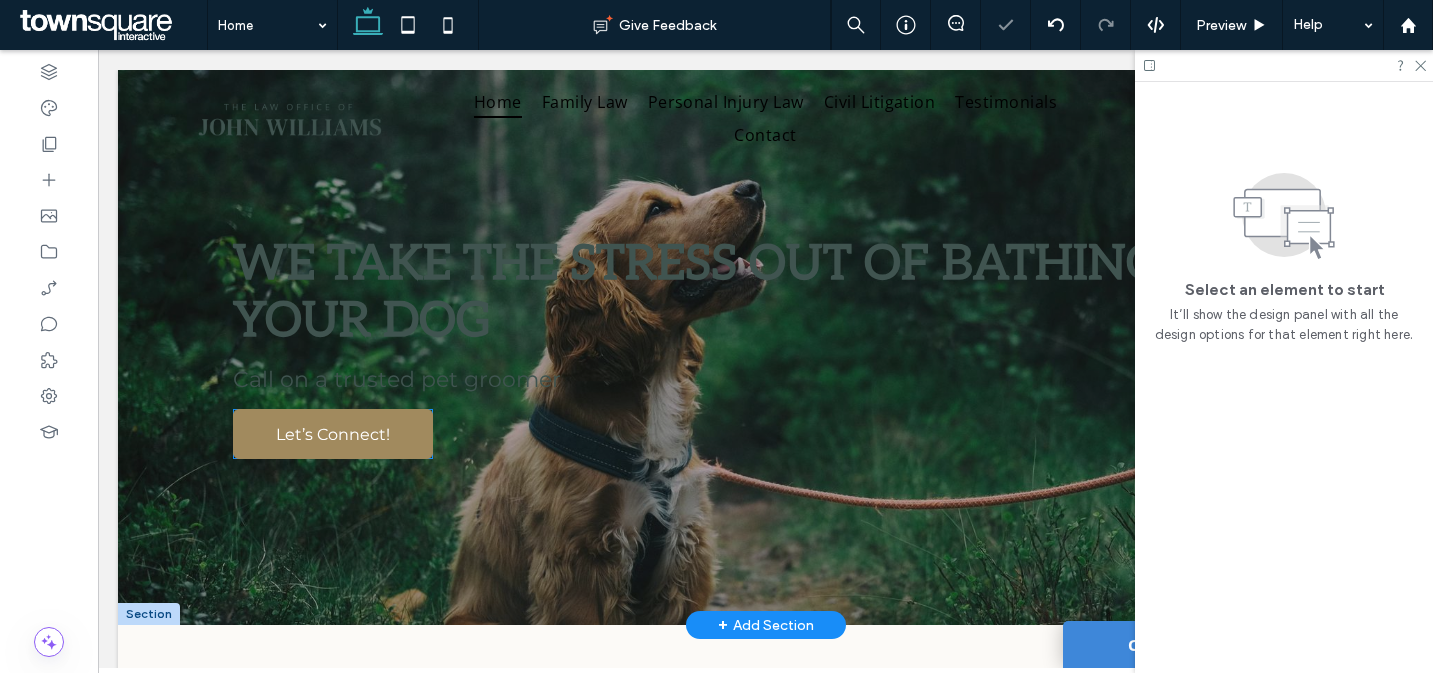 click on "Let’s Connect!" at bounding box center [333, 434] 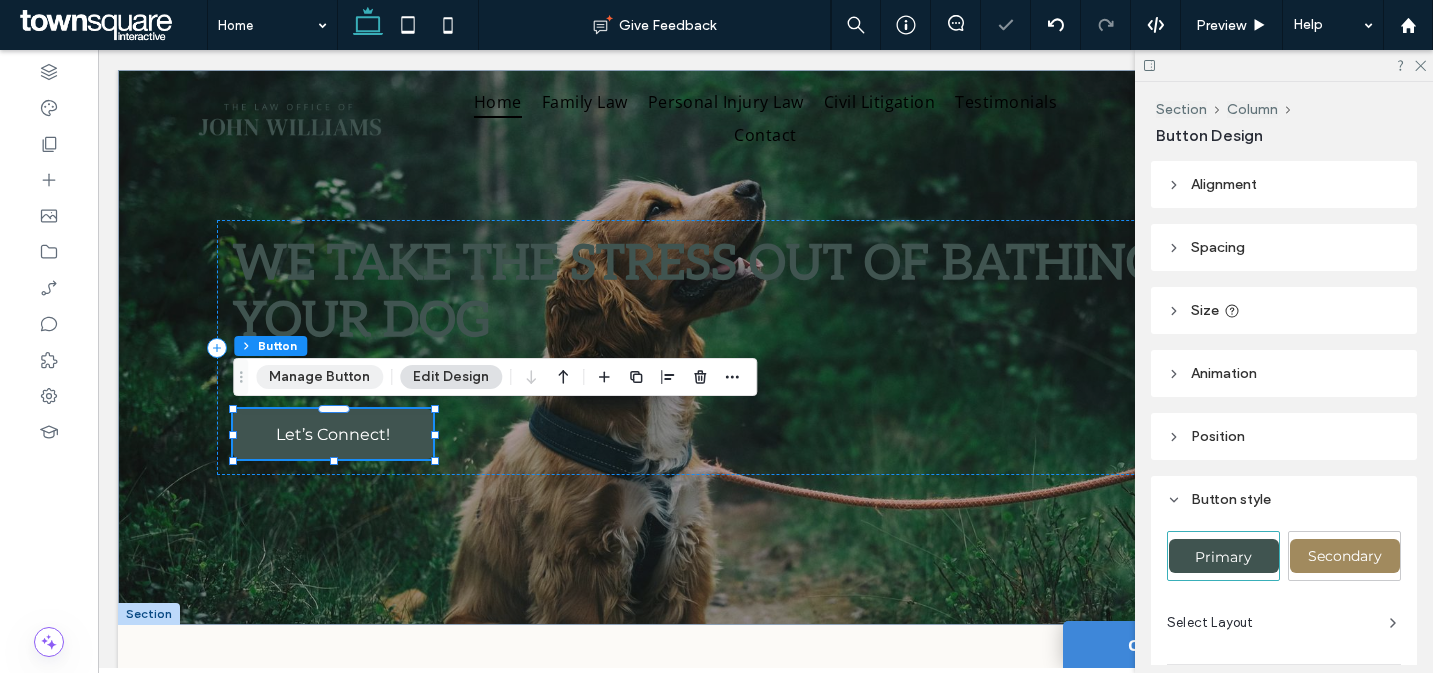 click on "Manage Button" at bounding box center [319, 377] 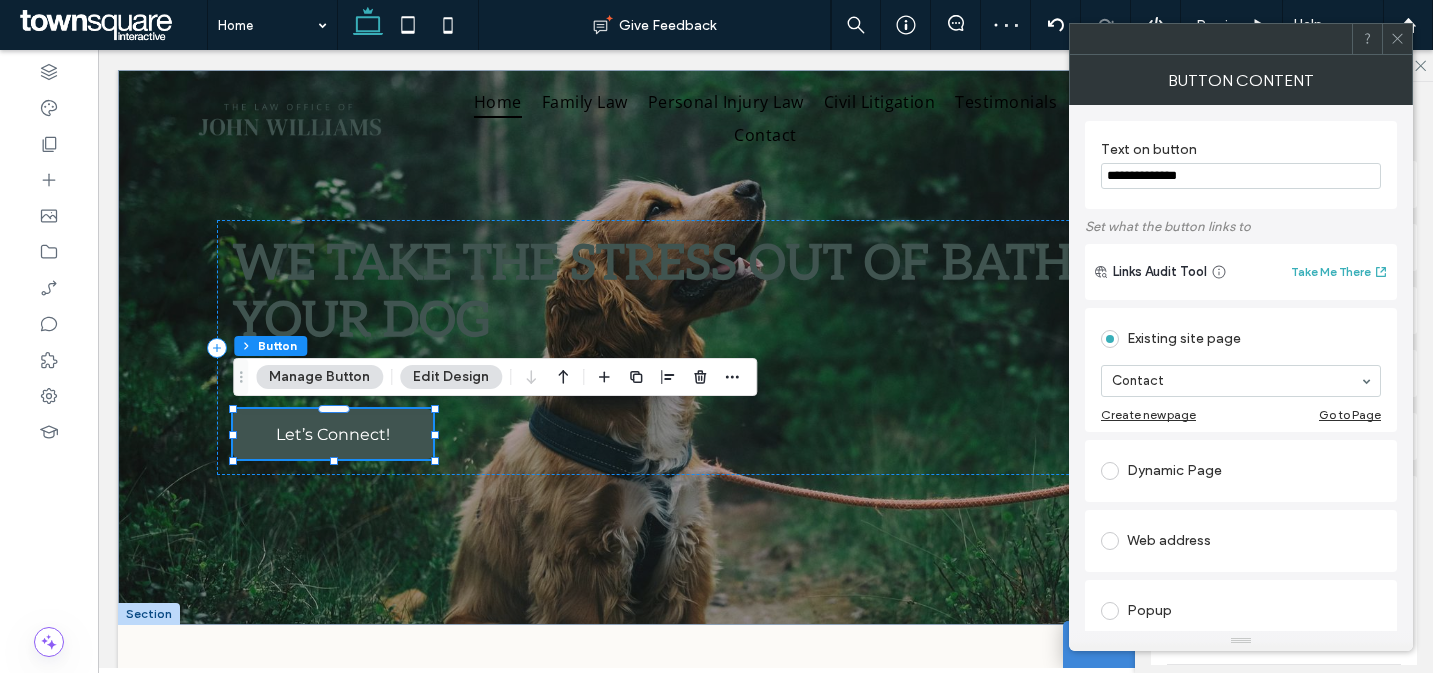 click 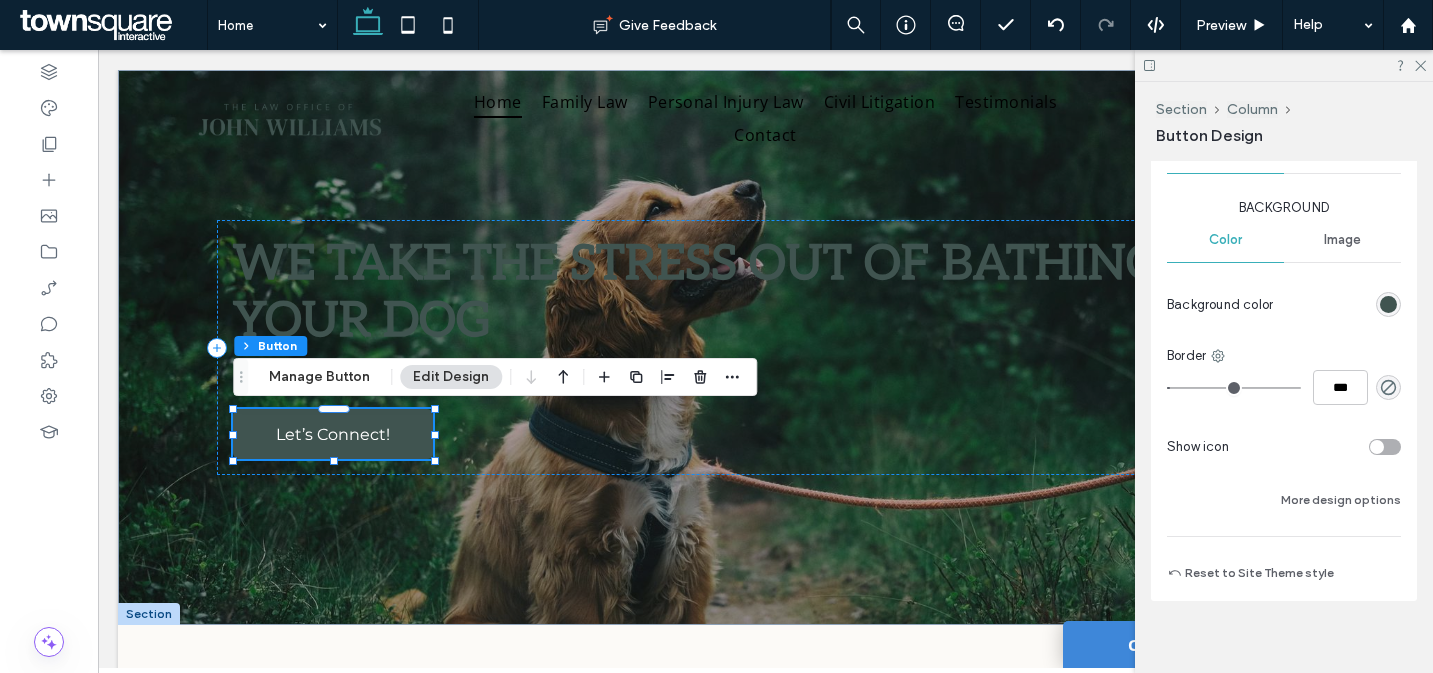 scroll, scrollTop: 576, scrollLeft: 0, axis: vertical 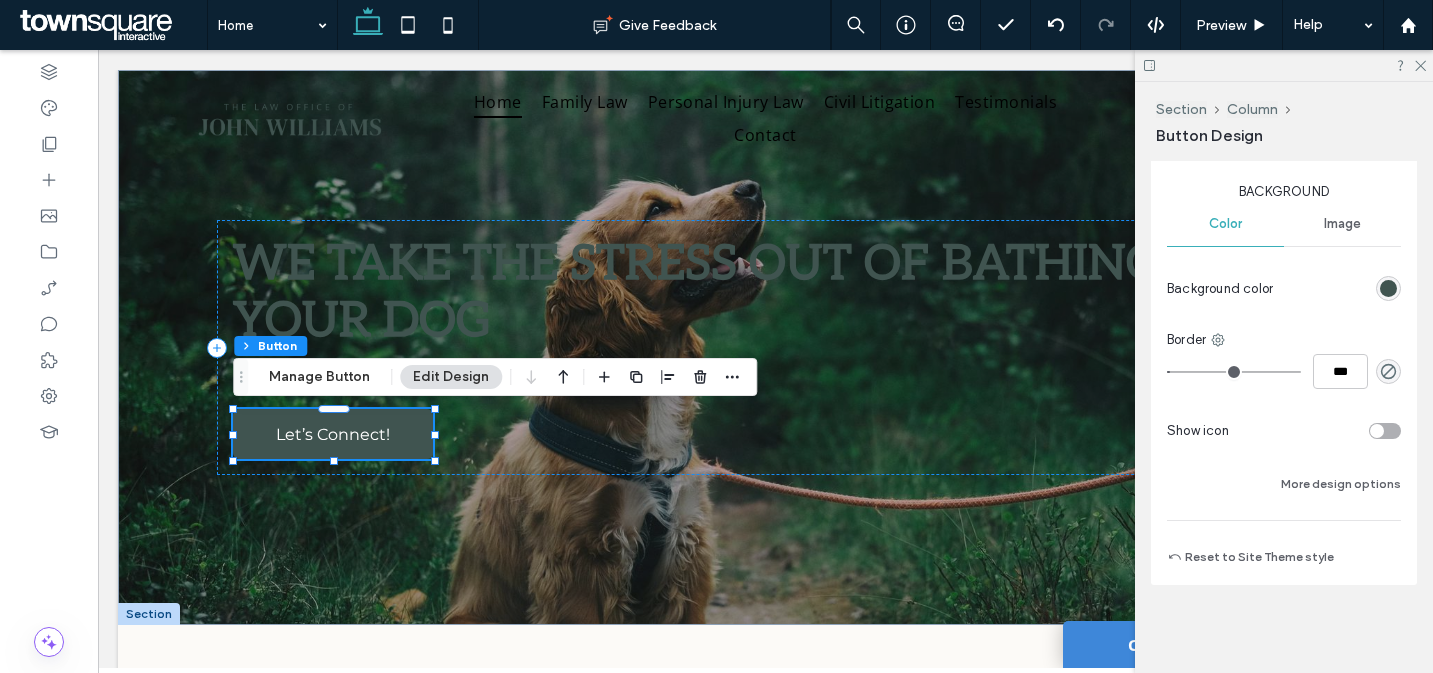 click on "Image" at bounding box center [1342, 224] 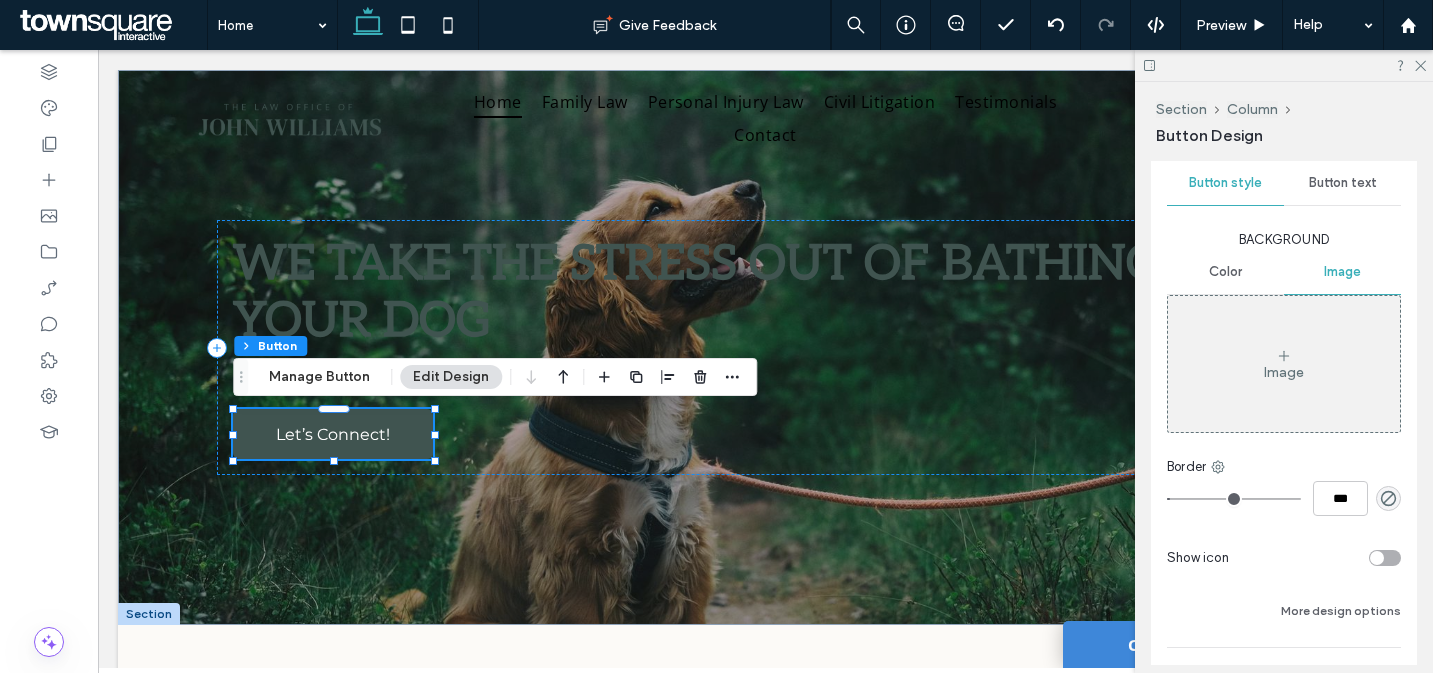 scroll, scrollTop: 477, scrollLeft: 0, axis: vertical 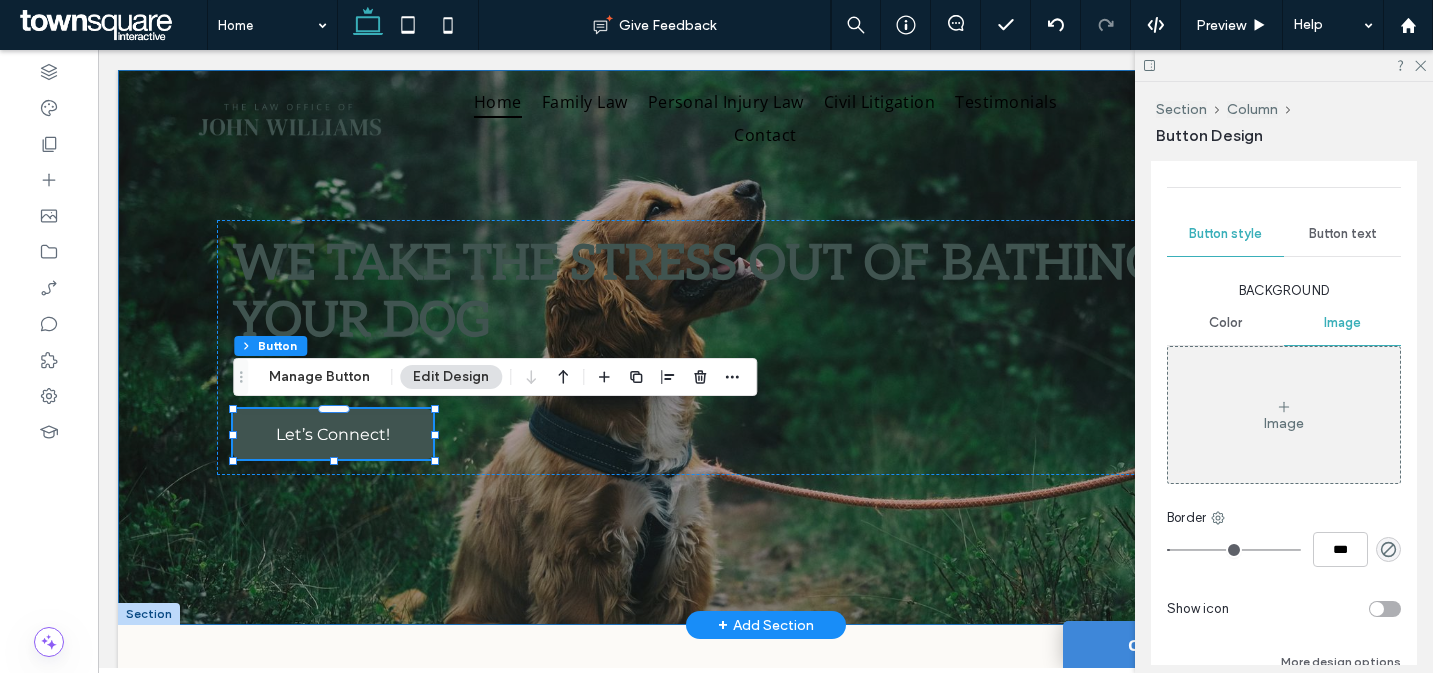 click on "WE TAKE THE STRESS OUT OF BATHING YOUR DOG
Call on a trusted pet groomer
Let’s Connect!" at bounding box center (766, 347) 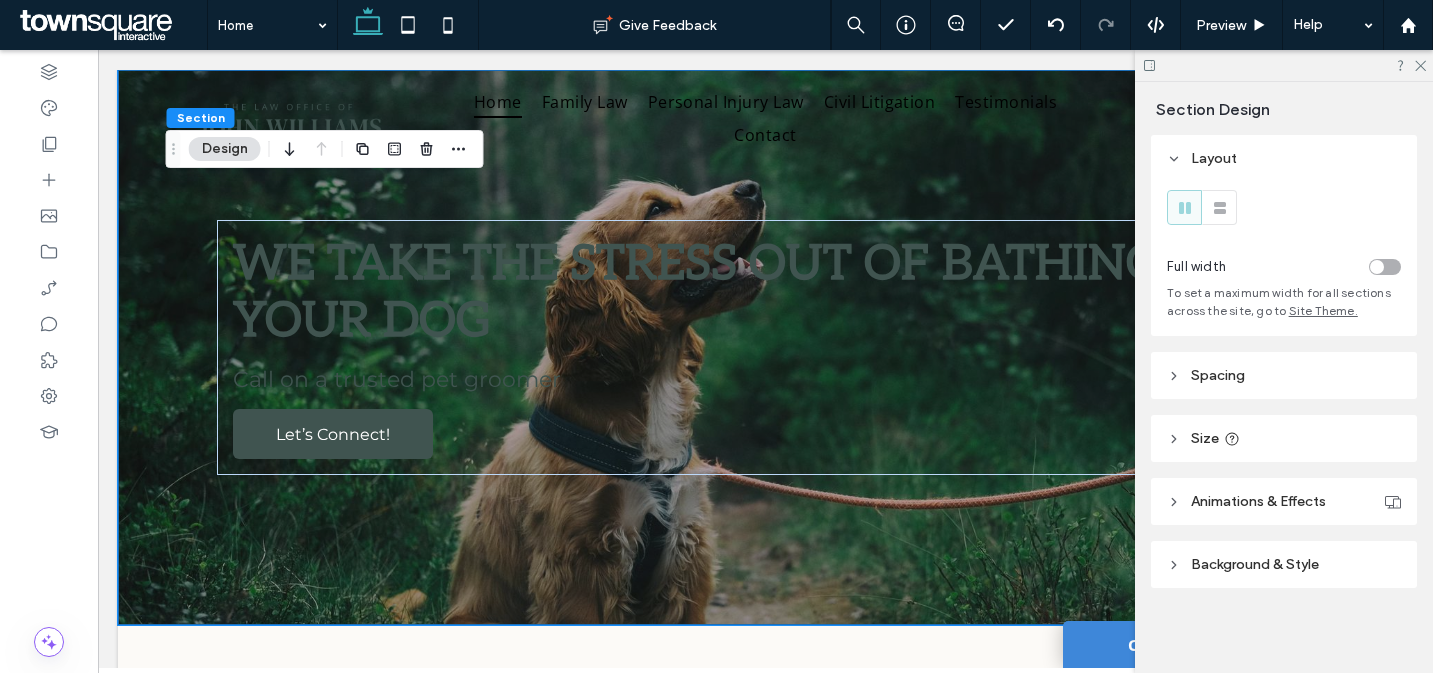 scroll, scrollTop: 4, scrollLeft: 0, axis: vertical 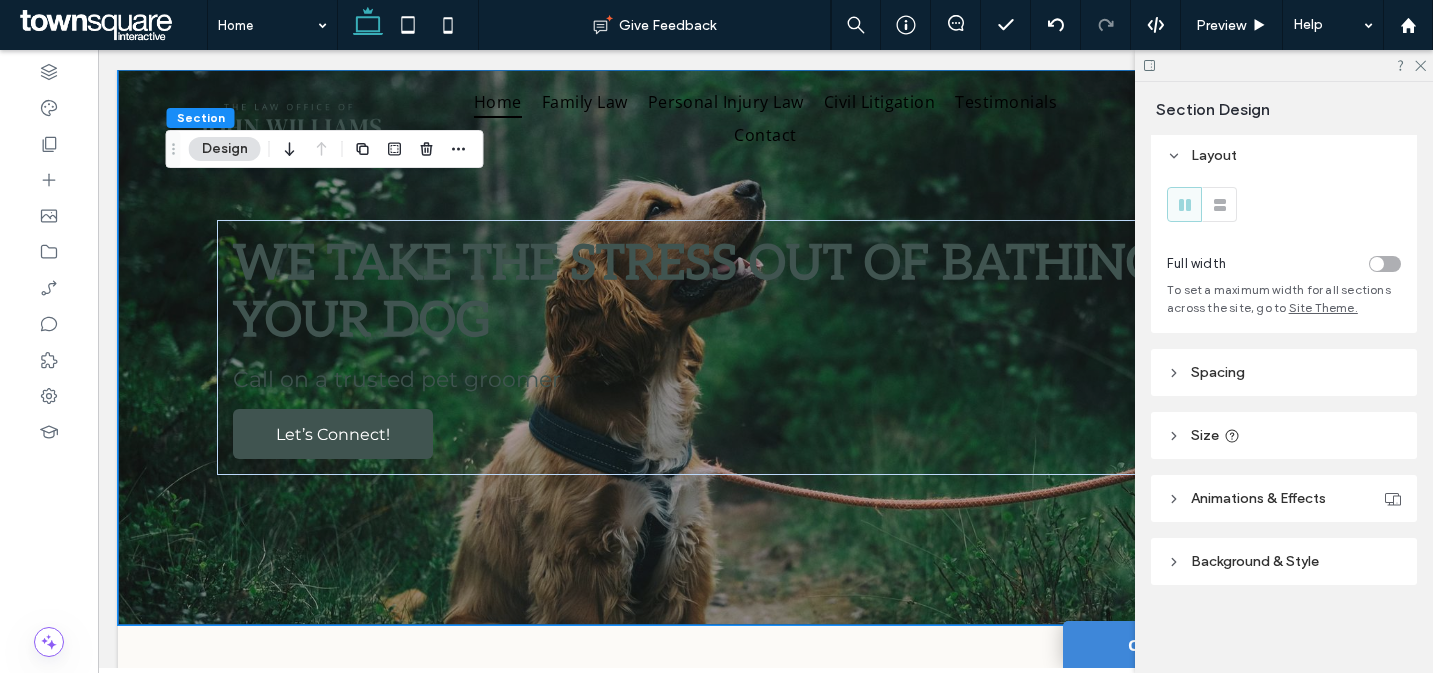 click on "Background & Style" at bounding box center [1284, 561] 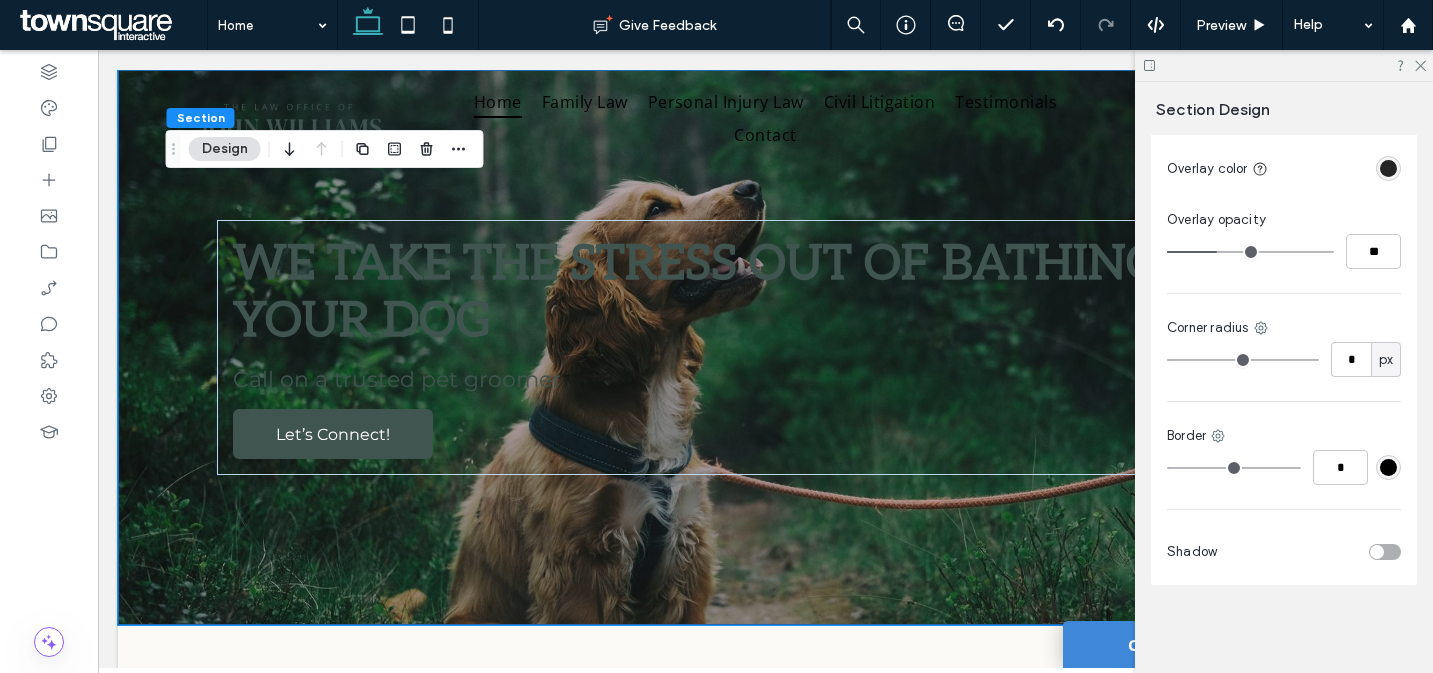 scroll, scrollTop: 643, scrollLeft: 0, axis: vertical 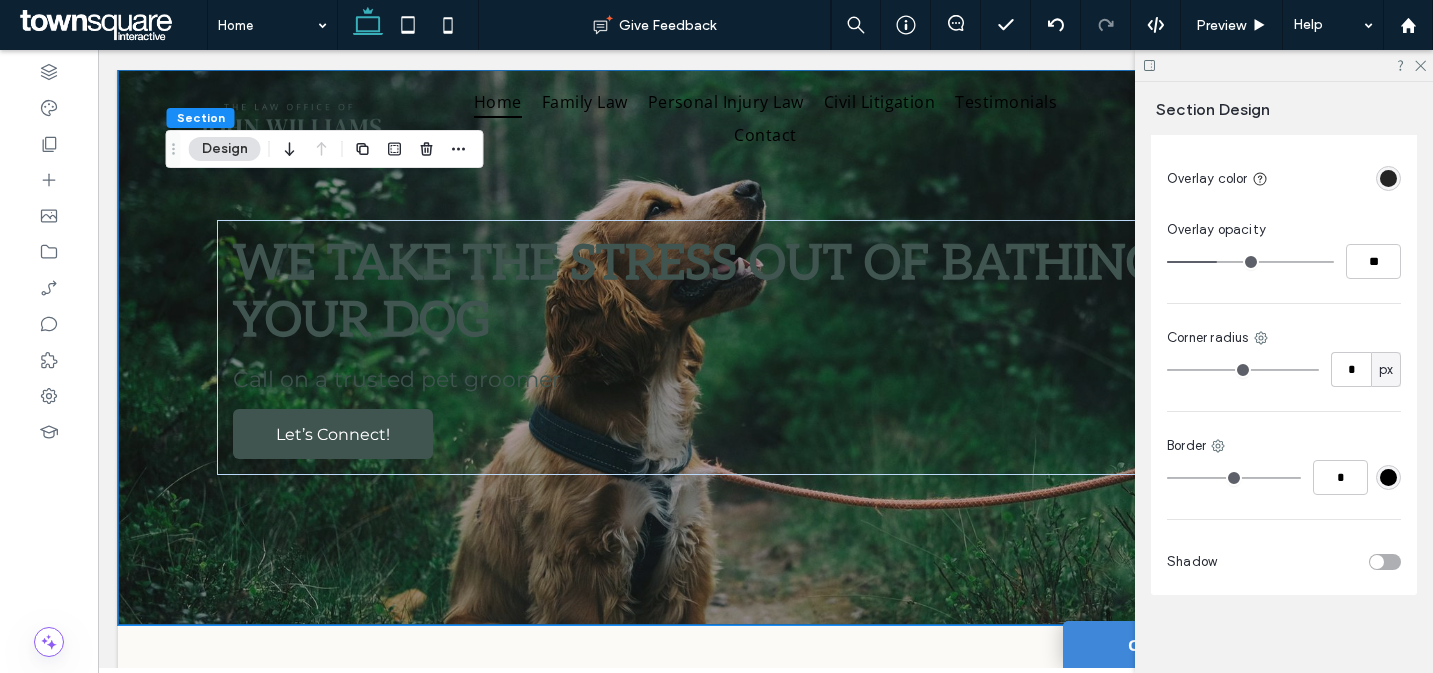 click on "Color Image Video Background color Background overlay Overlay color Overlay opacity ** Corner radius * px Border * Shadow" at bounding box center [1284, 270] 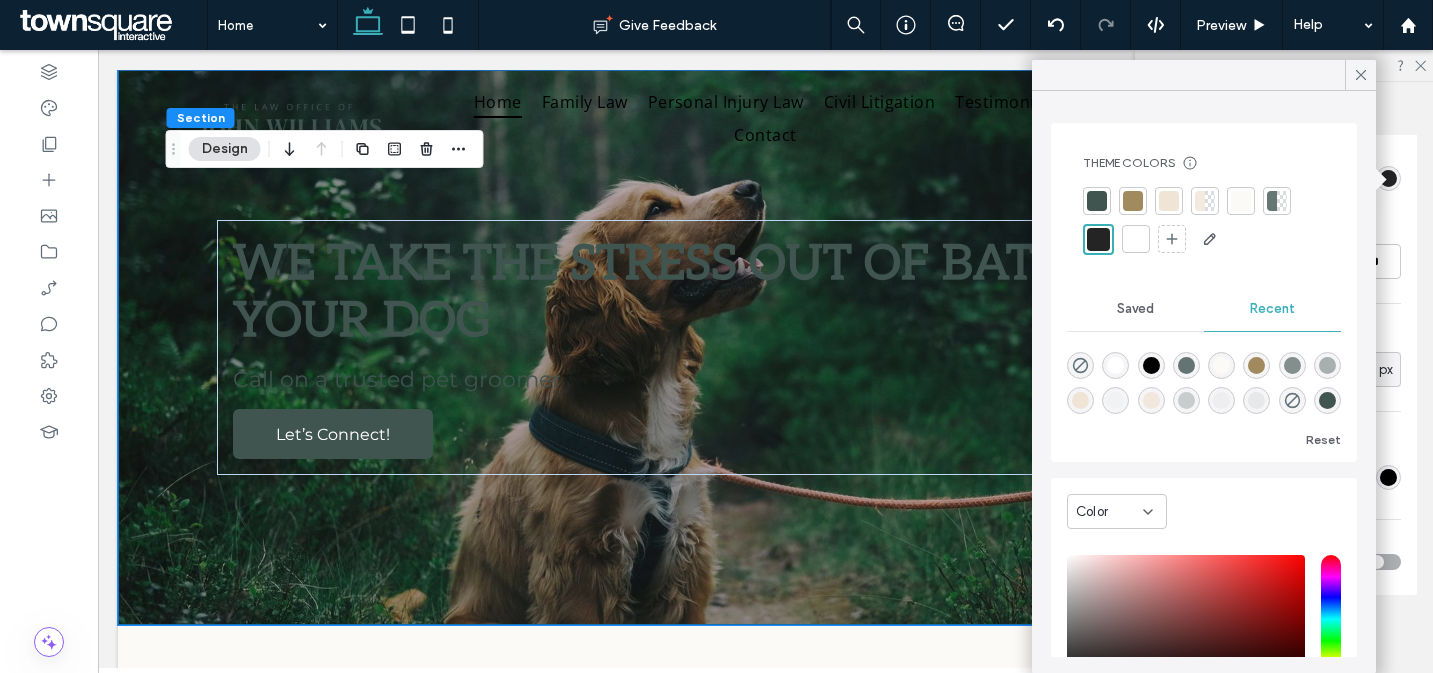 click on "Saved" at bounding box center [1135, 309] 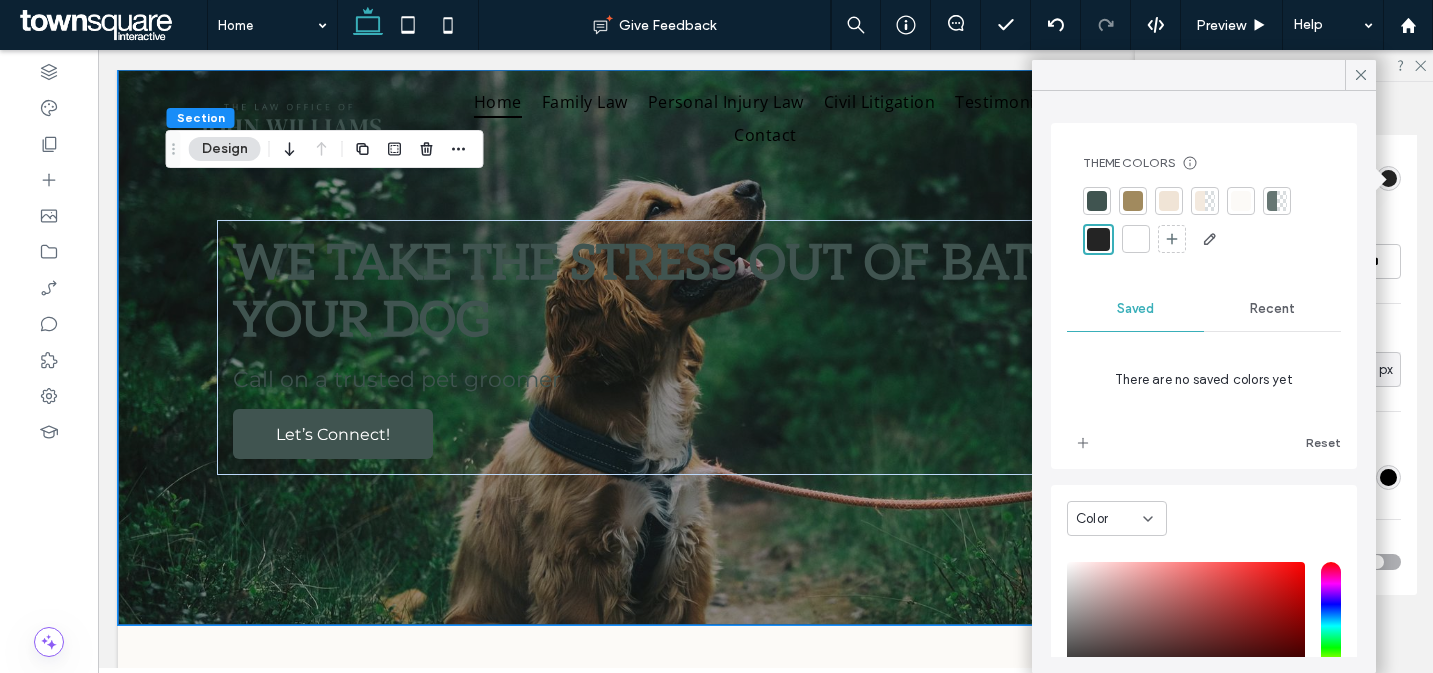 click on "Color" at bounding box center [1109, 519] 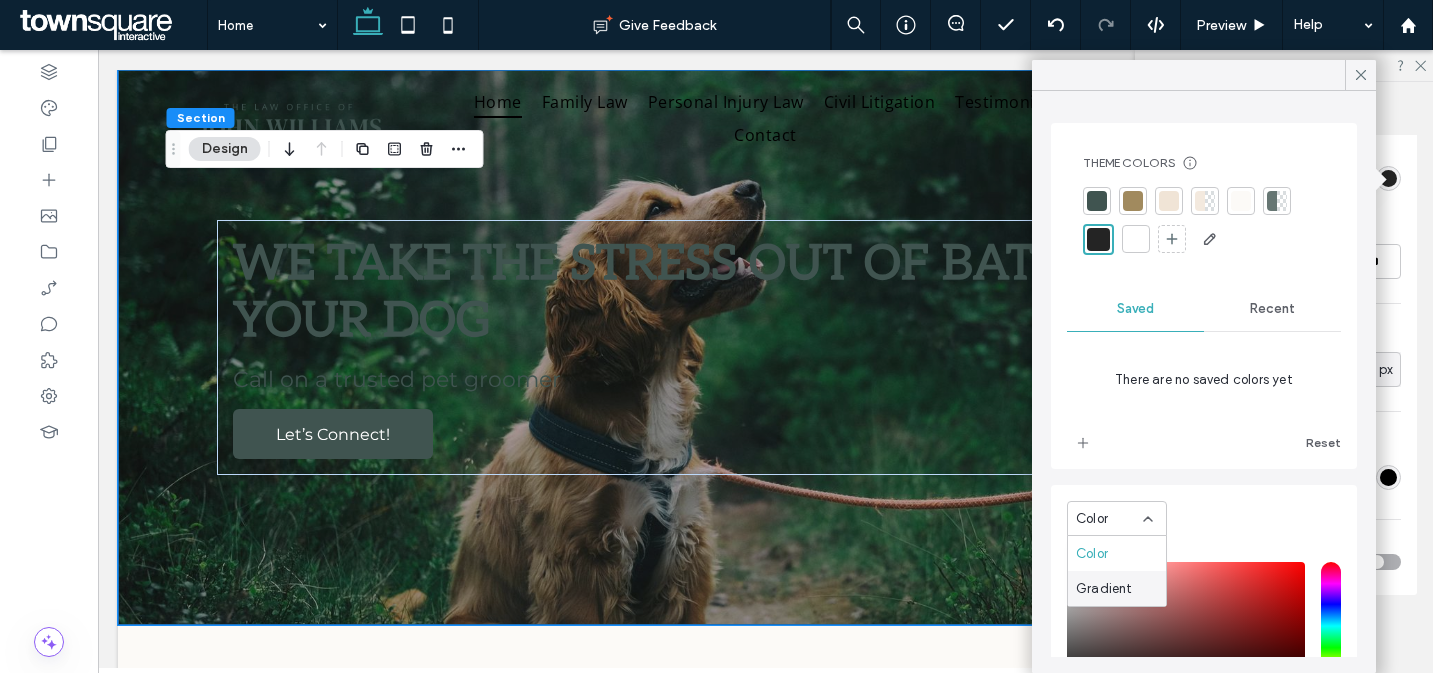 click on "Gradient" at bounding box center [1104, 589] 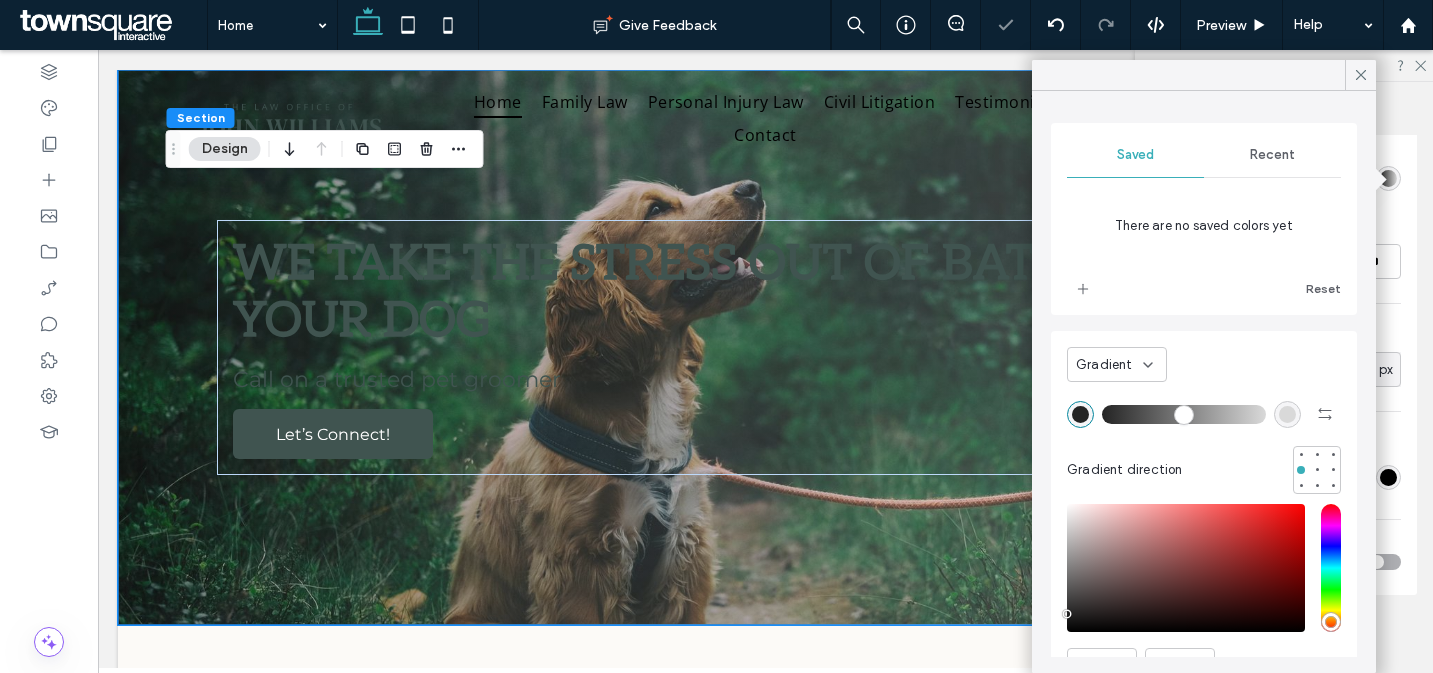 click at bounding box center (1287, 414) 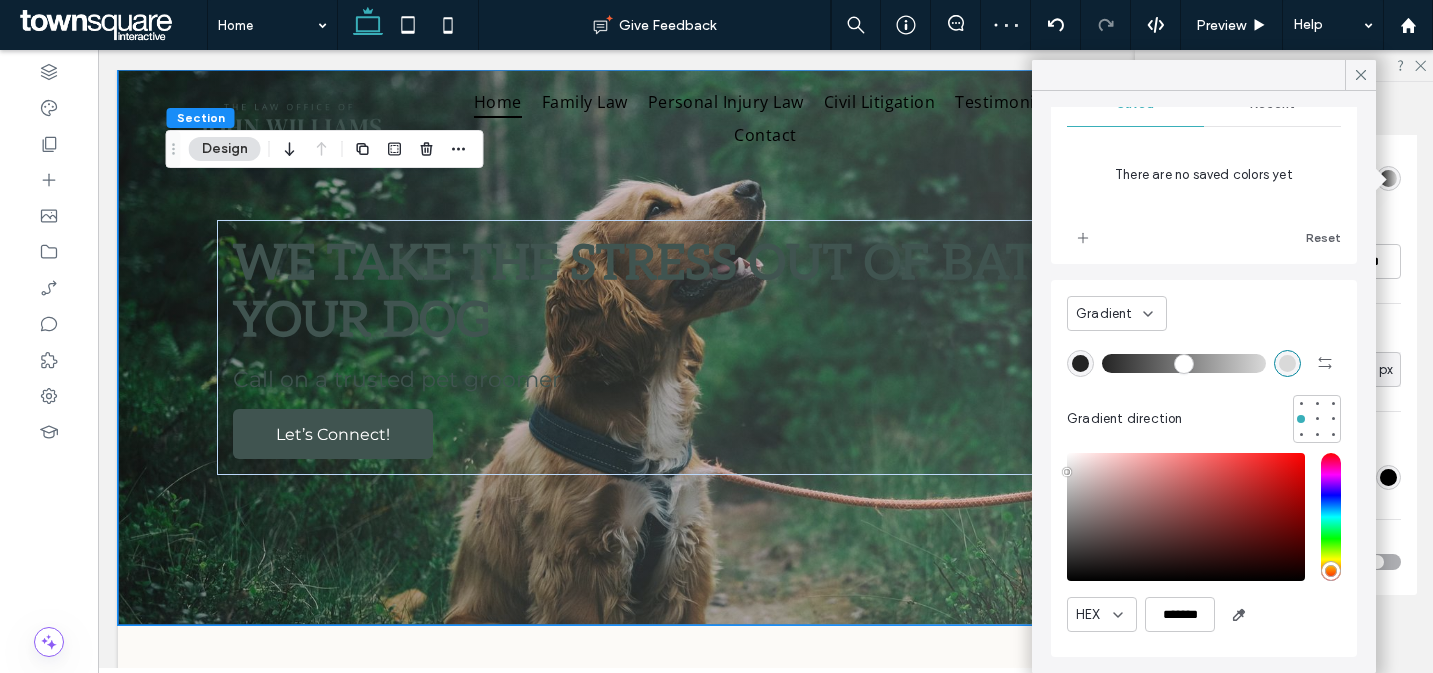 scroll, scrollTop: 0, scrollLeft: 0, axis: both 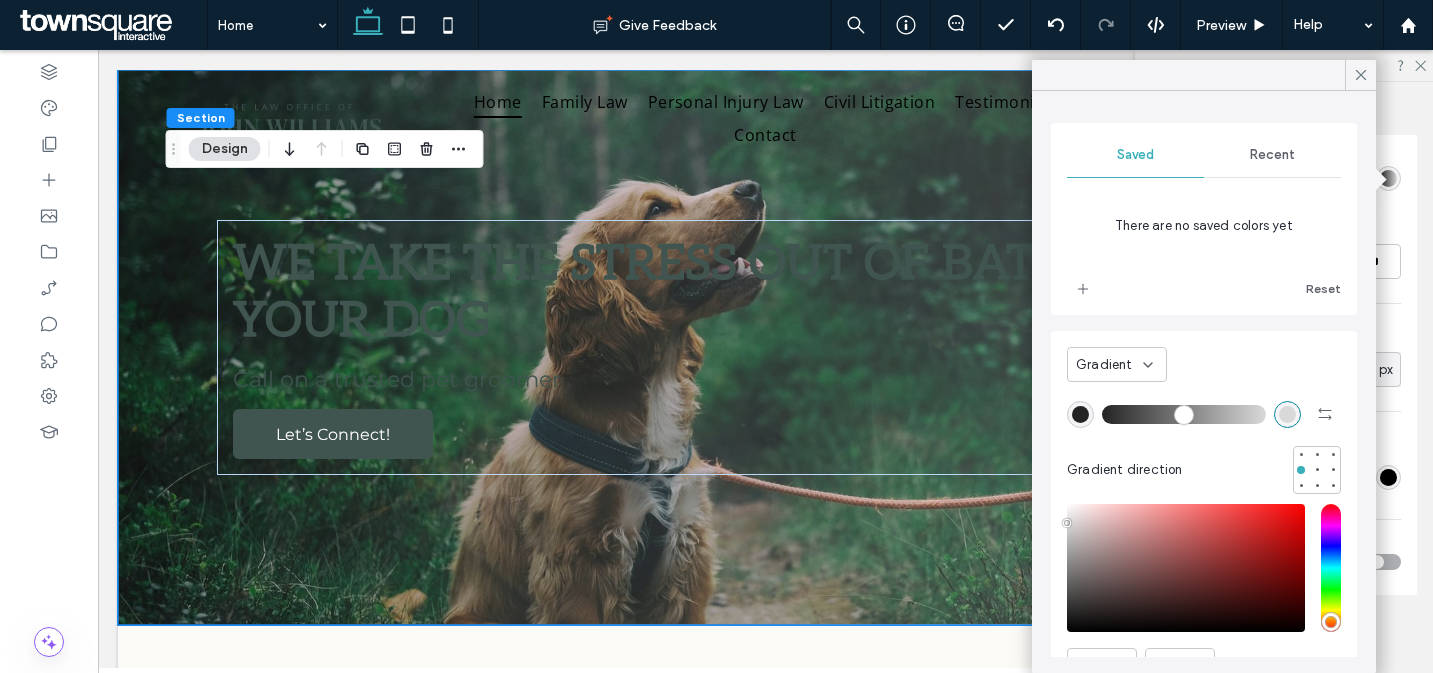 click on "Recent" at bounding box center (1272, 155) 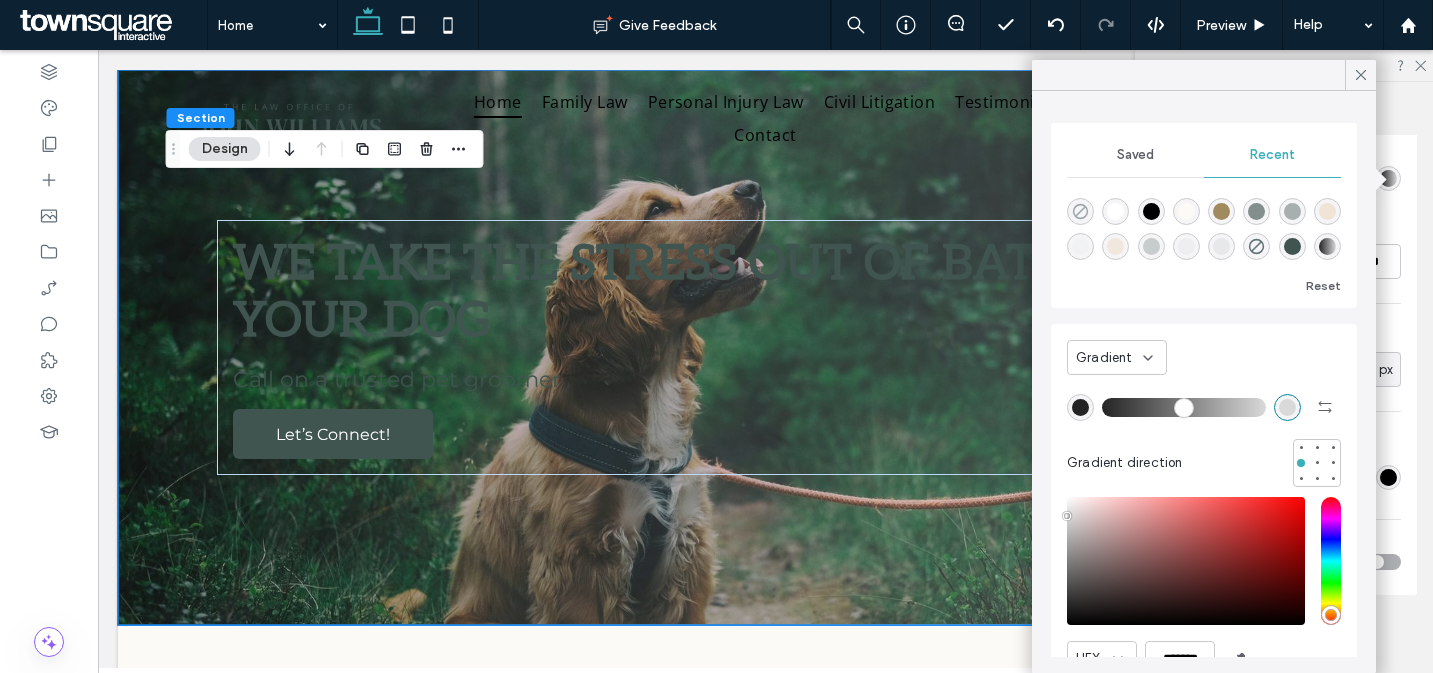 click 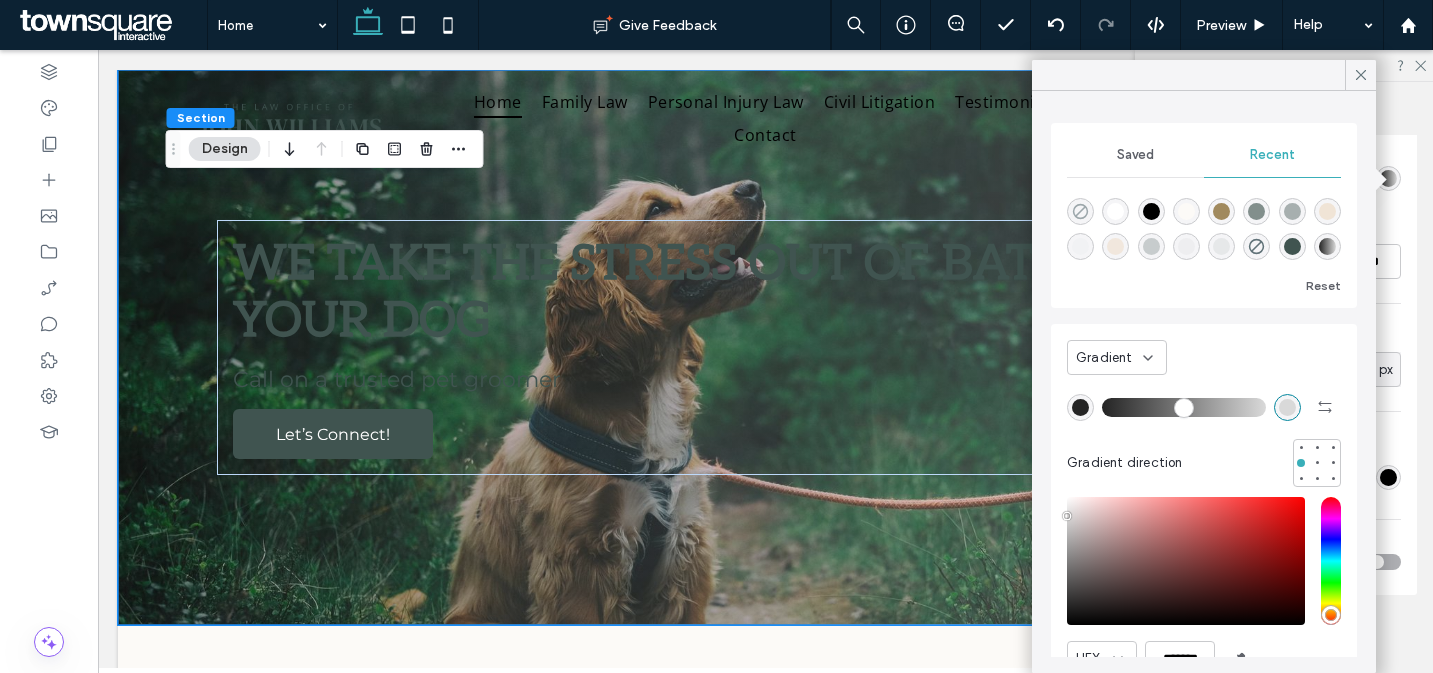 type on "*******" 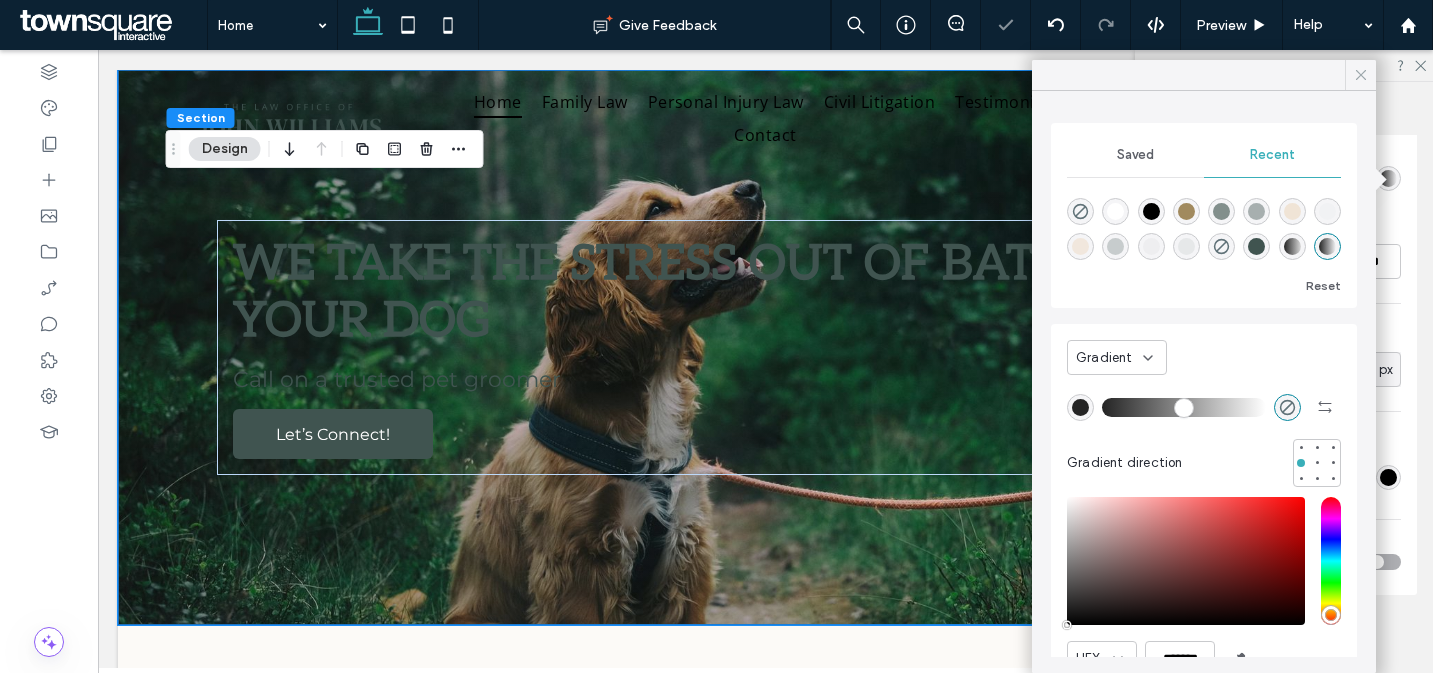 click 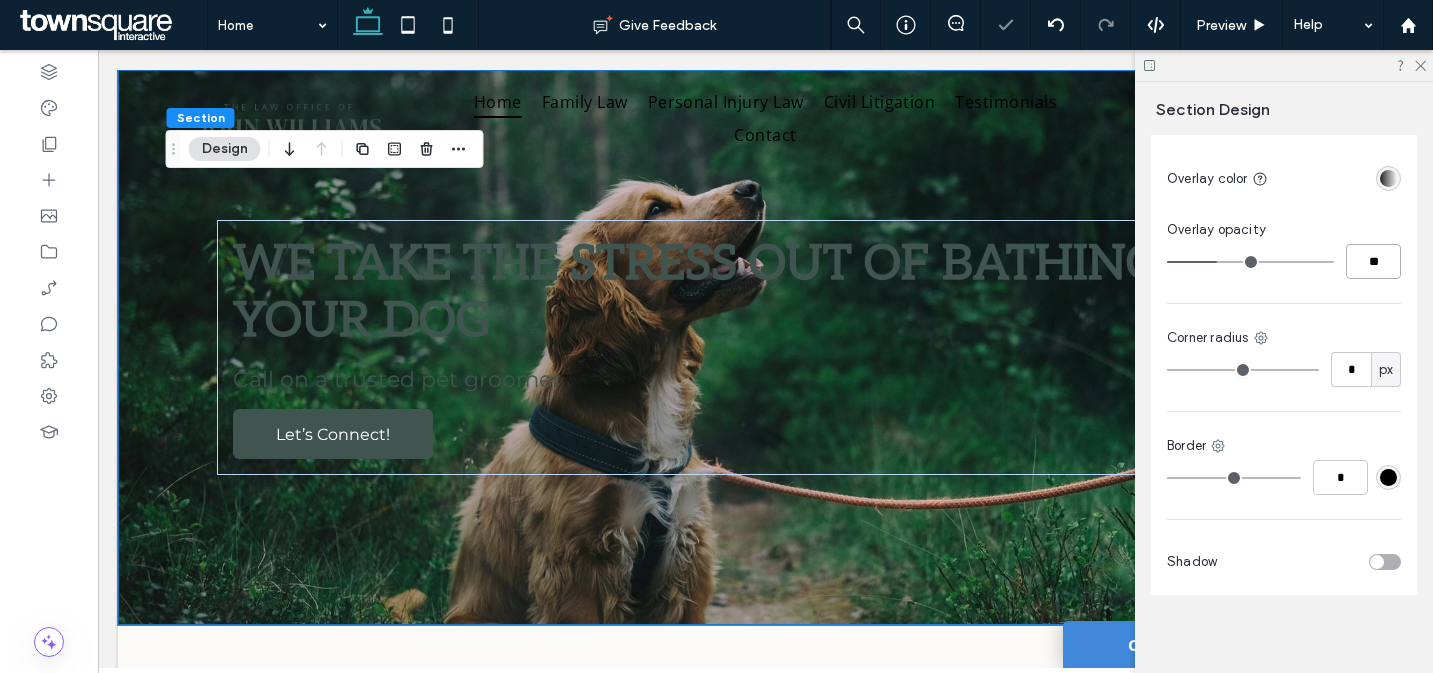click on "**" at bounding box center [1373, 261] 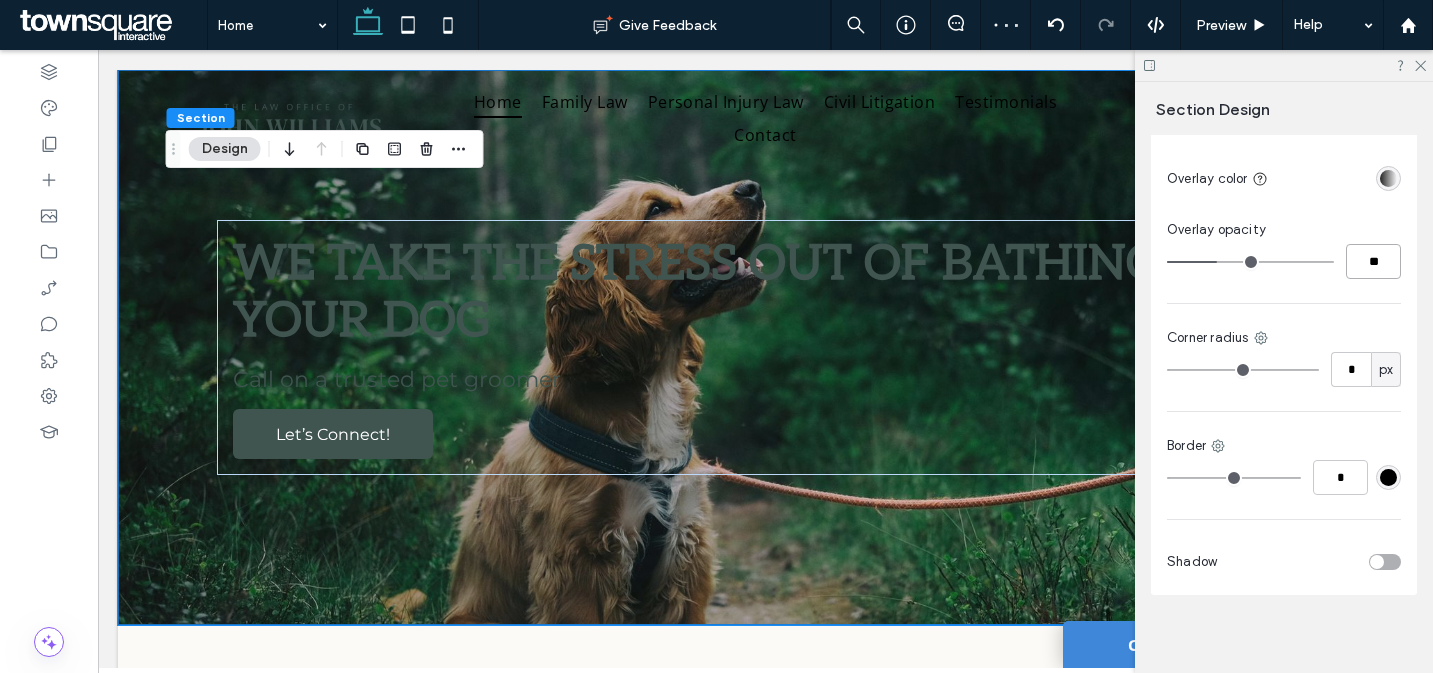 type on "**" 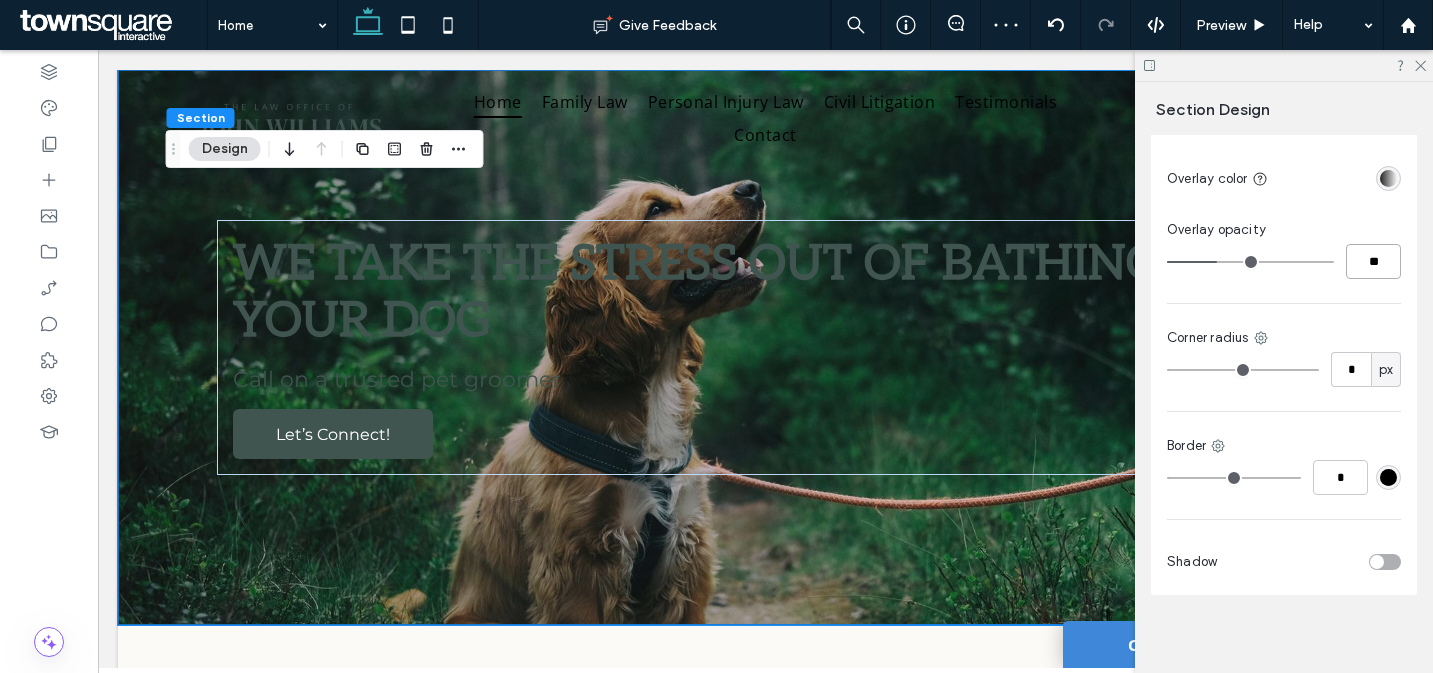 type on "**" 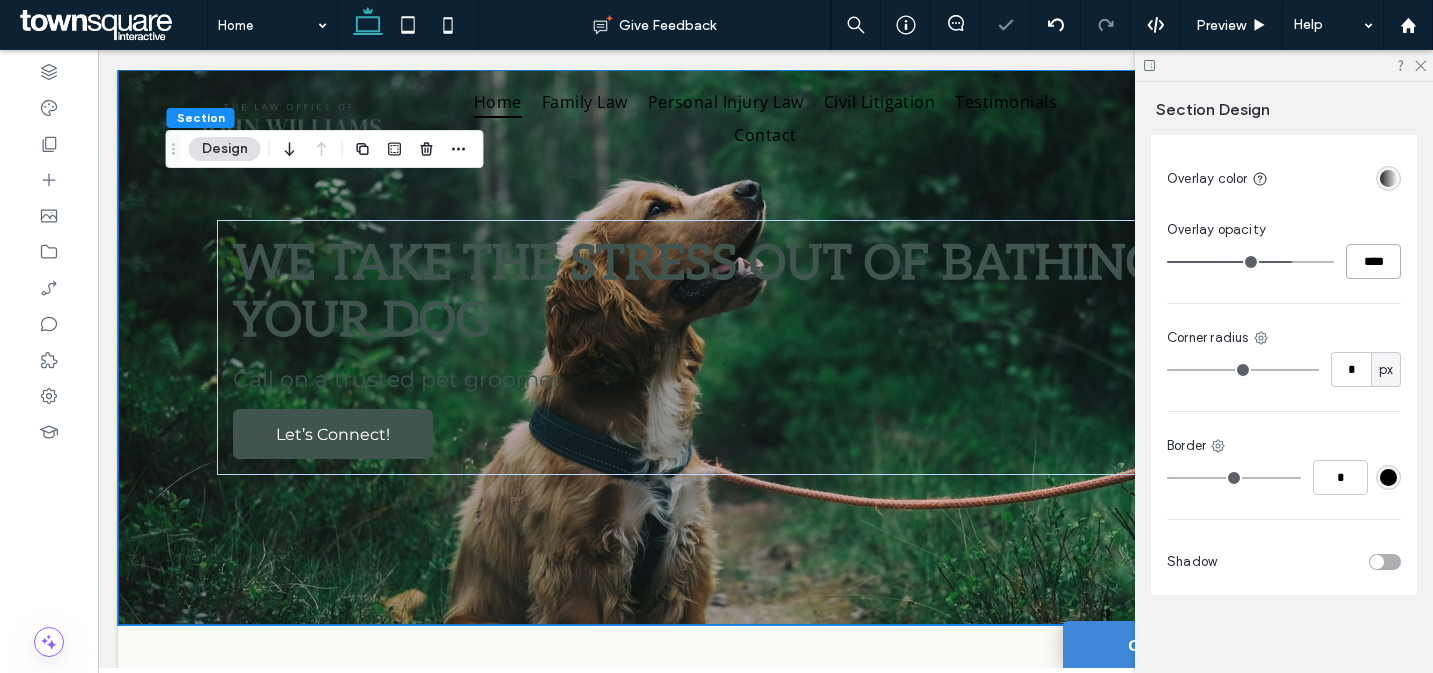type on "*" 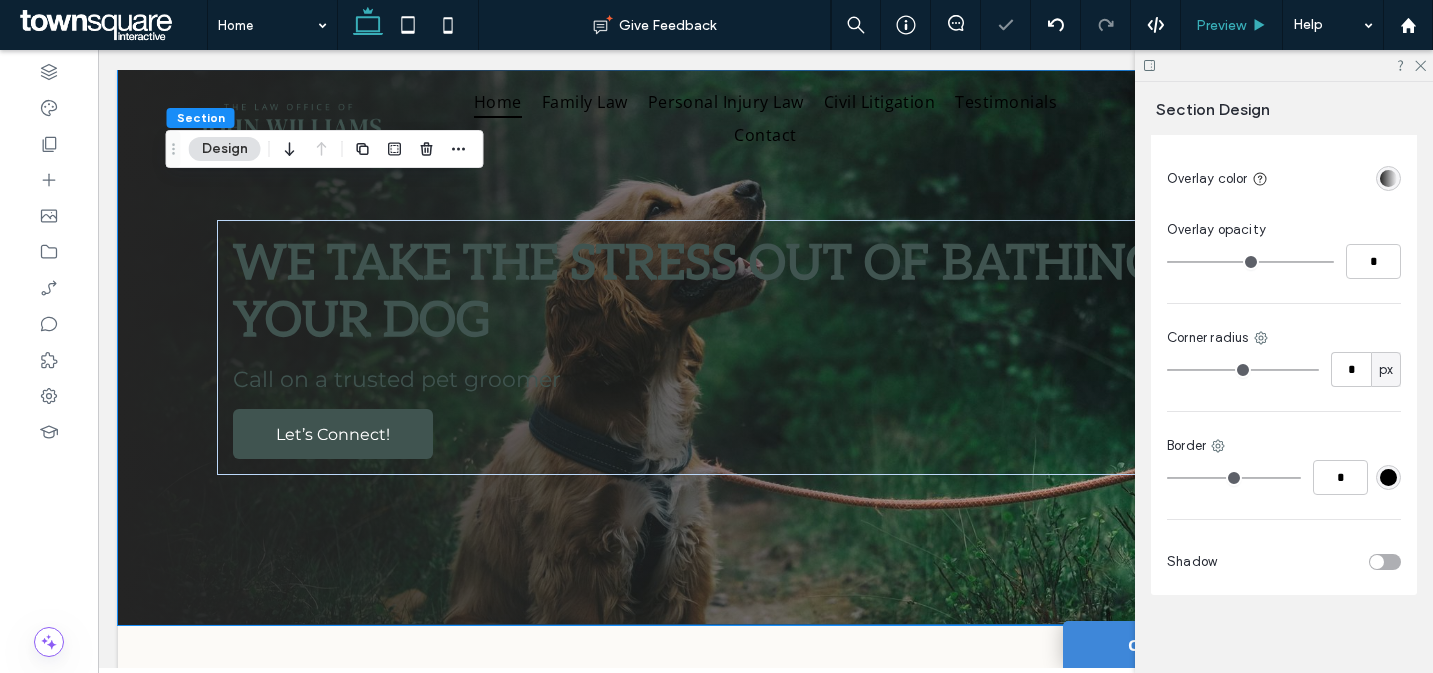 type on "***" 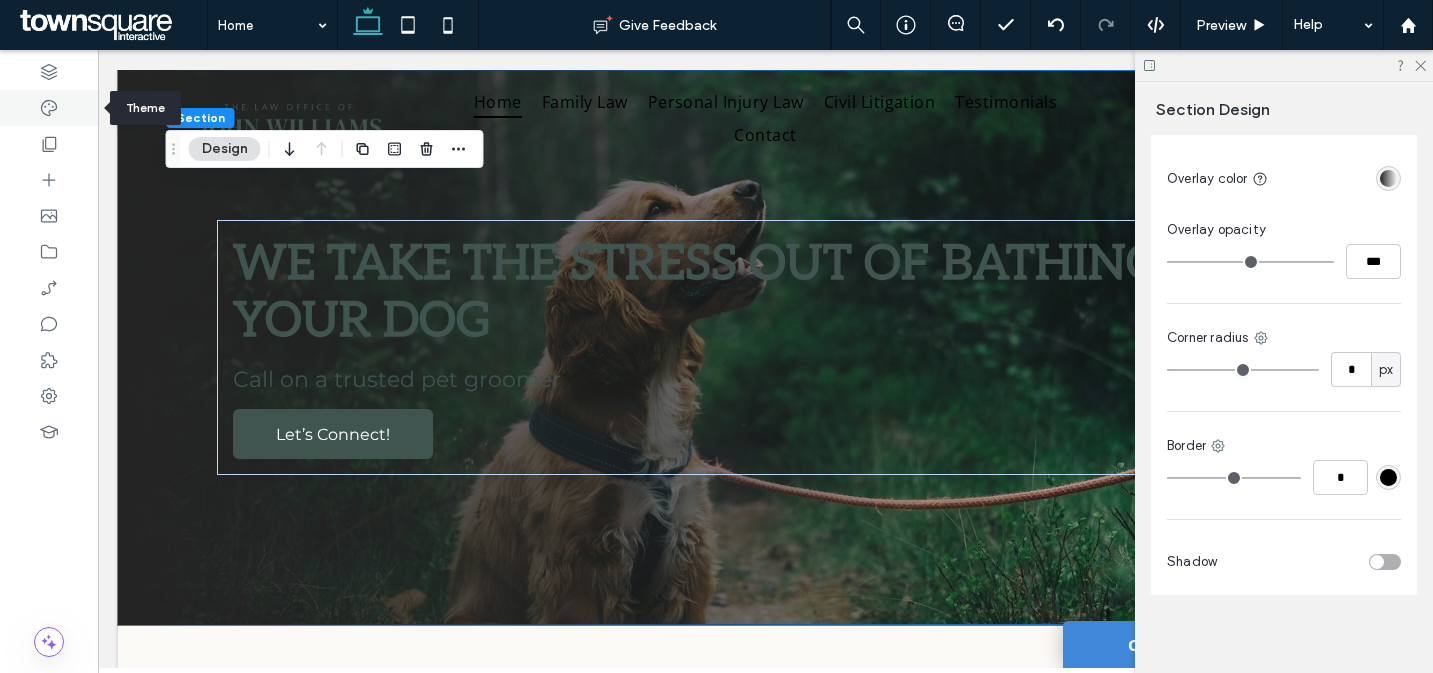click 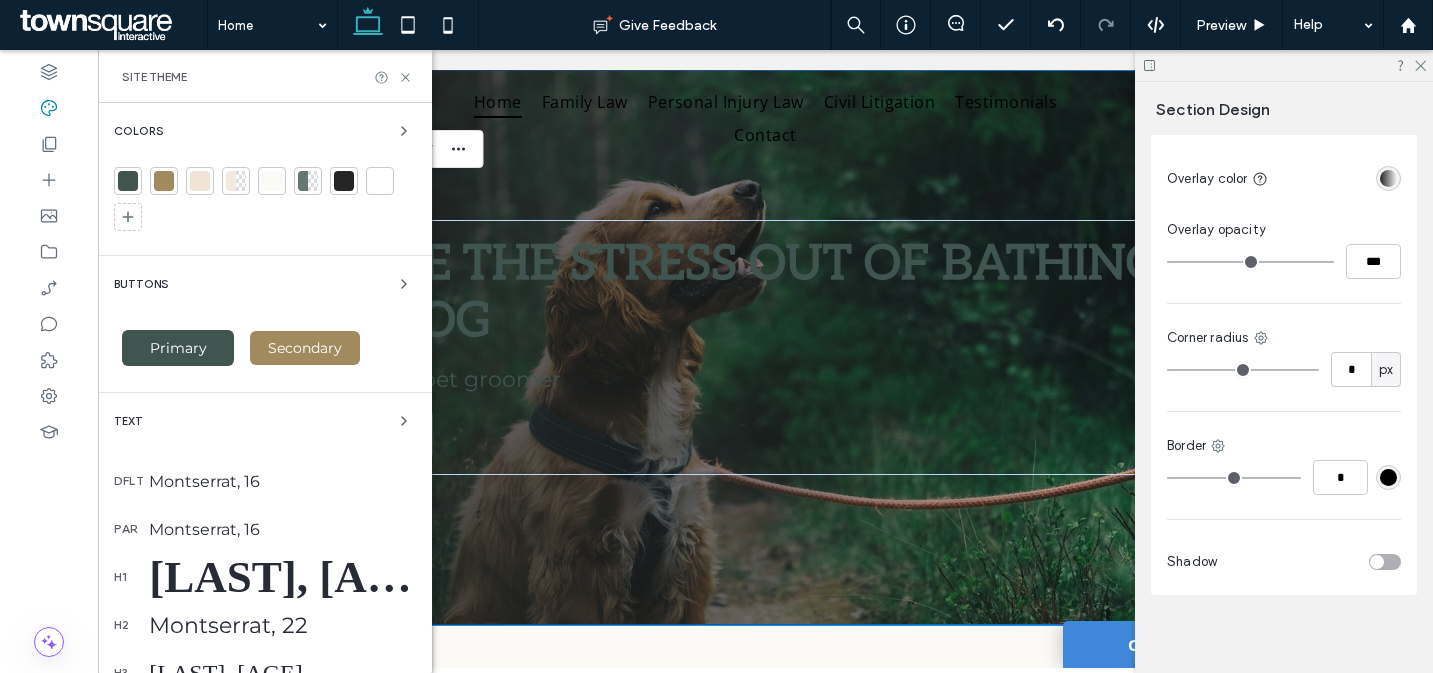 click at bounding box center (164, 181) 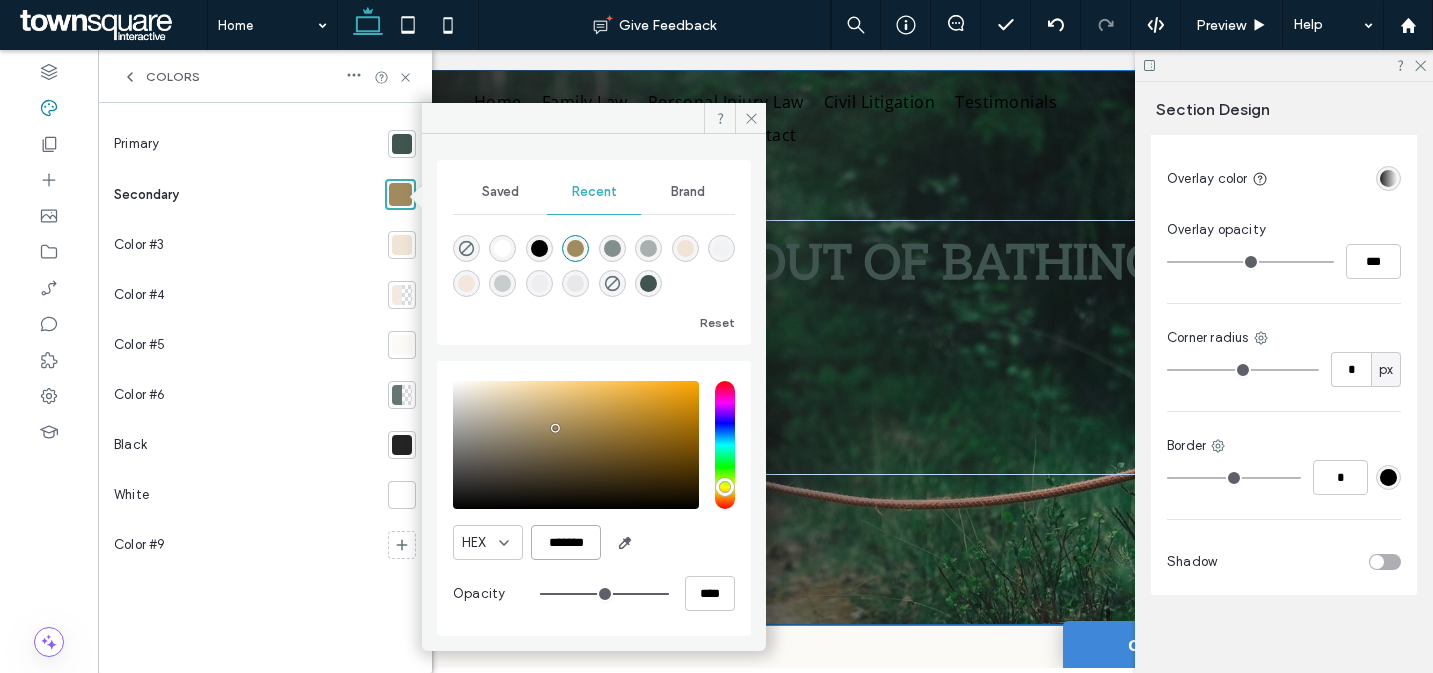 click on "*******" at bounding box center [566, 542] 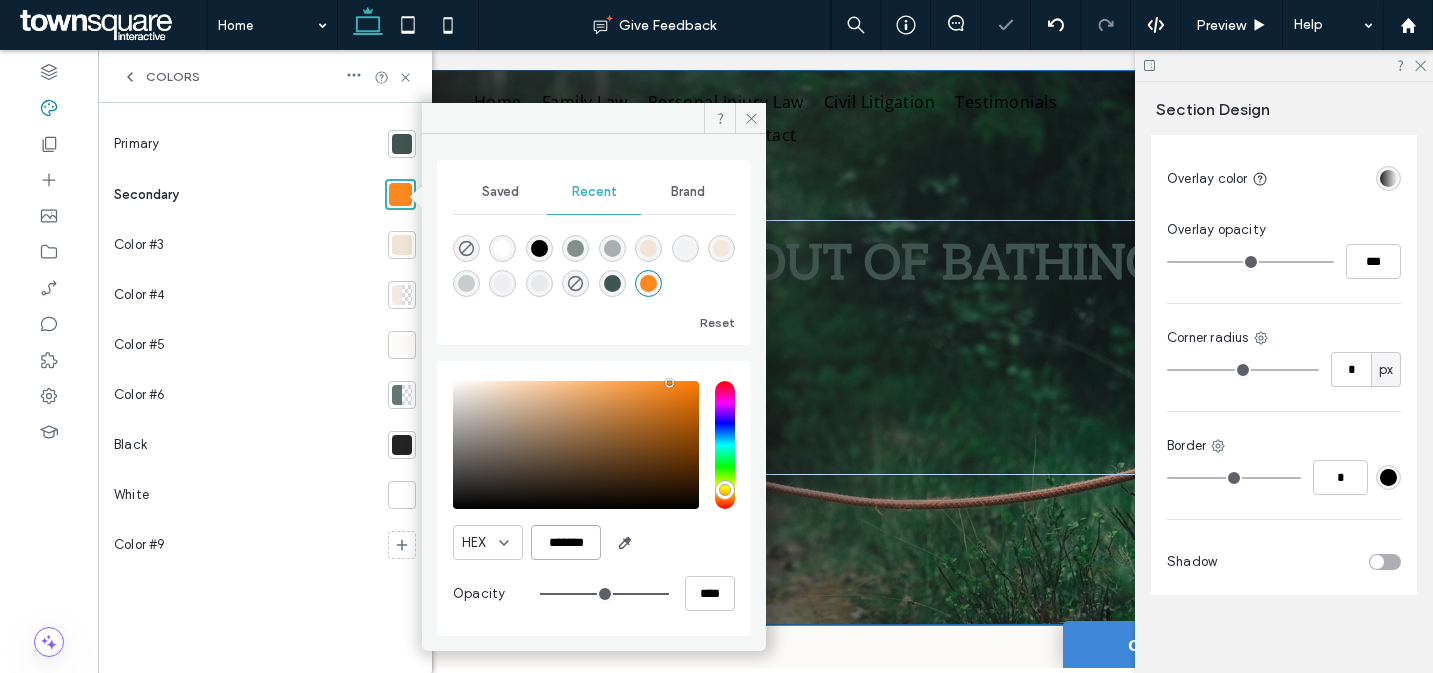 type on "*******" 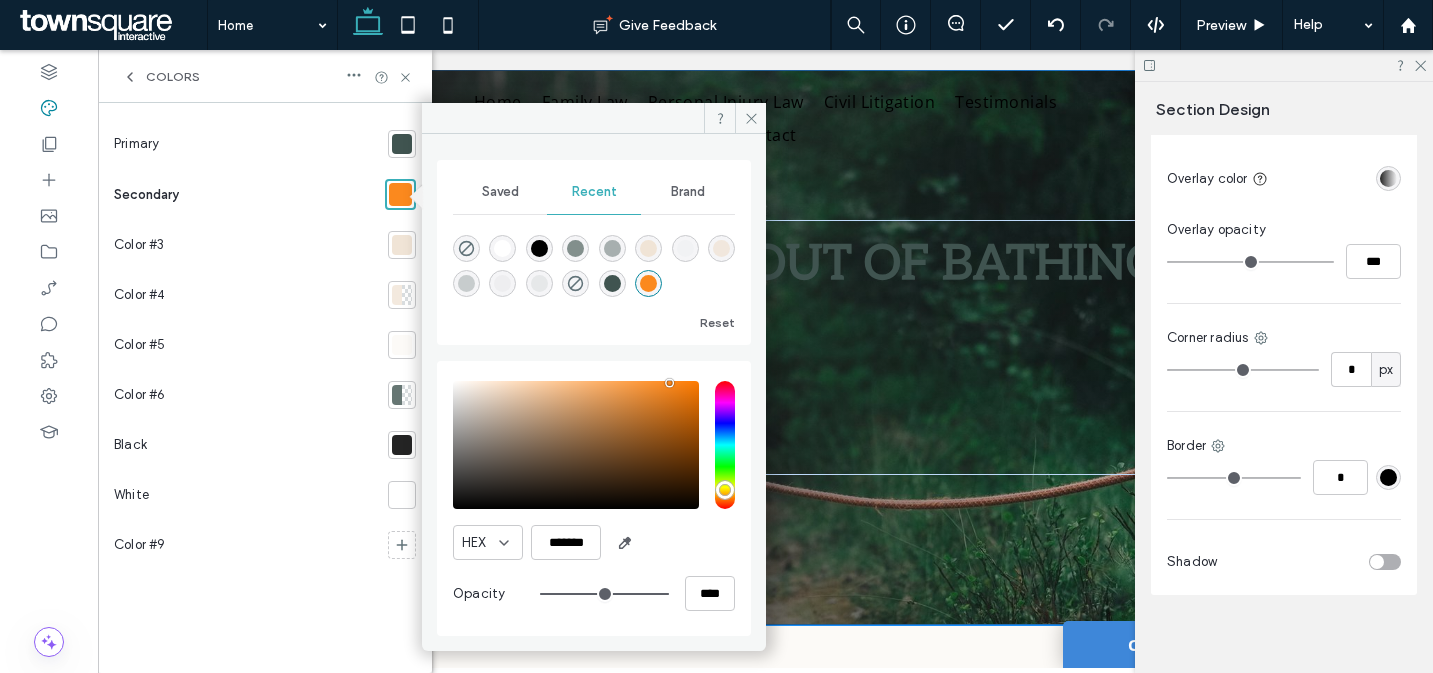 click at bounding box center [402, 144] 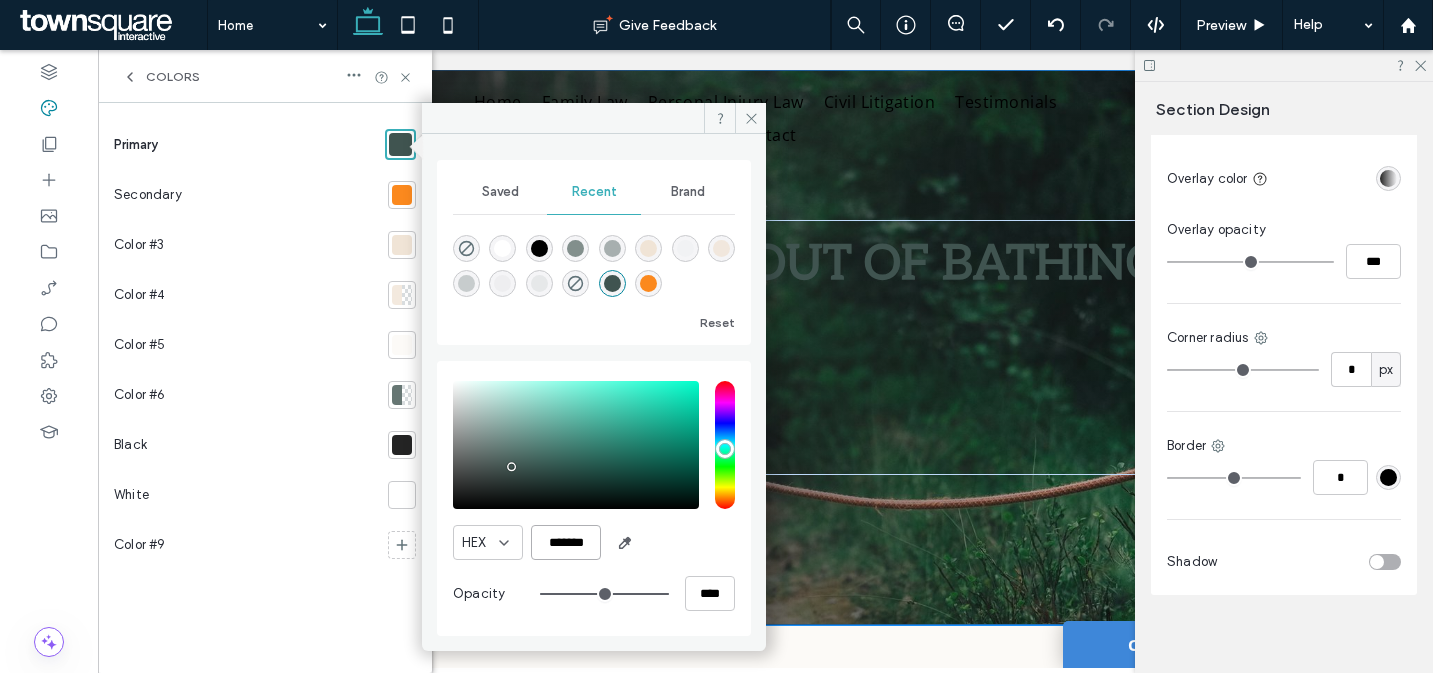 click on "*******" at bounding box center (566, 542) 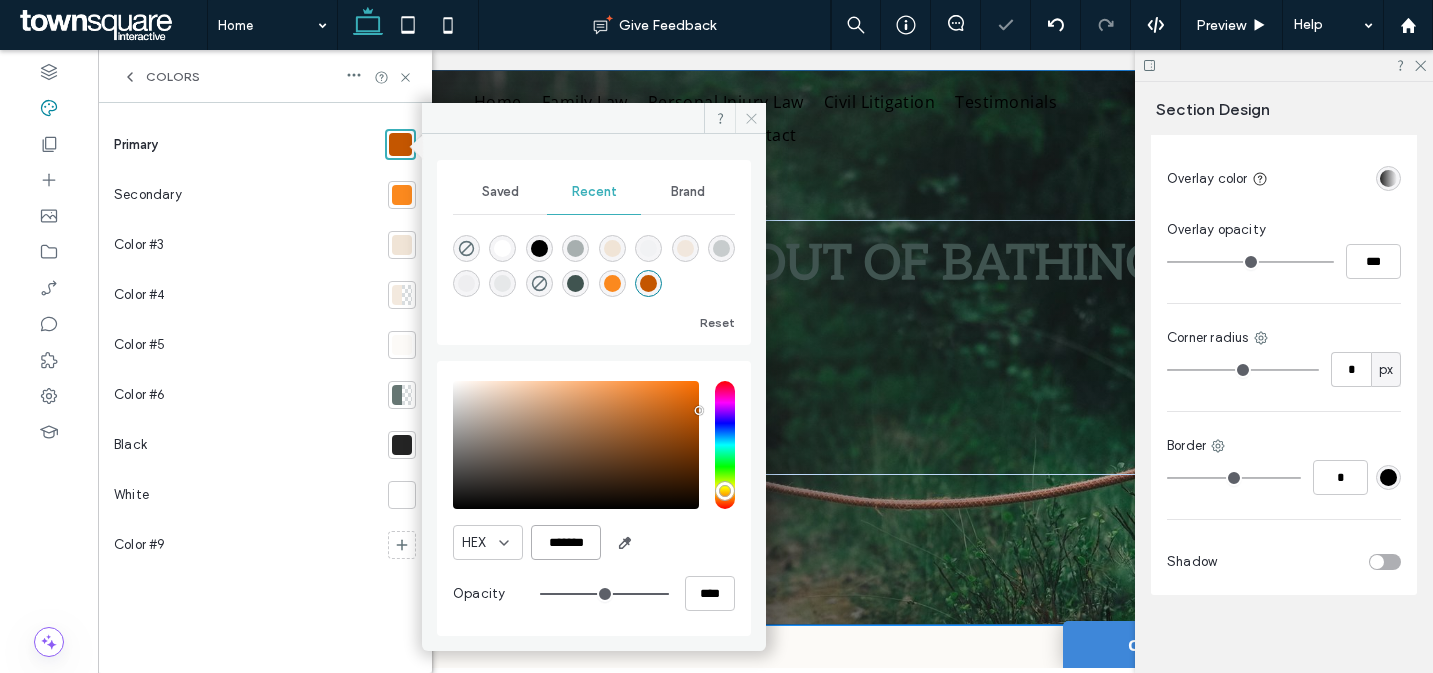 type on "*******" 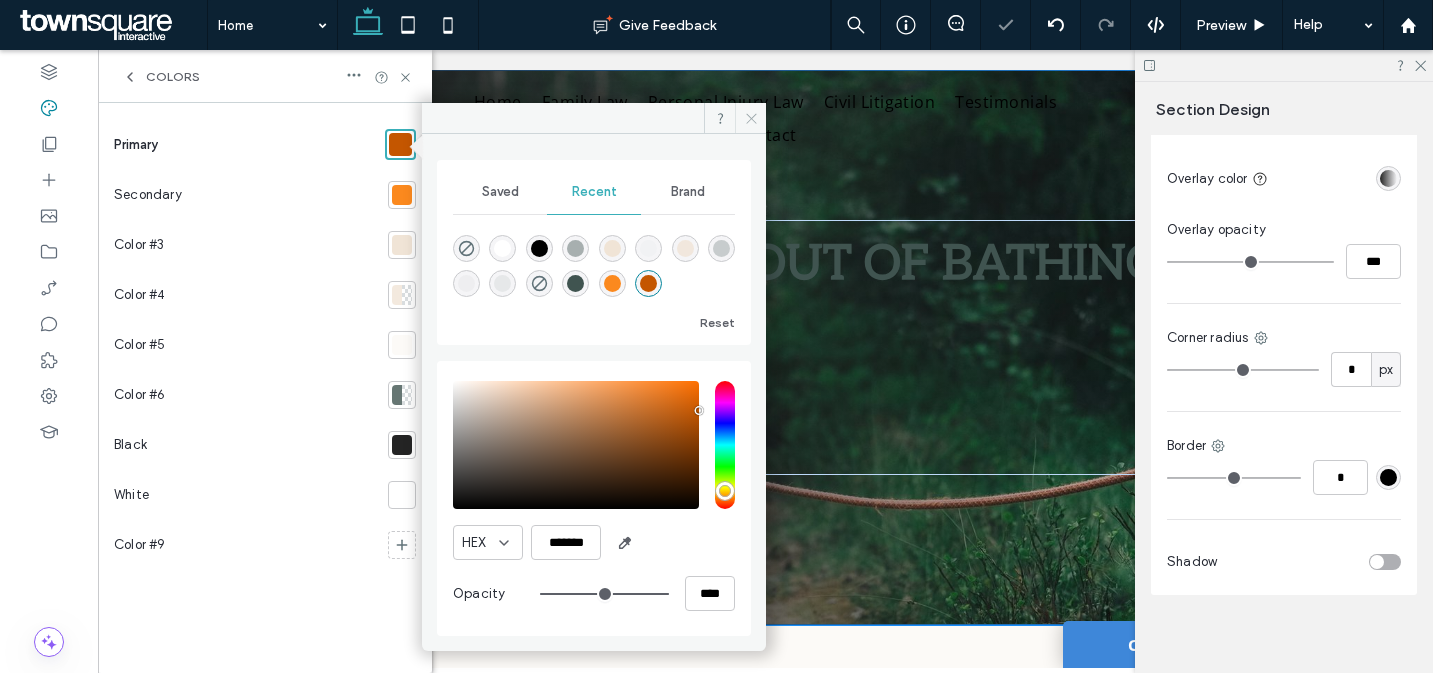 scroll, scrollTop: 0, scrollLeft: 0, axis: both 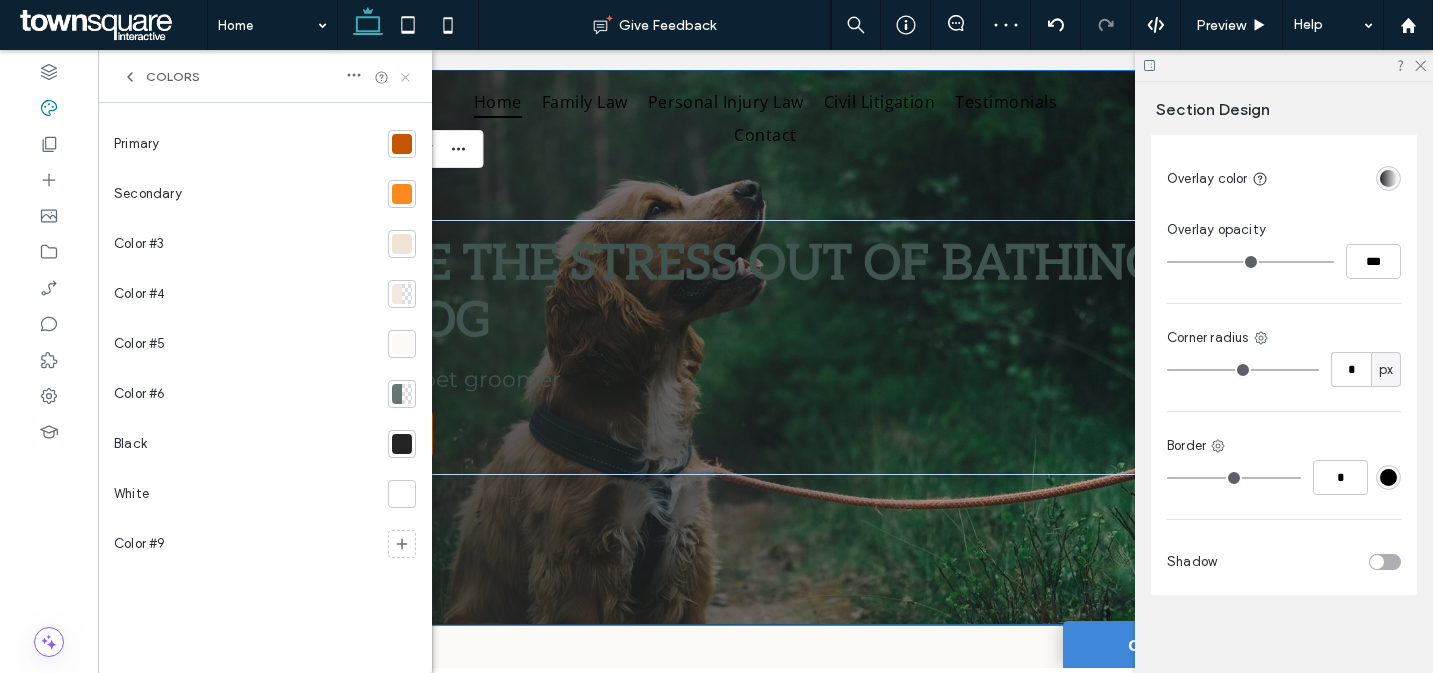 click 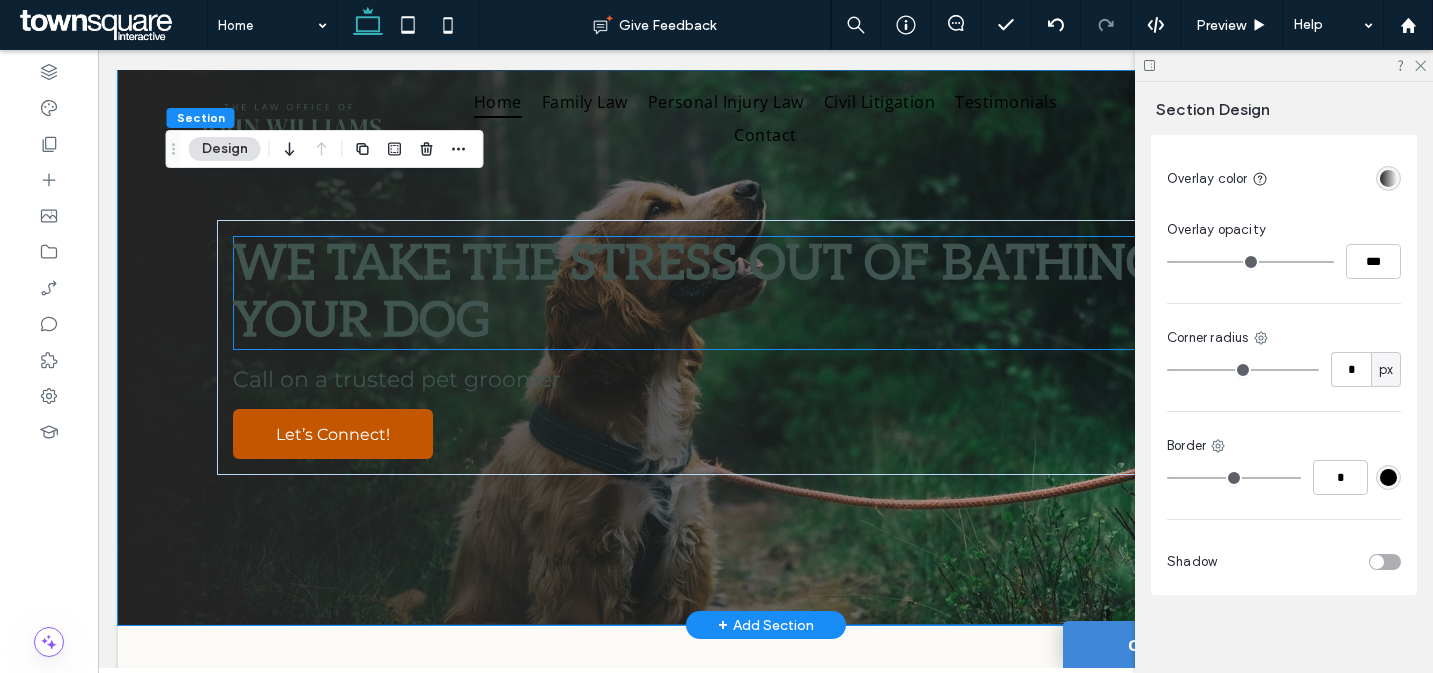 click on "WE TAKE THE STRESS OUT OF BATHING YOUR DOG" at bounding box center (697, 293) 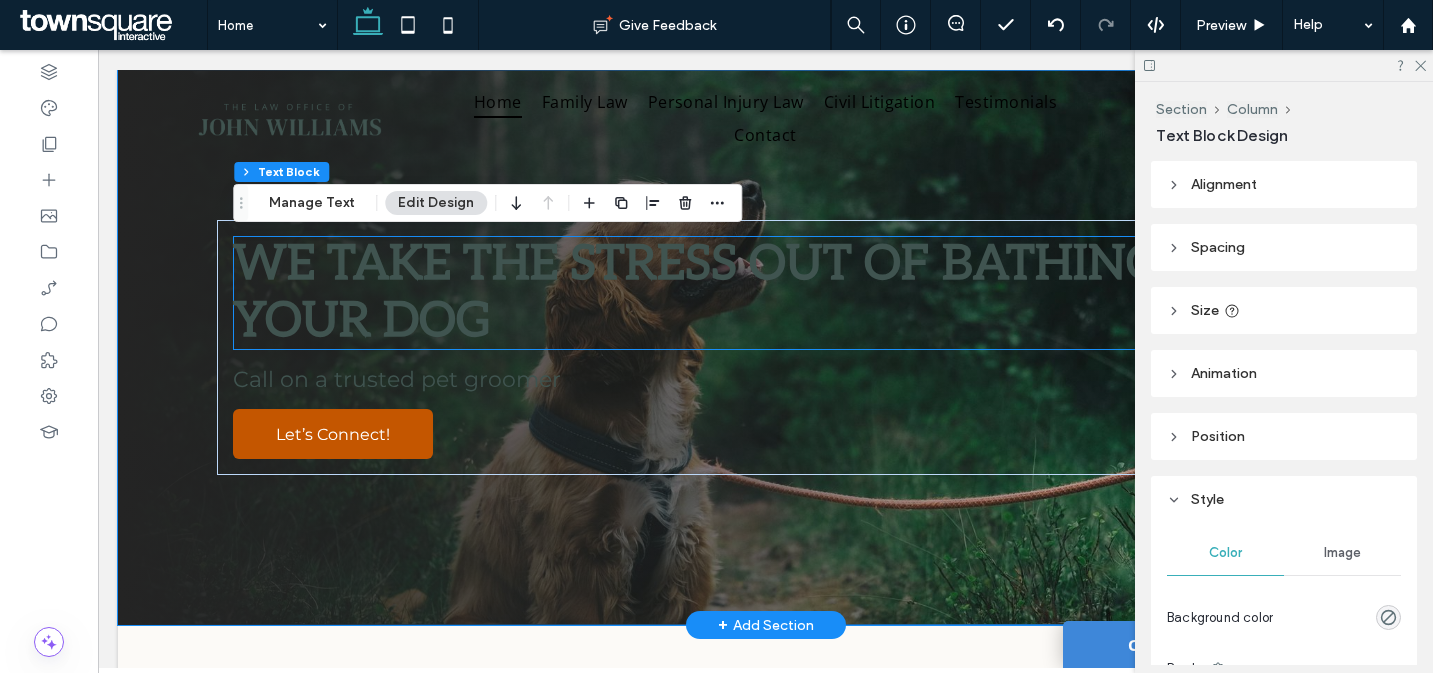 click on "WE TAKE THE STRESS OUT OF BATHING YOUR DOG" at bounding box center [765, 293] 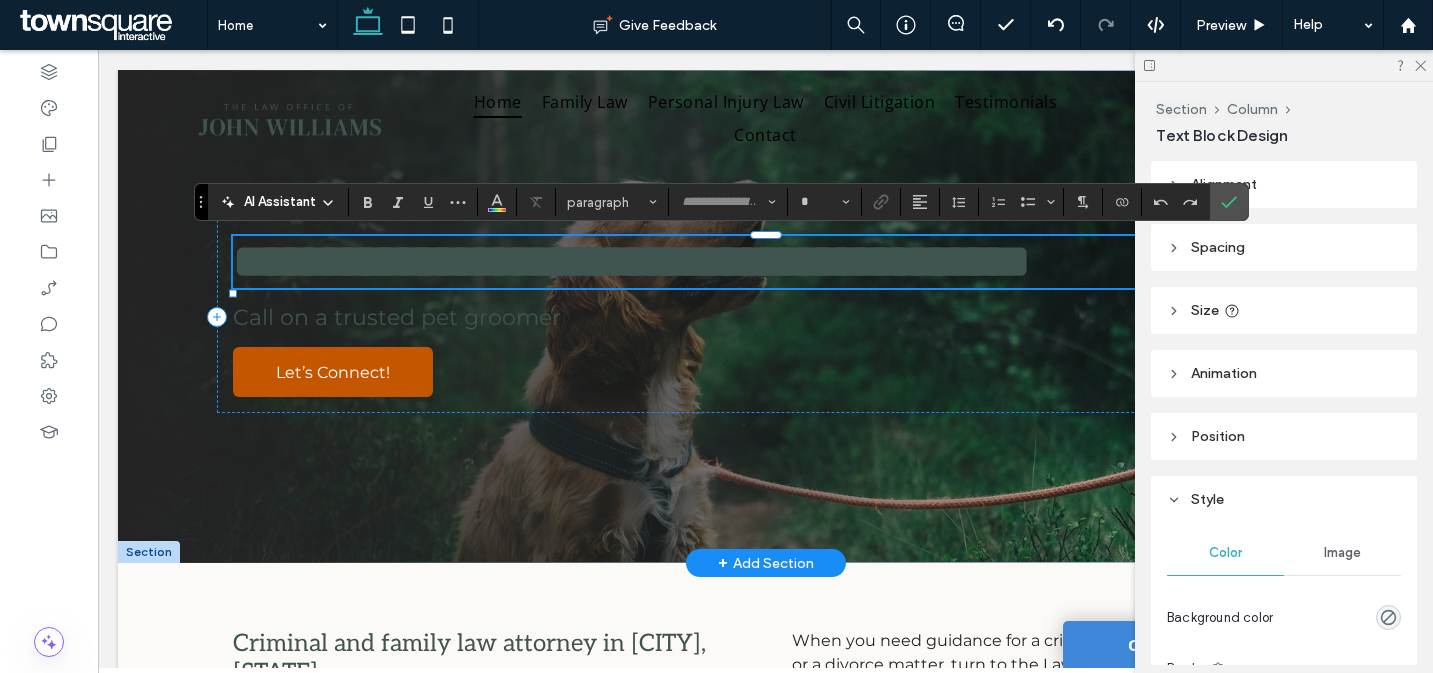 type on "****" 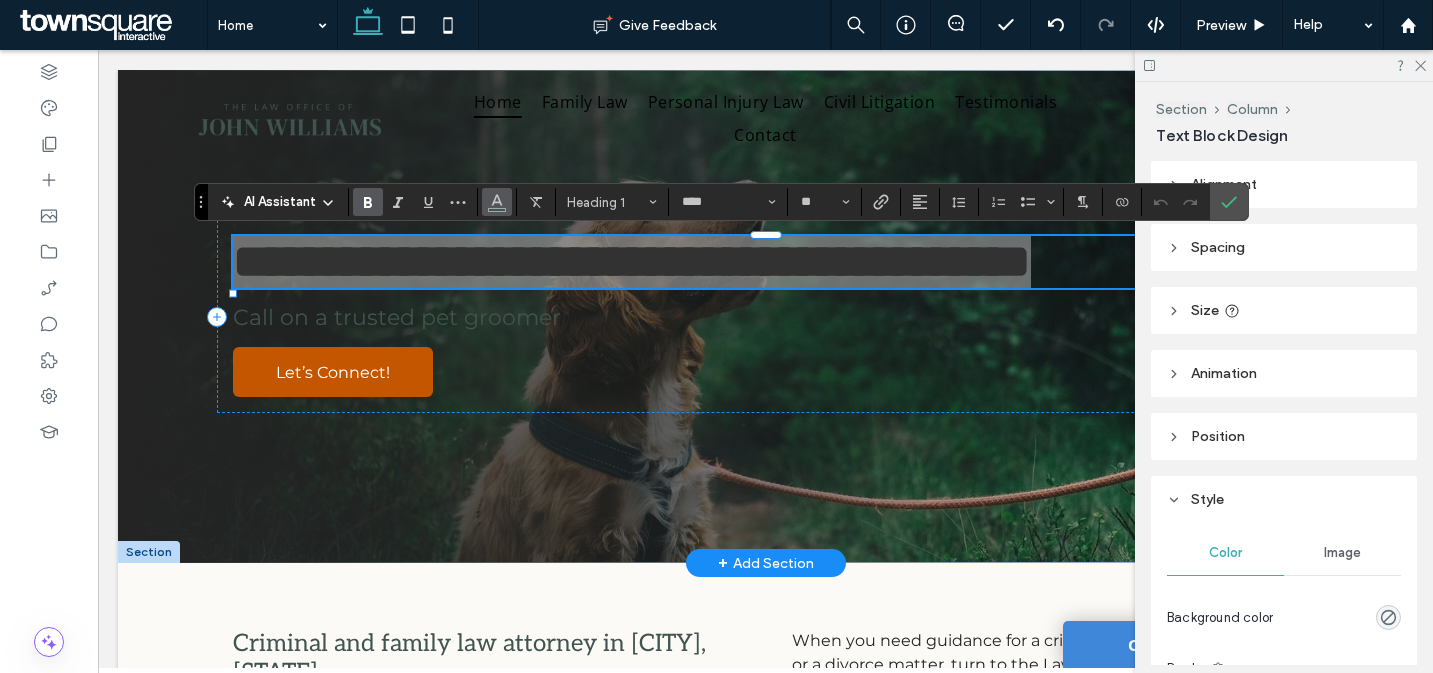 click 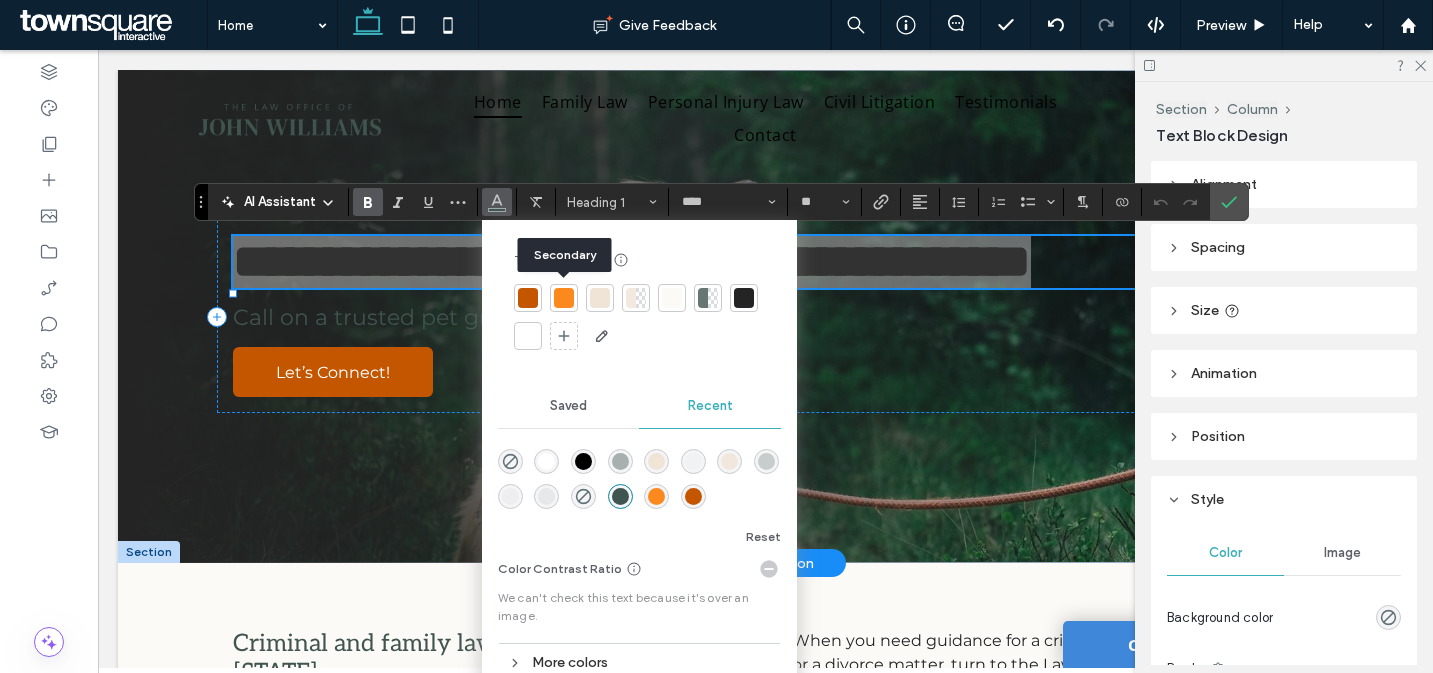 click at bounding box center [564, 298] 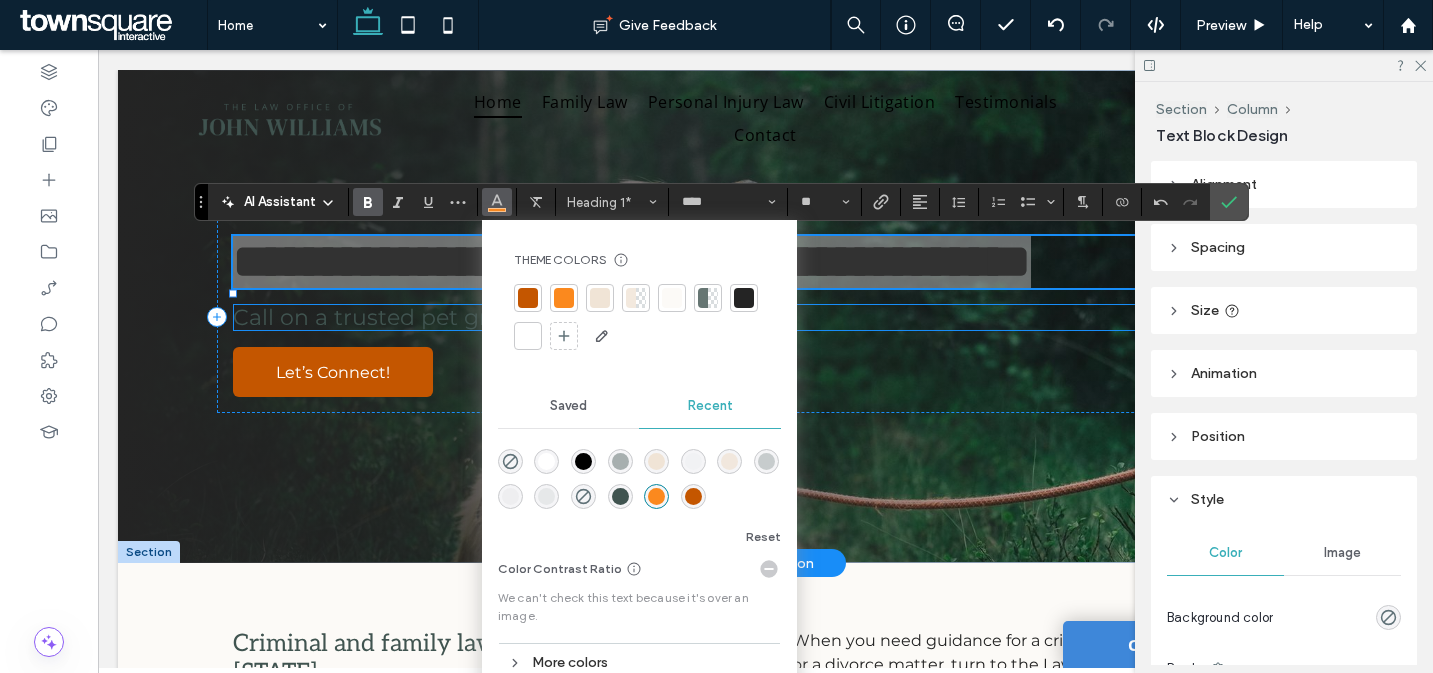 click on "Call on a trusted pet groomer" at bounding box center (397, 317) 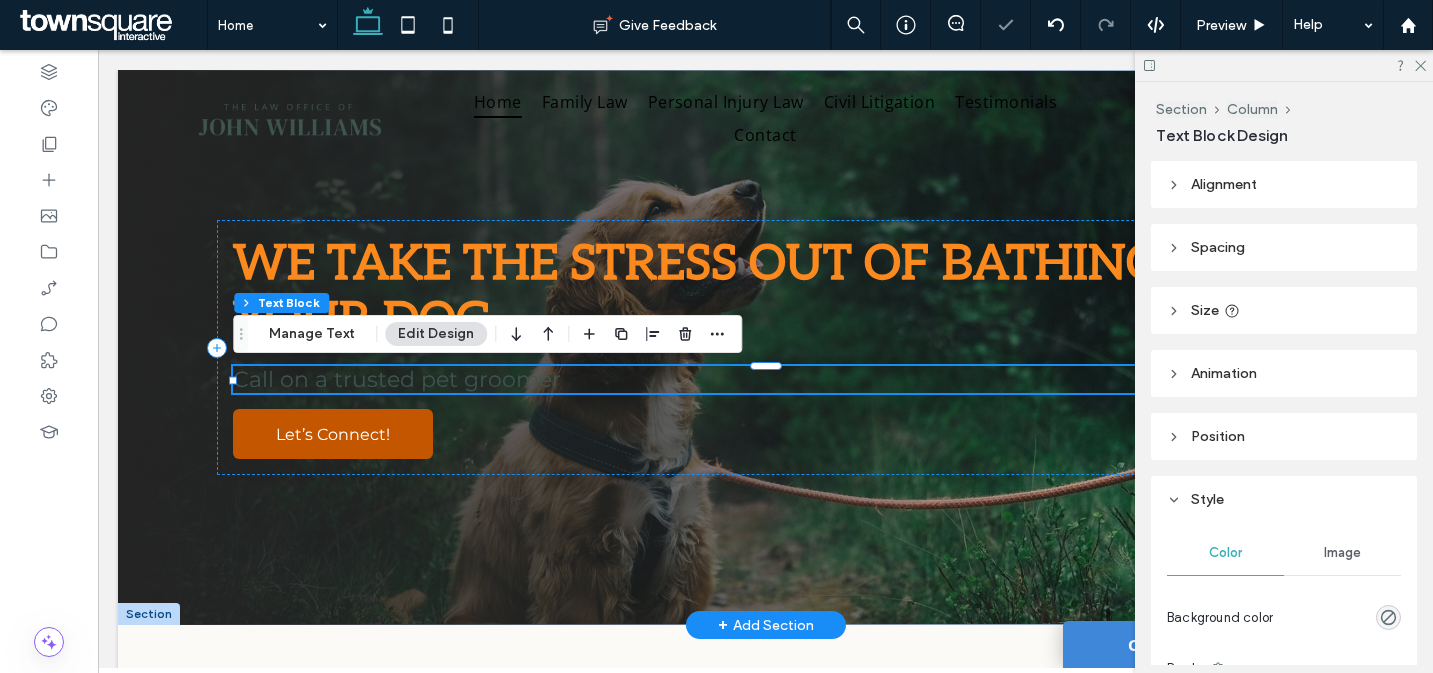 click on "Call on a trusted pet groomer" at bounding box center [765, 379] 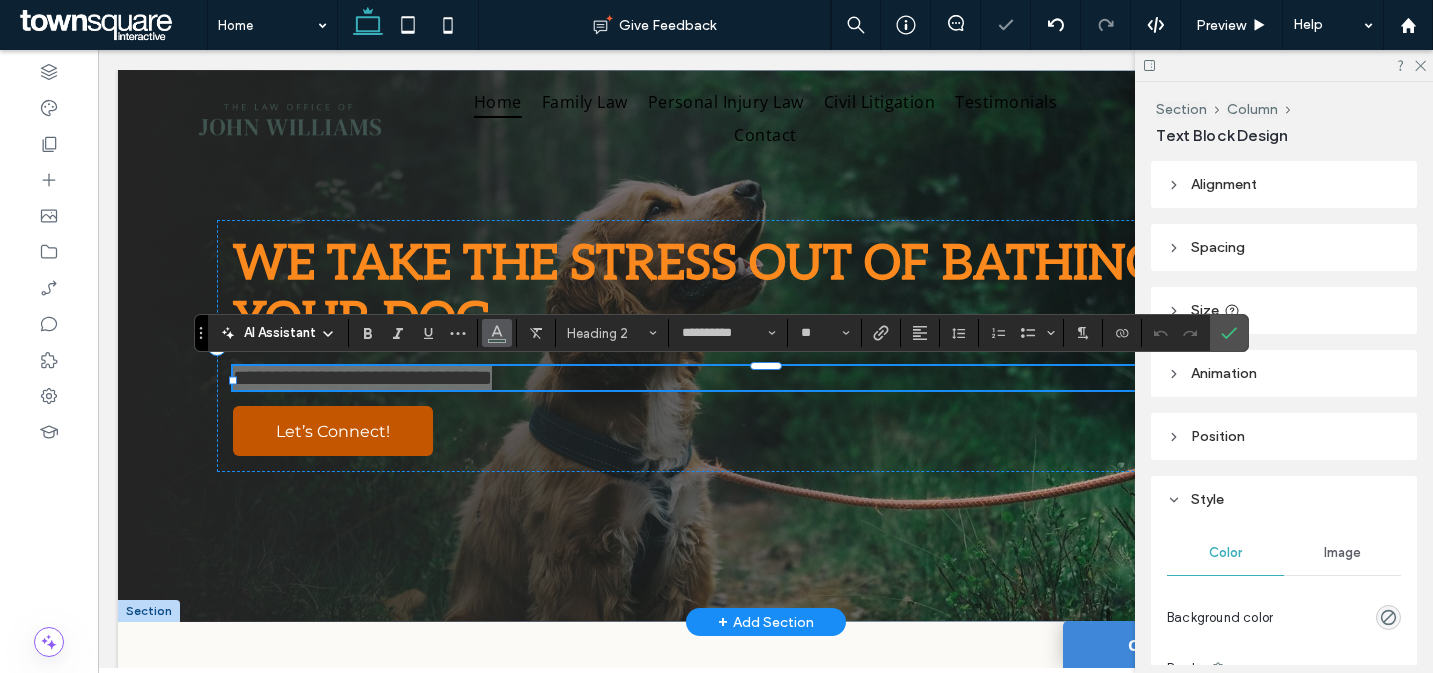 click 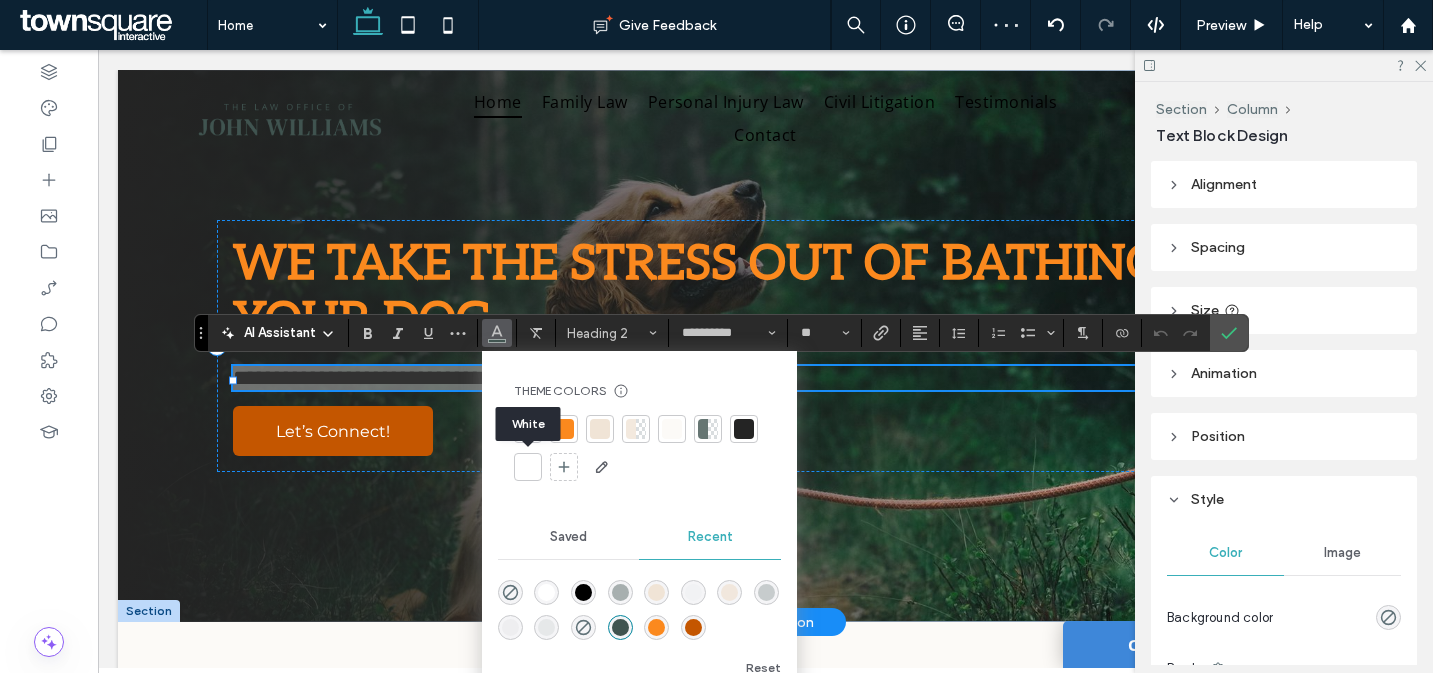 click at bounding box center [528, 467] 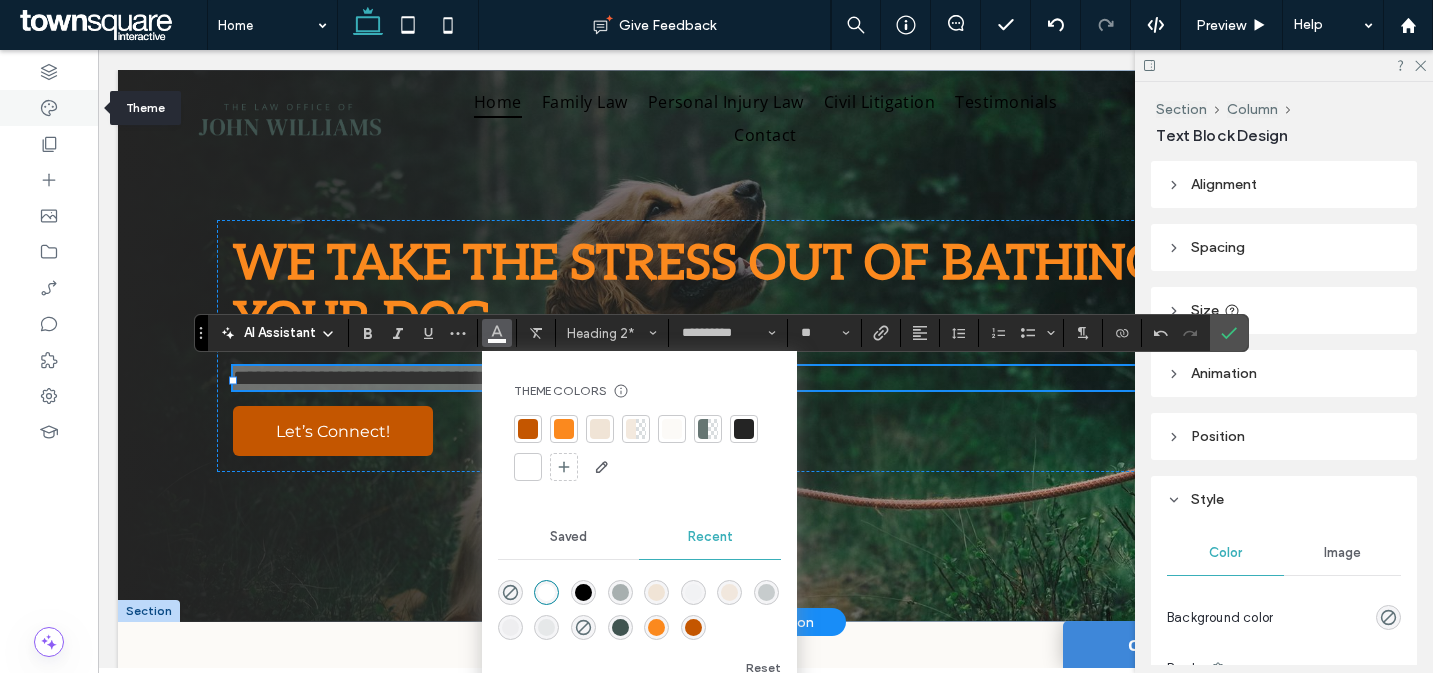 click at bounding box center (49, 108) 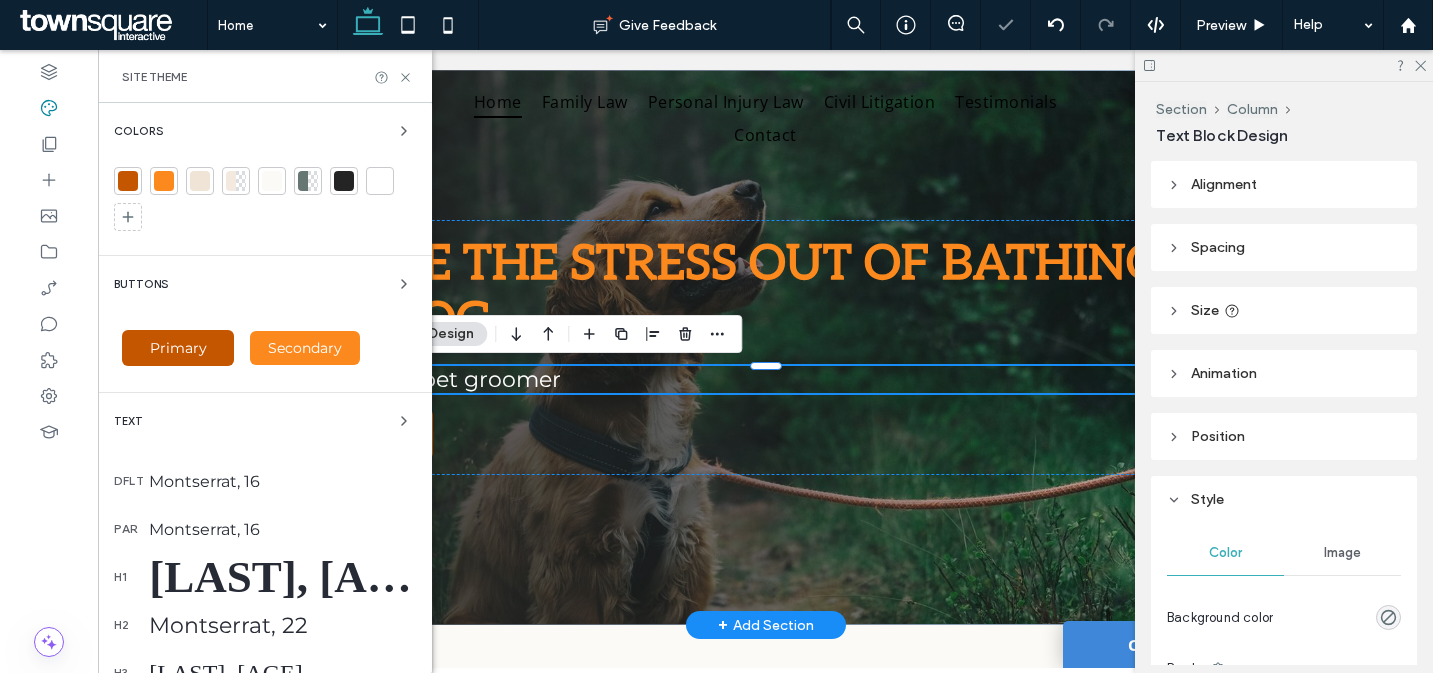 click on "Montserrat, 22" at bounding box center [282, 625] 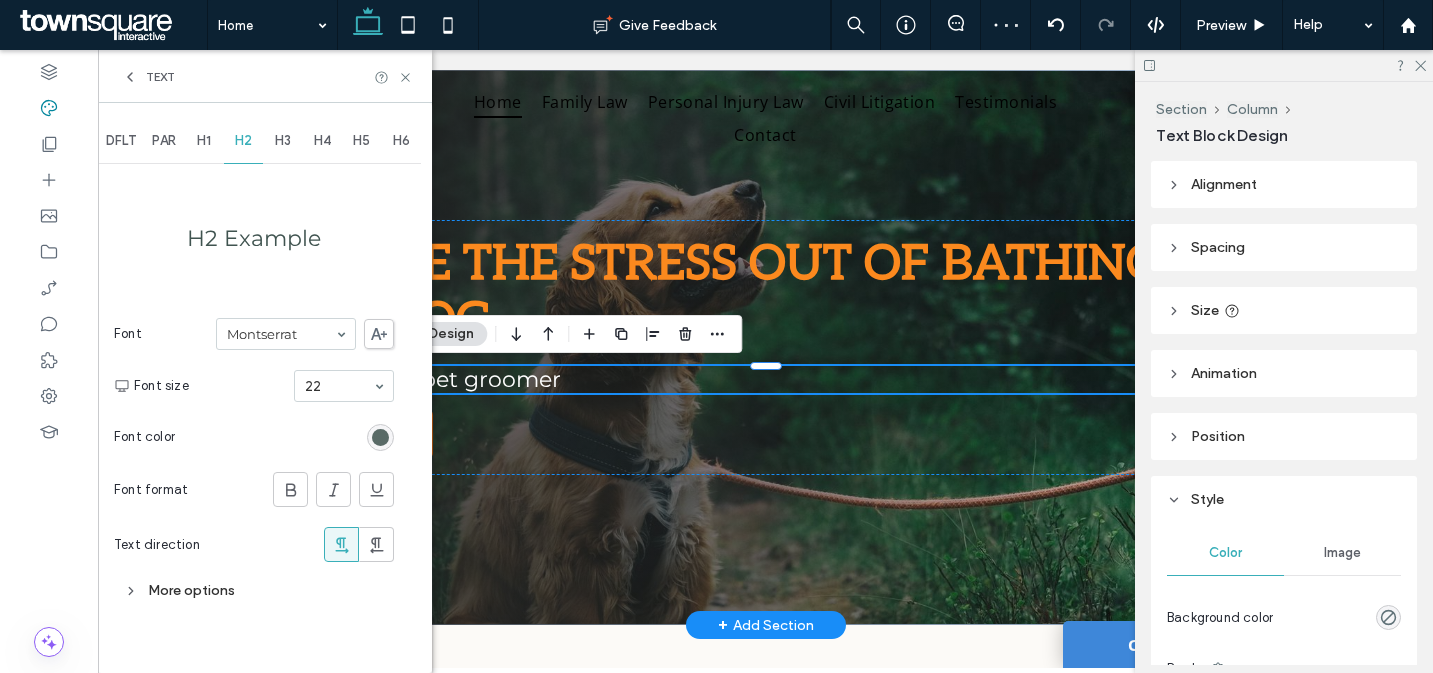 click at bounding box center [380, 437] 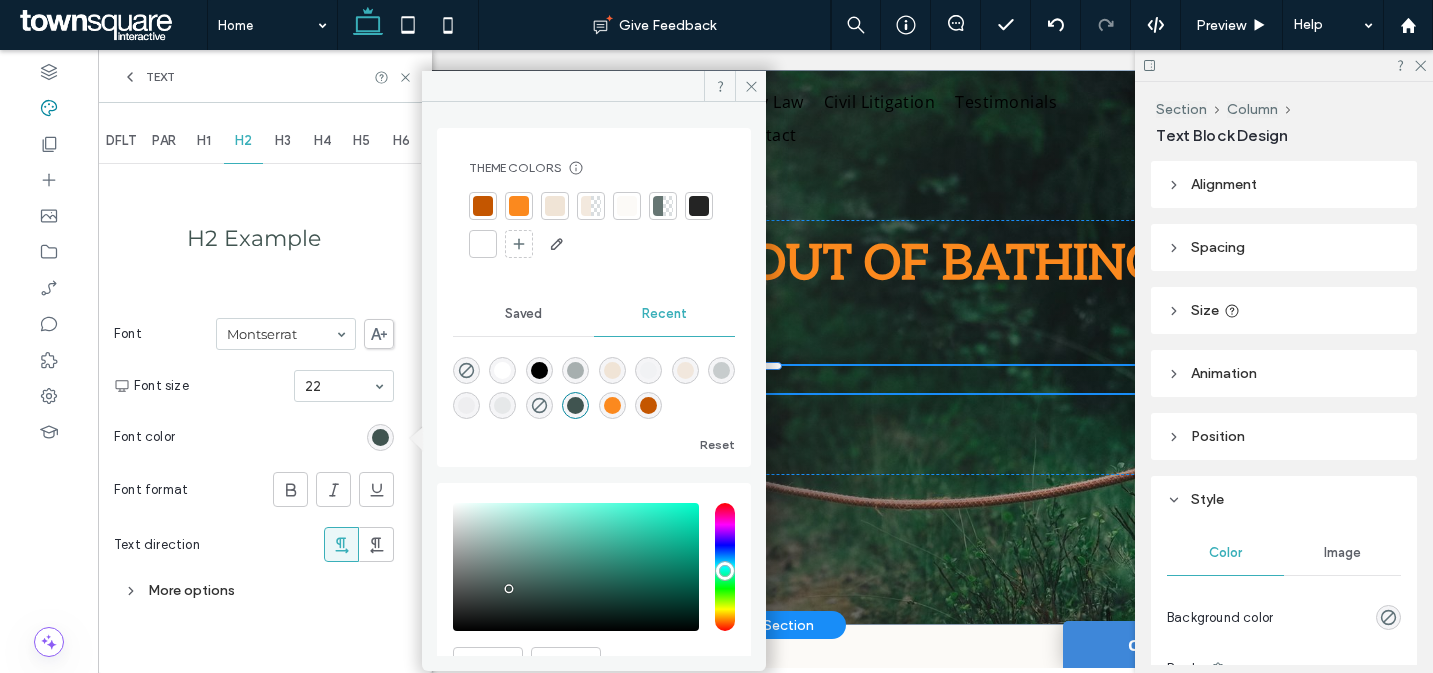 click at bounding box center [483, 244] 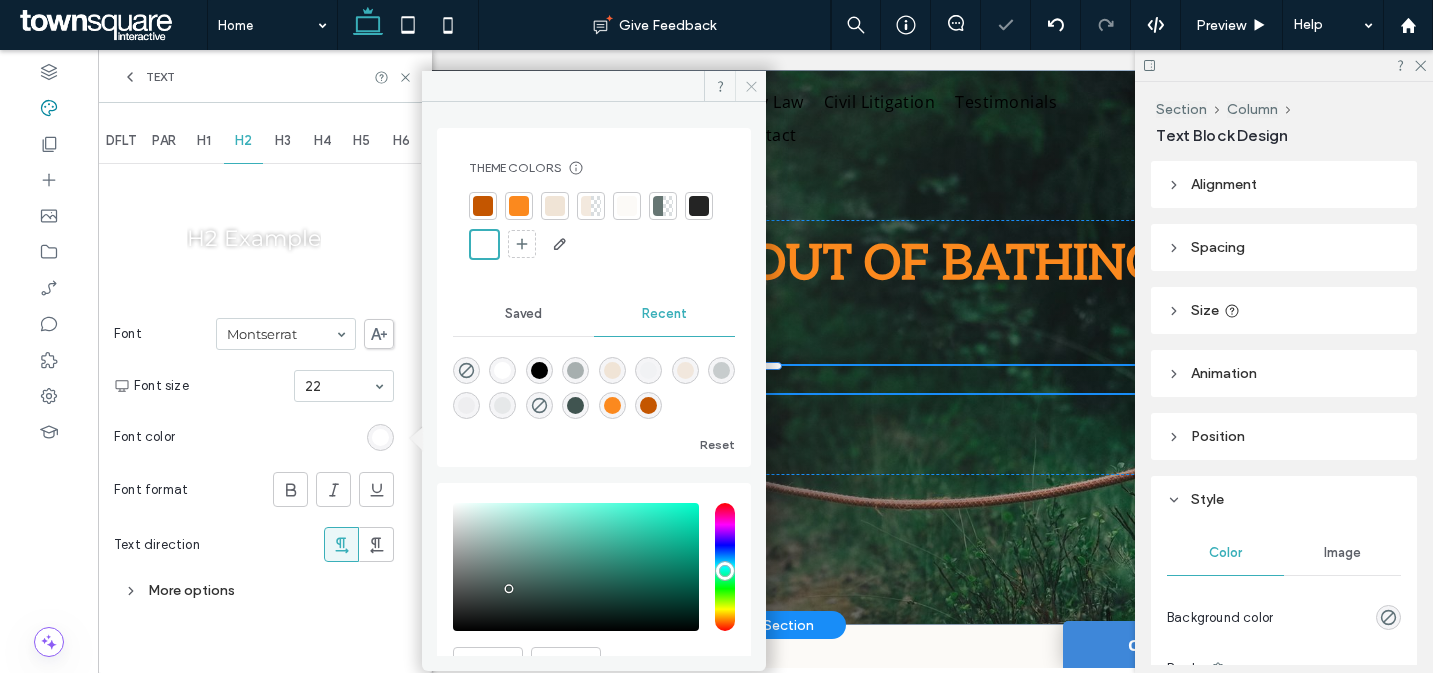 click 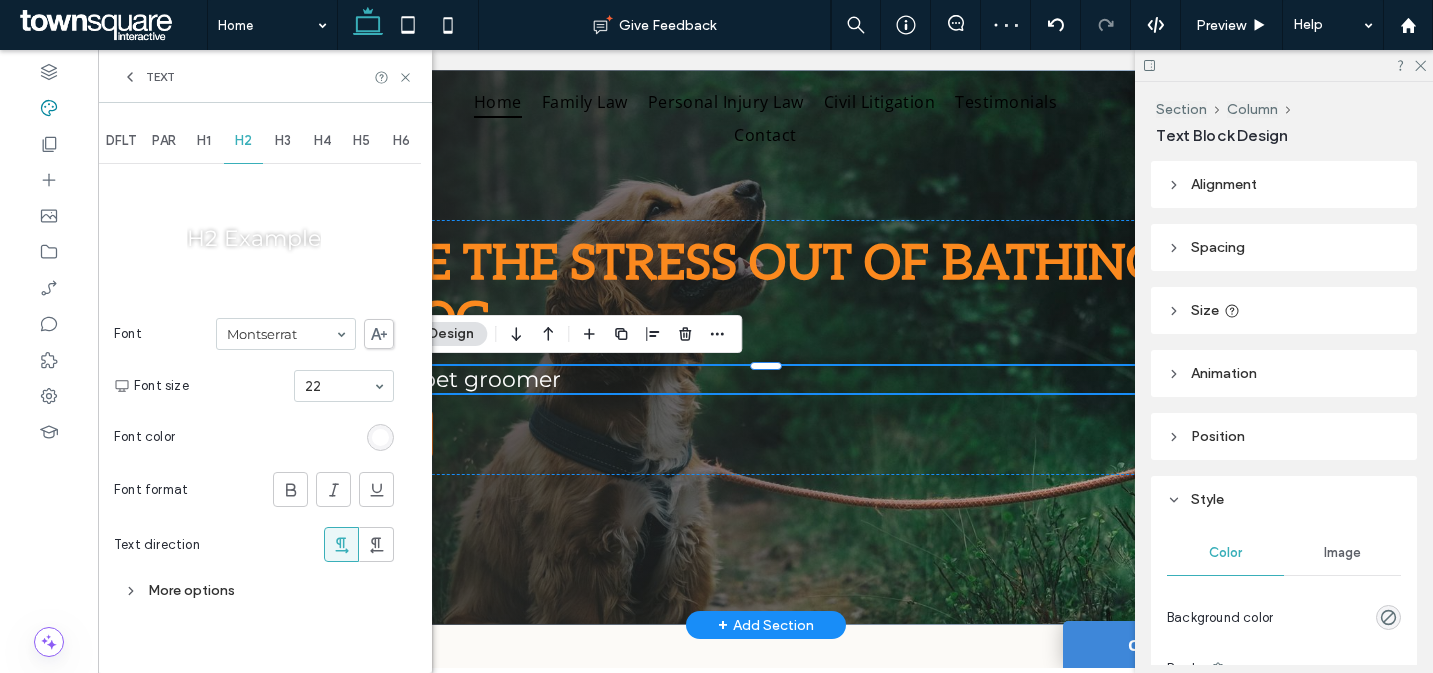 click at bounding box center [380, 437] 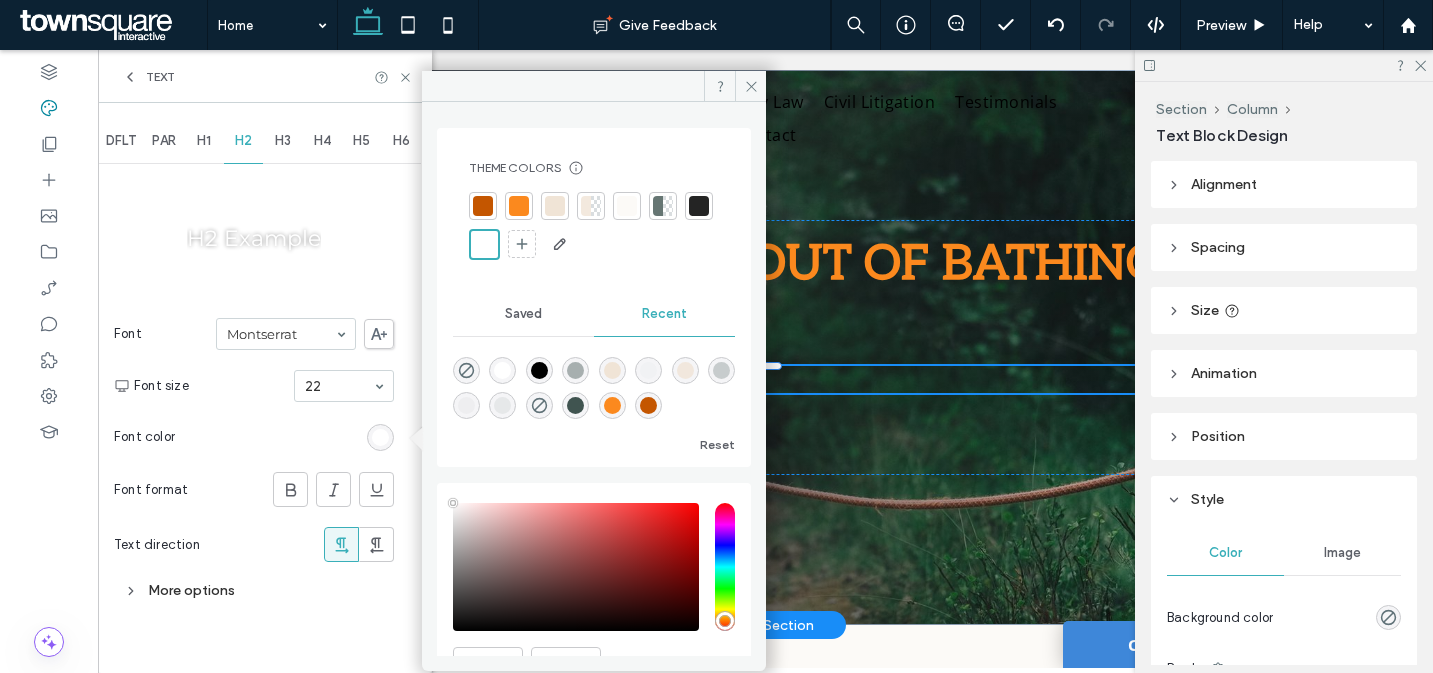click at bounding box center (699, 206) 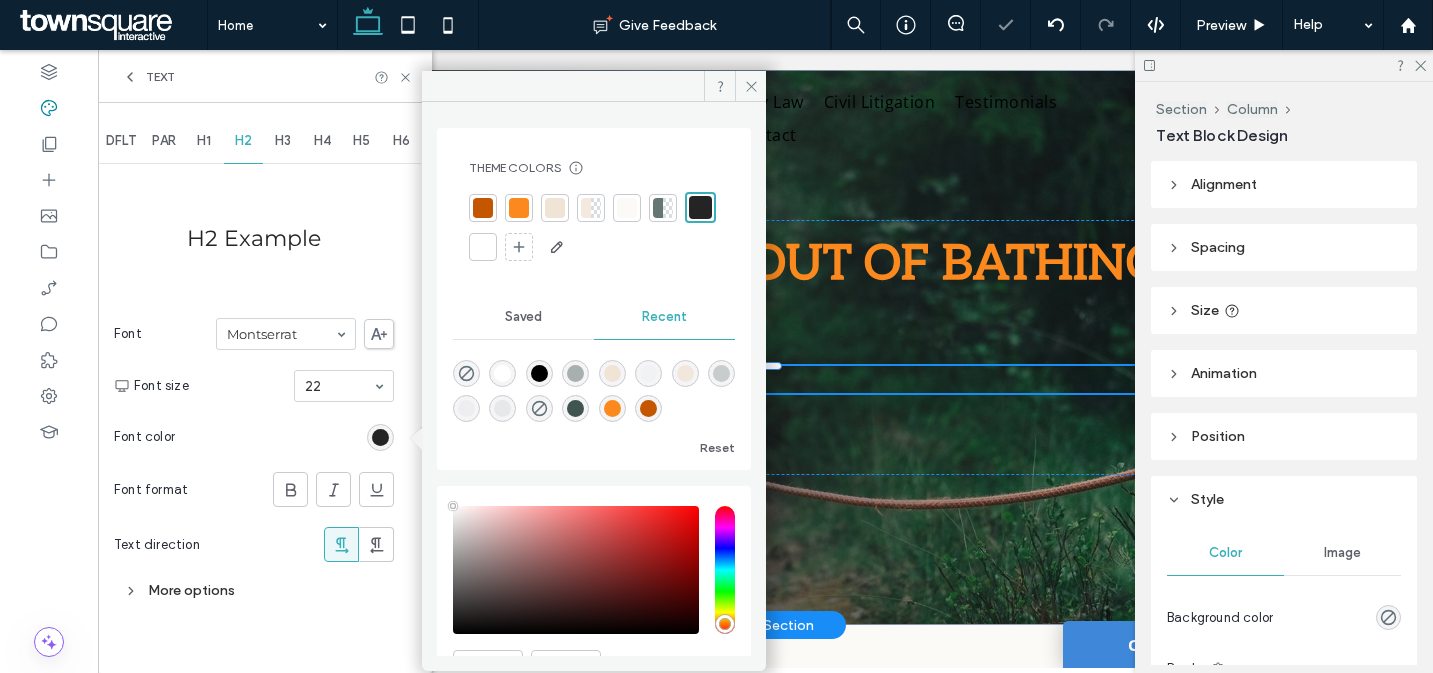 click at bounding box center (483, 208) 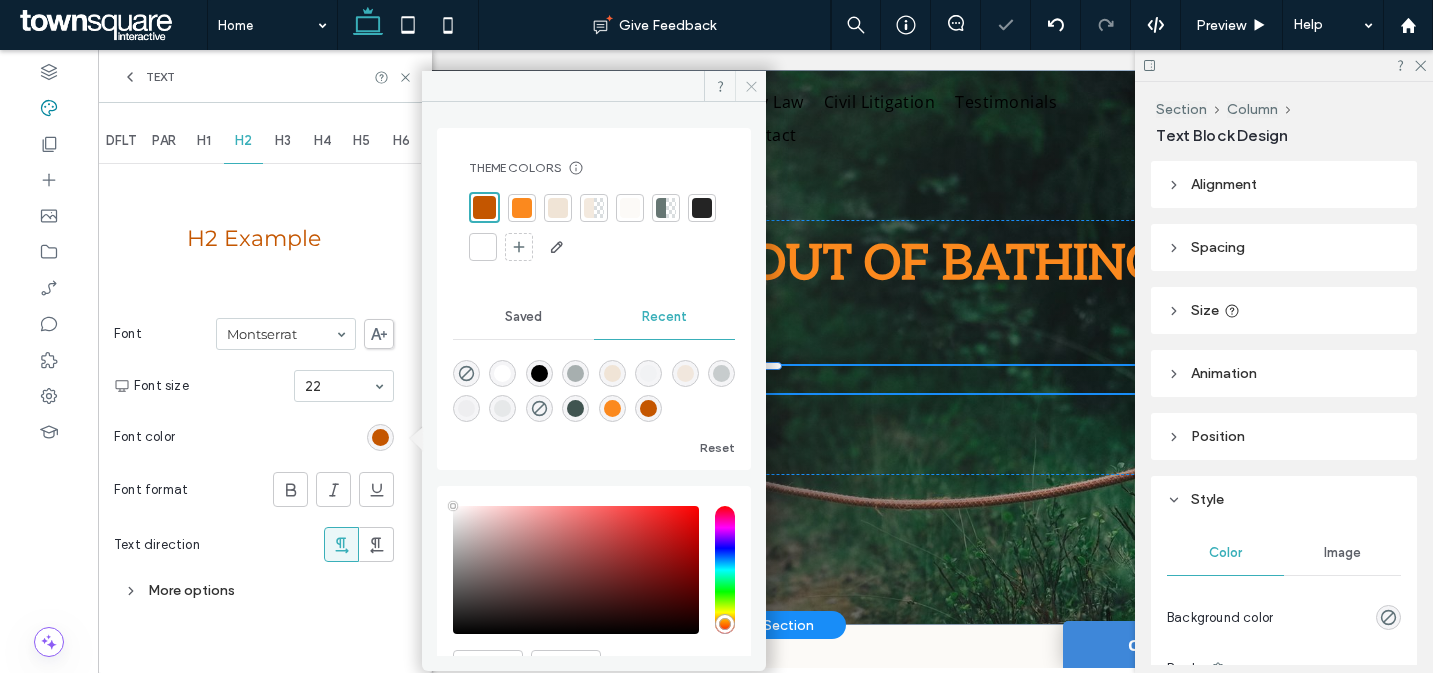 click 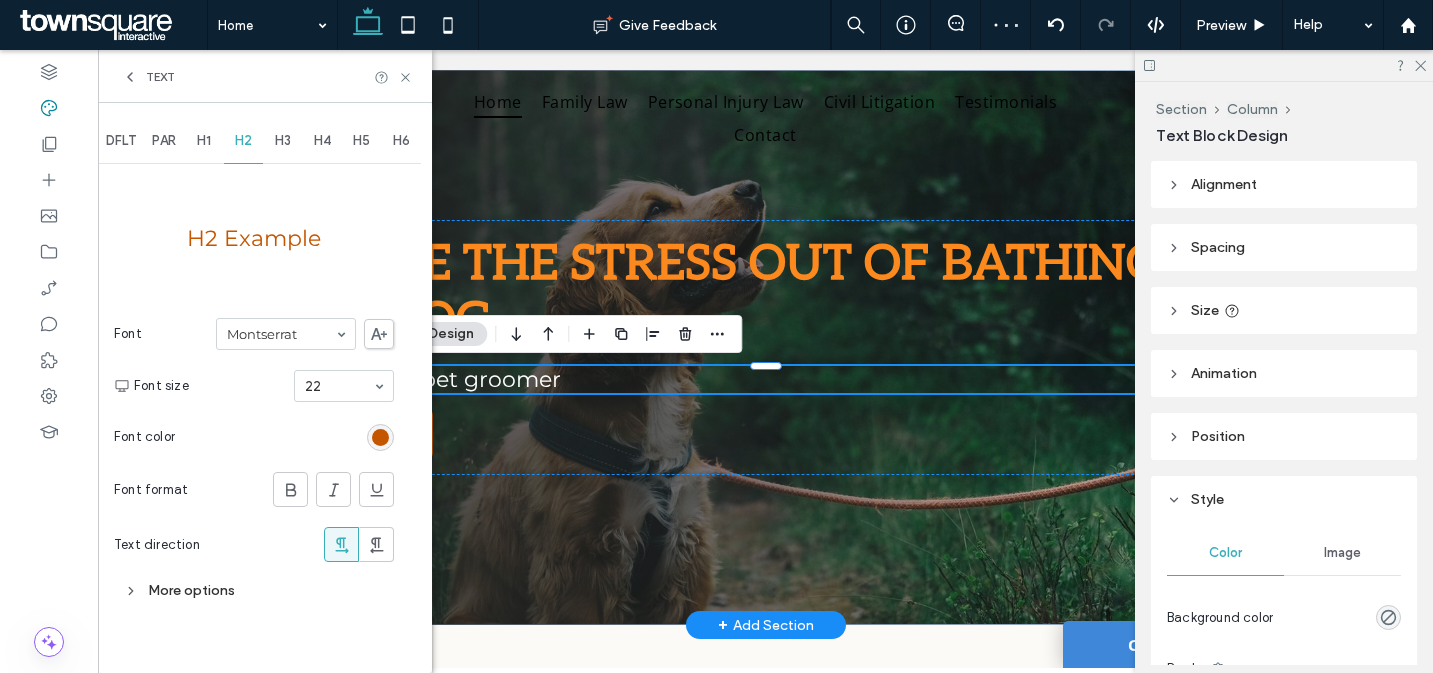 click on "Text" at bounding box center (160, 77) 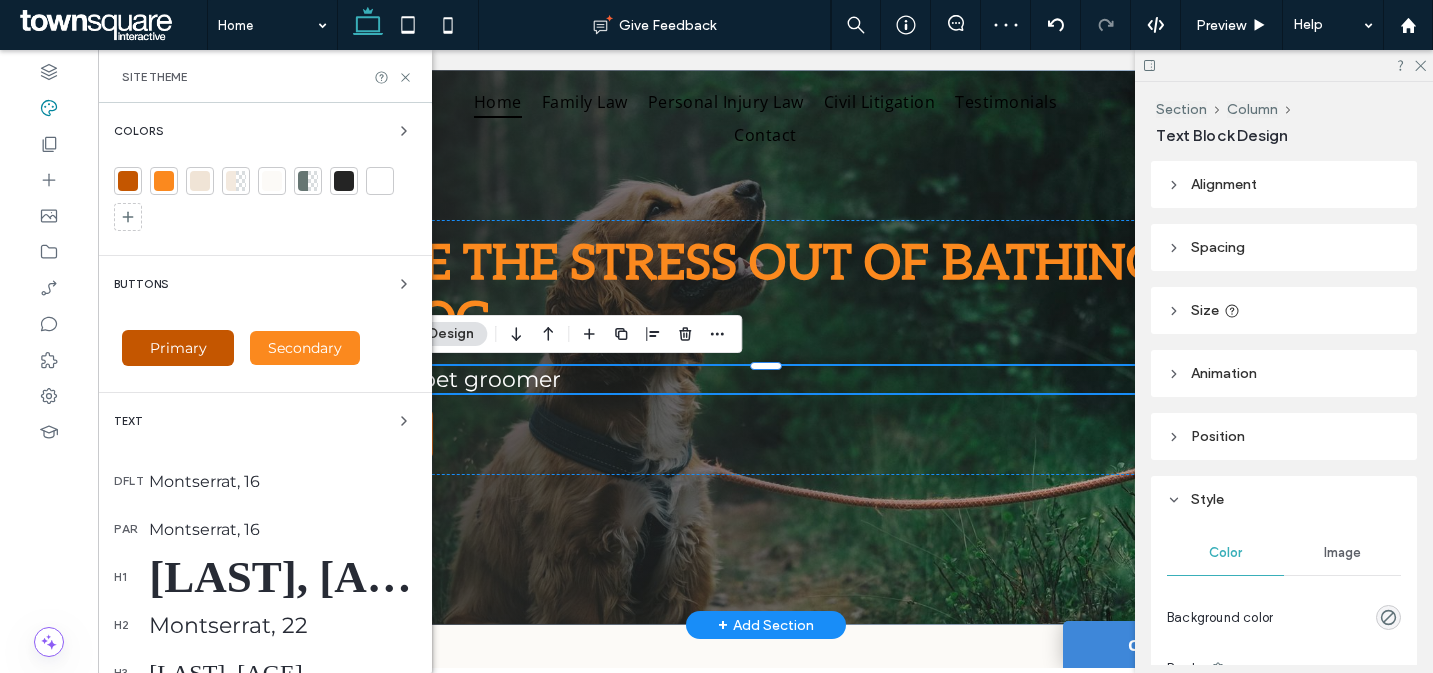 click on "[LAST], [AGE]" at bounding box center [282, 577] 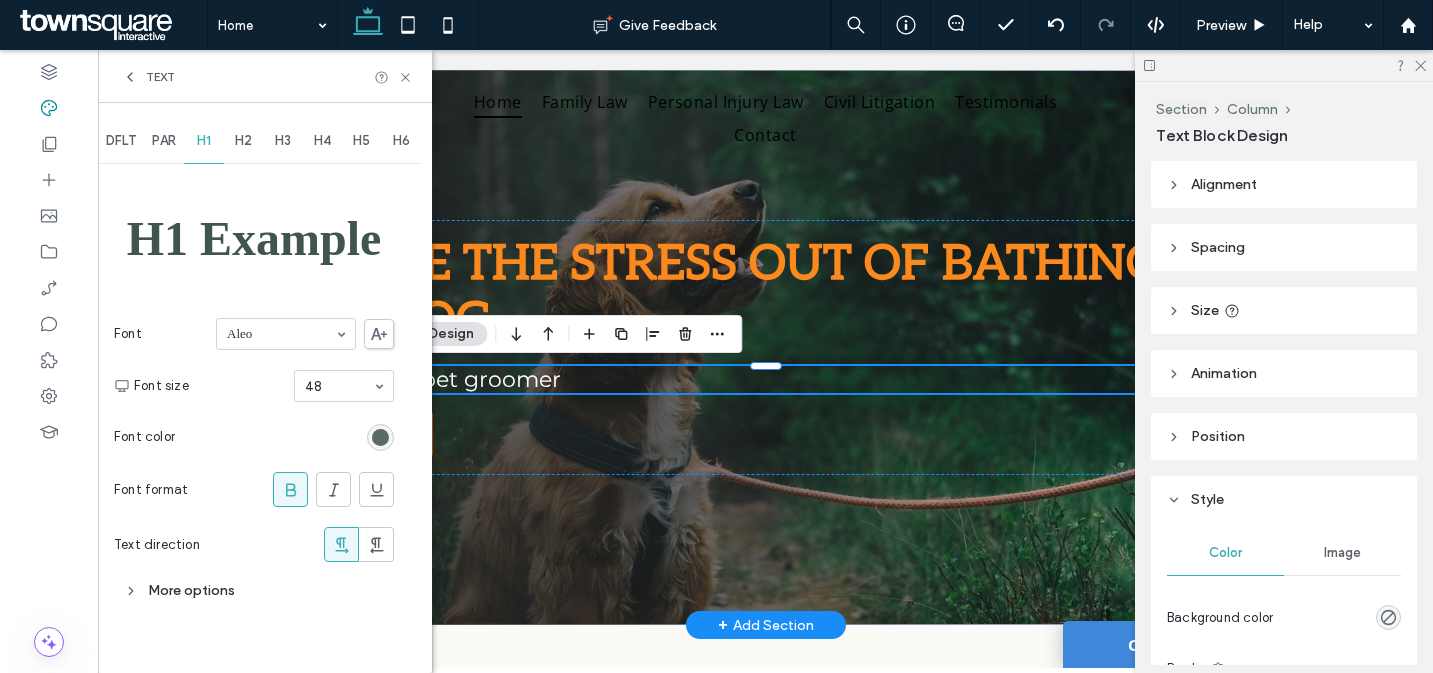 click at bounding box center [380, 437] 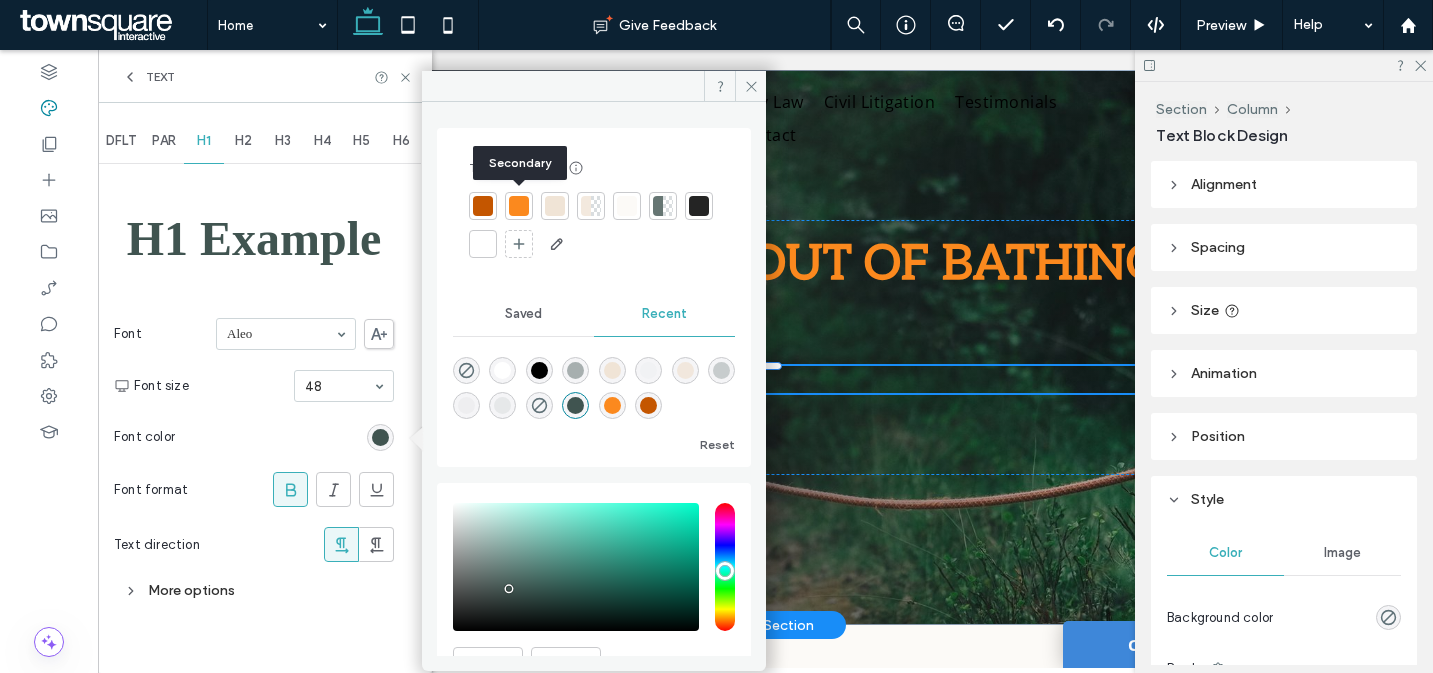 click at bounding box center [519, 206] 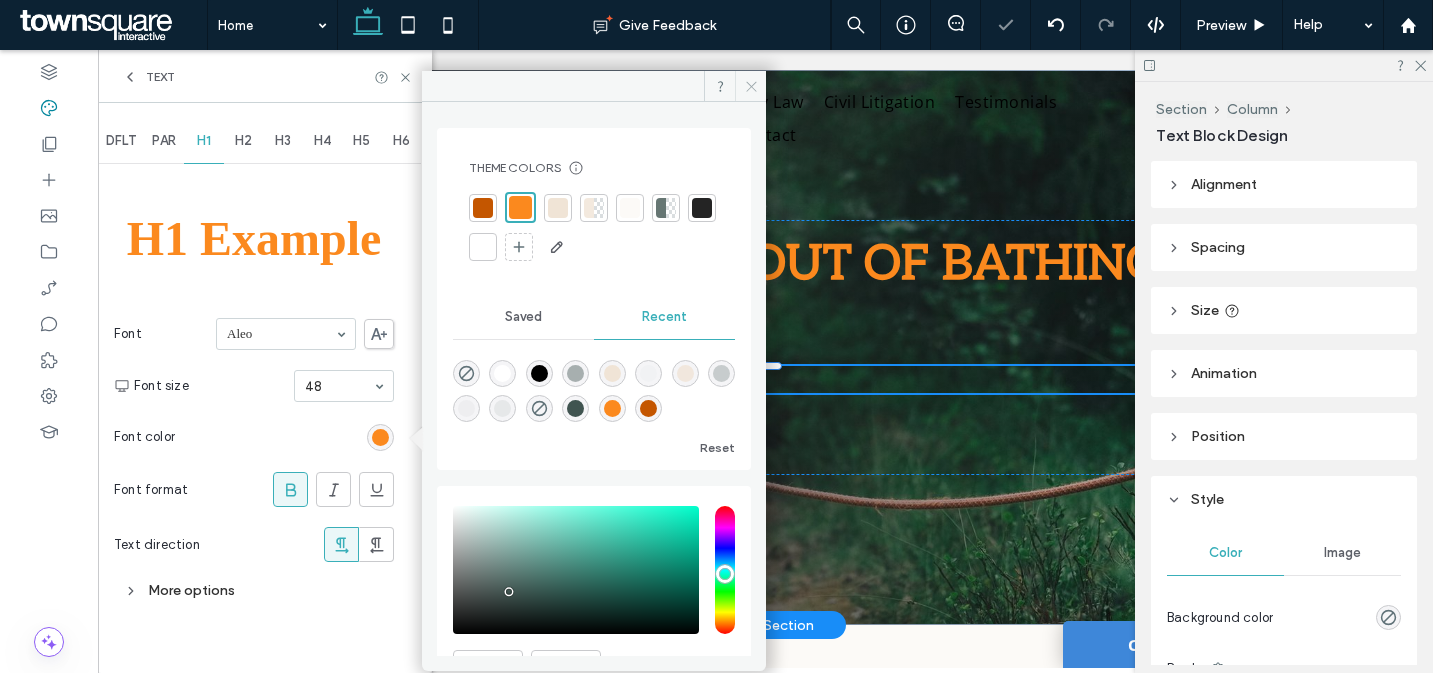 click 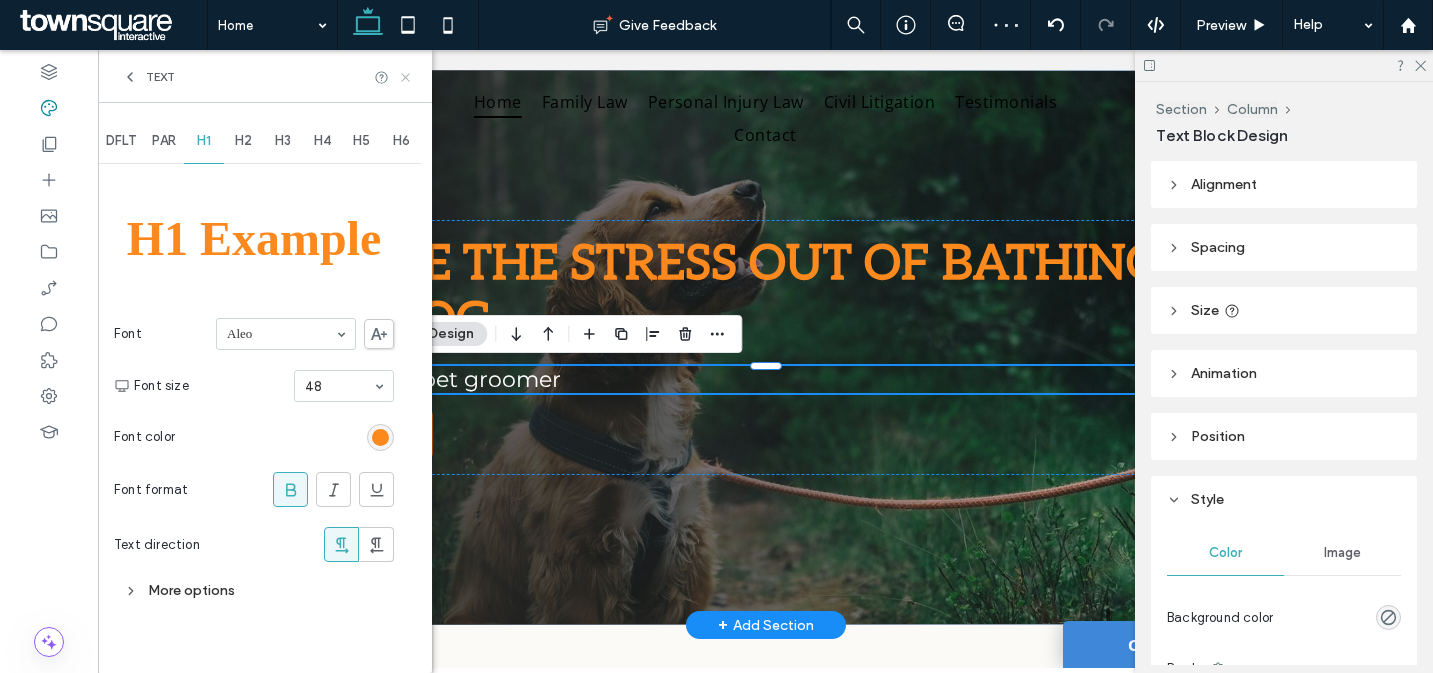 click 